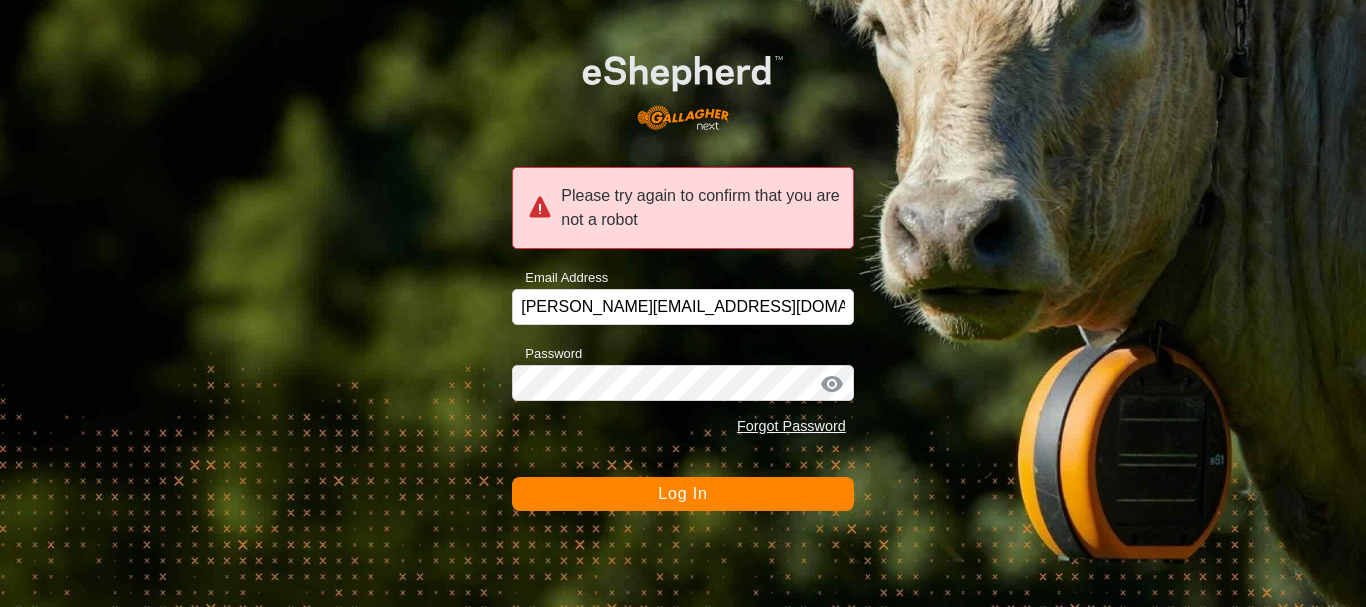scroll, scrollTop: 0, scrollLeft: 0, axis: both 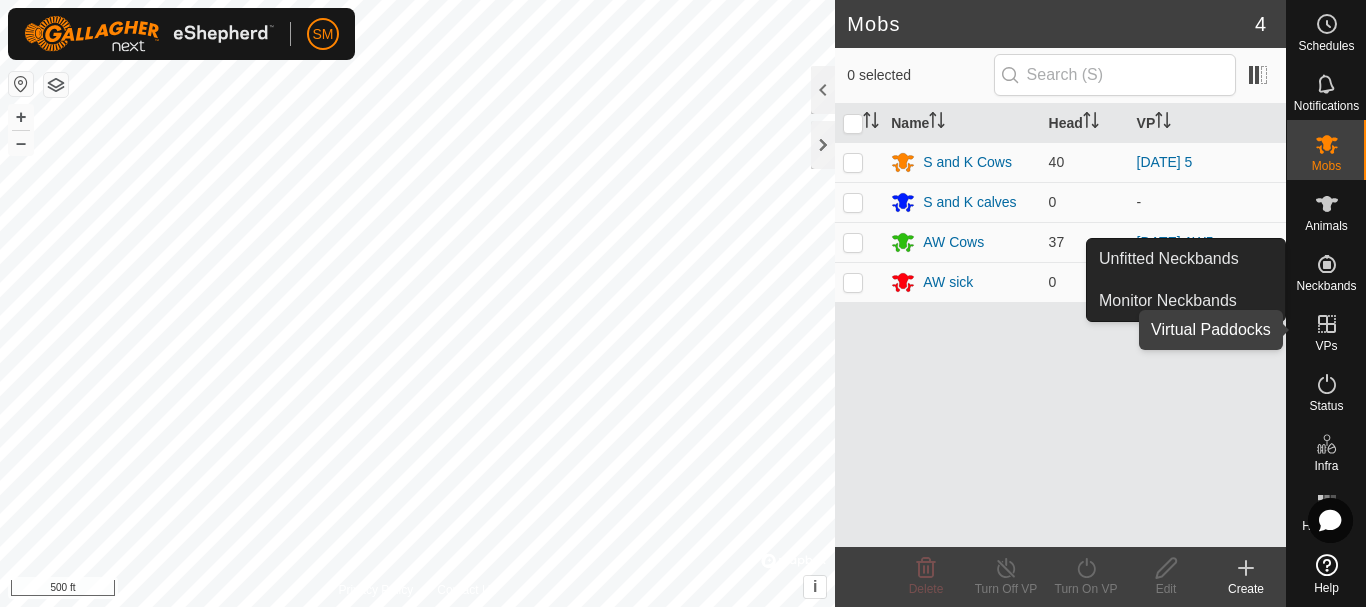 click 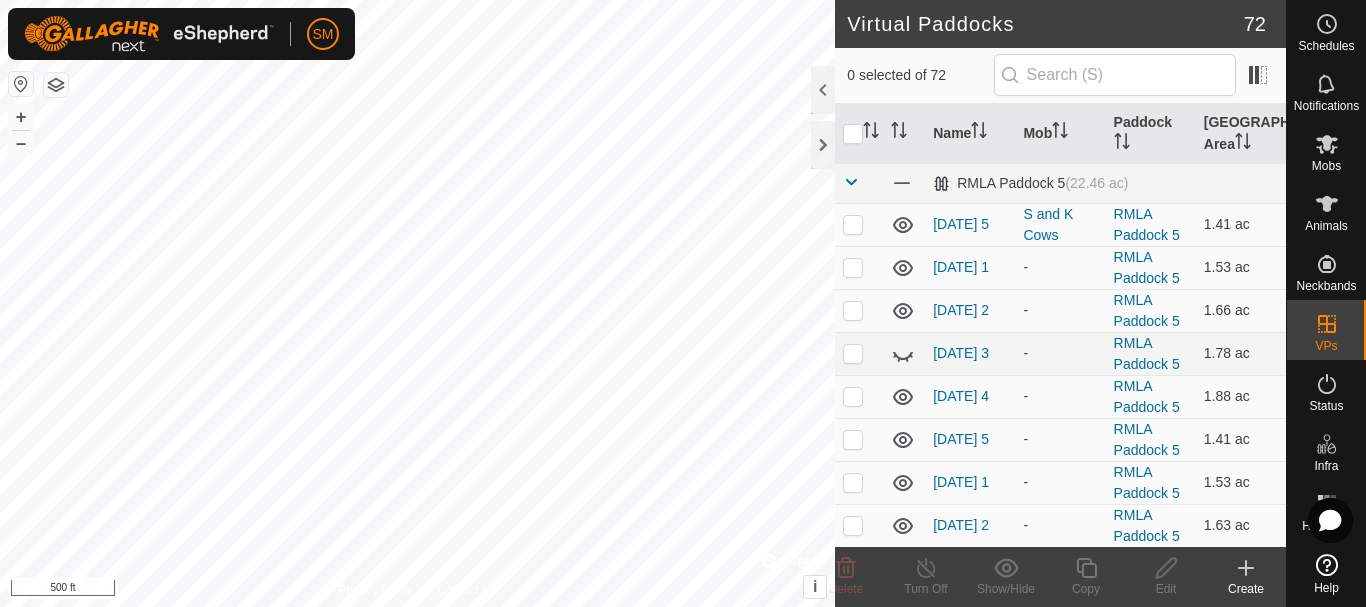 scroll, scrollTop: 0, scrollLeft: 0, axis: both 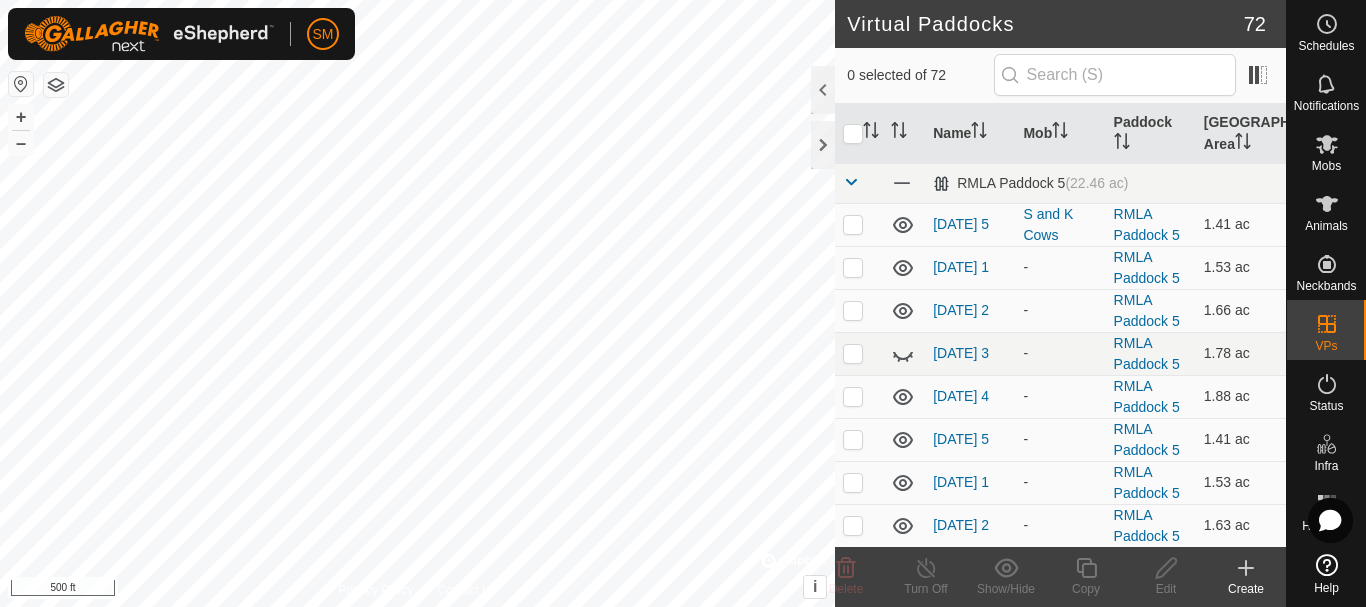 click 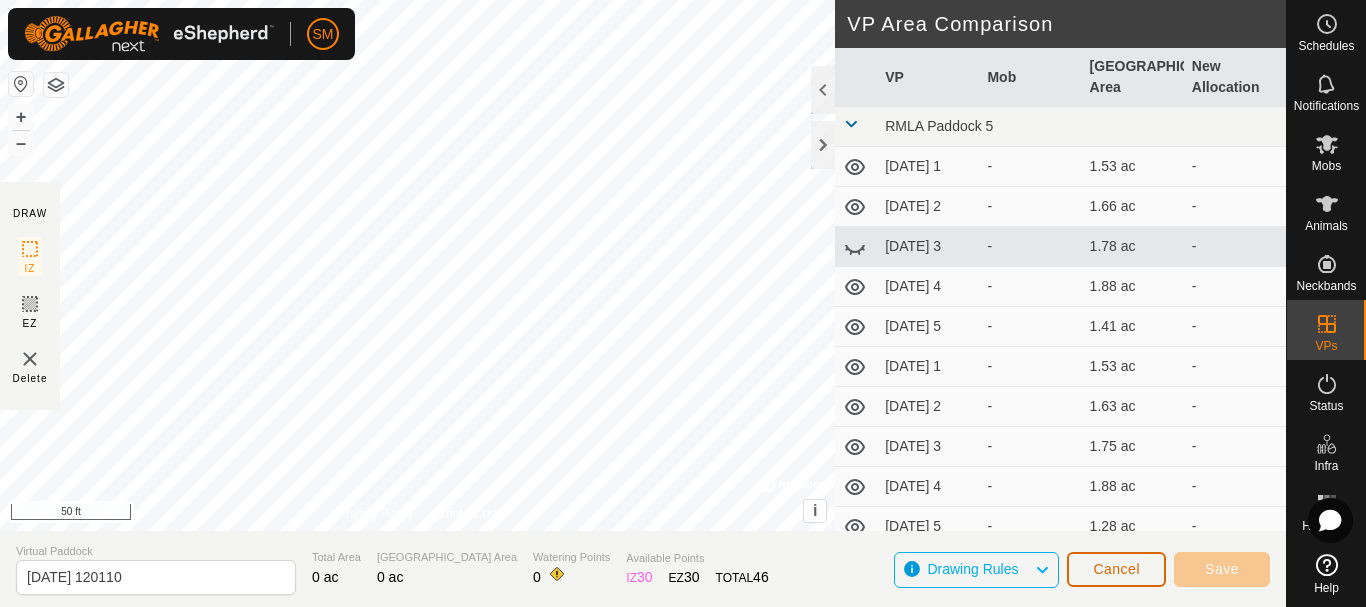 click on "Cancel" 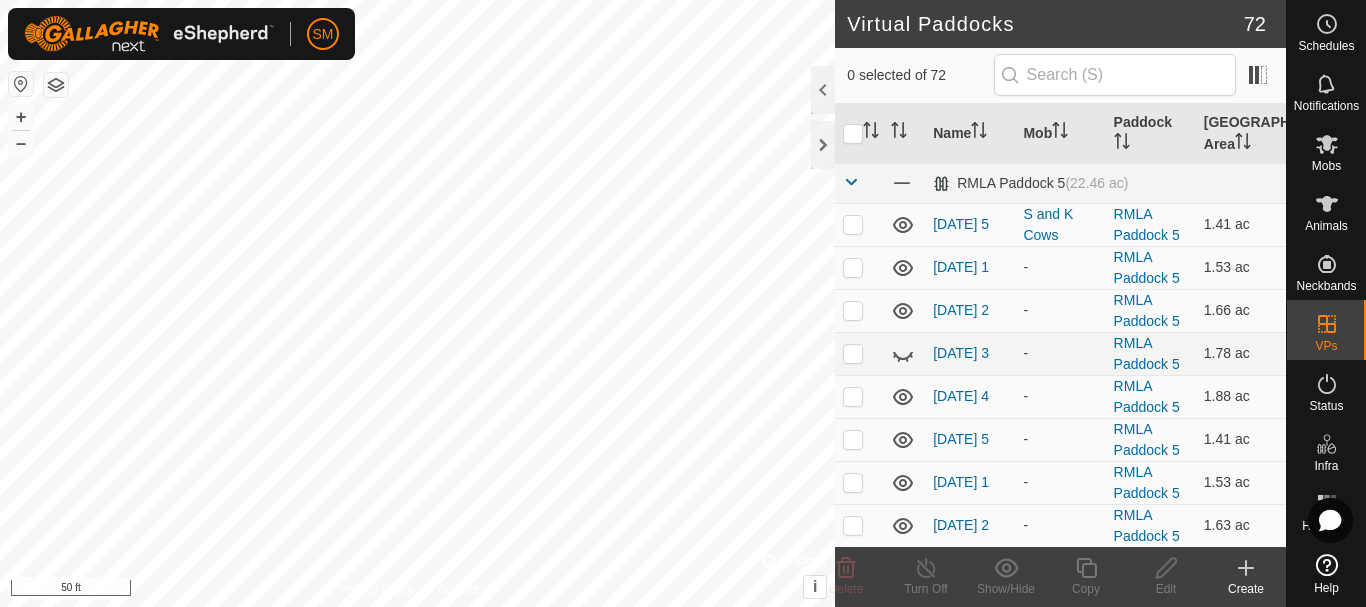 checkbox on "true" 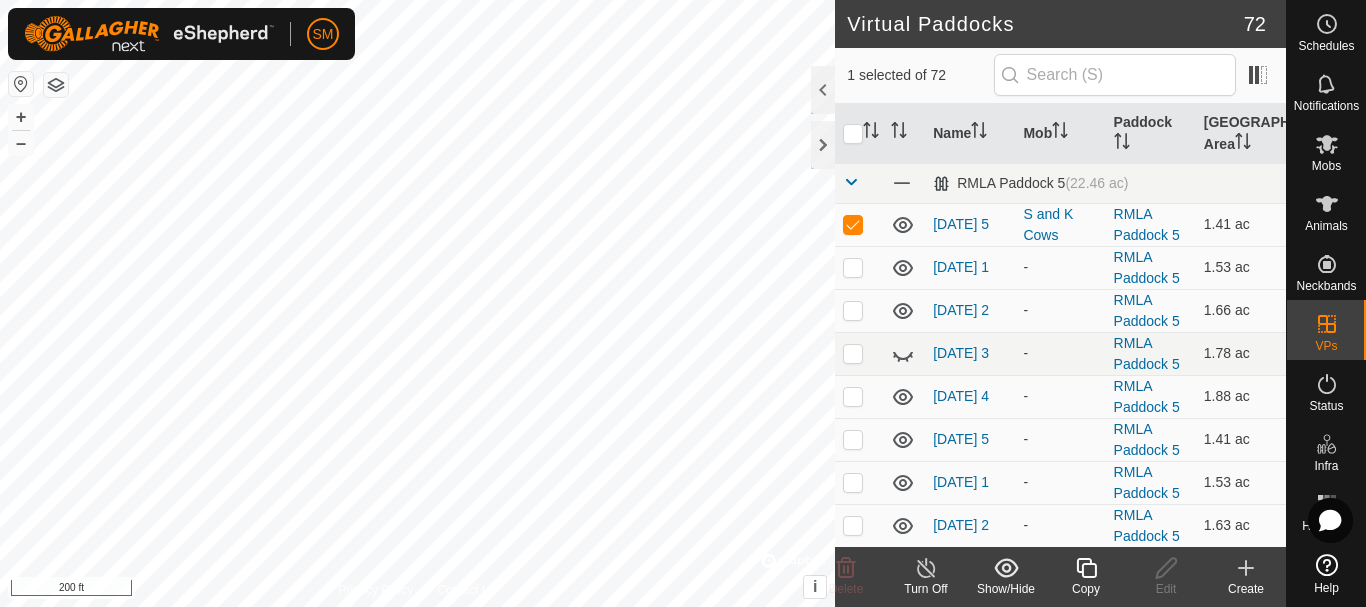 click on "Copy" 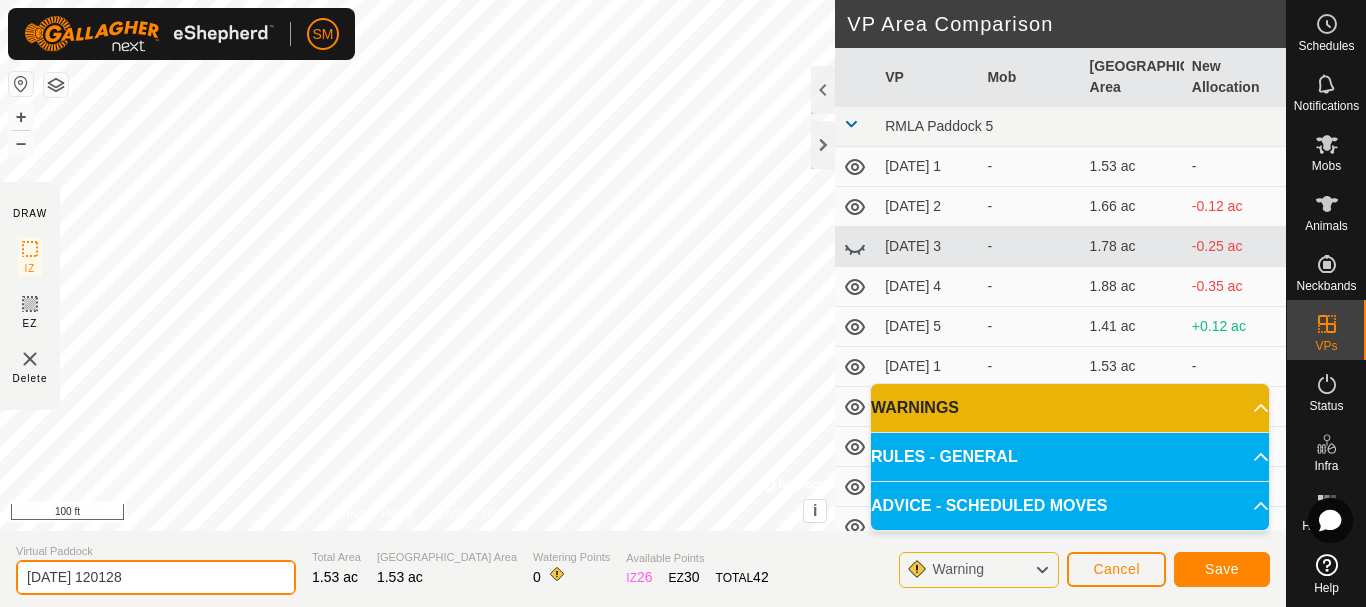 click on "[DATE] 120128" 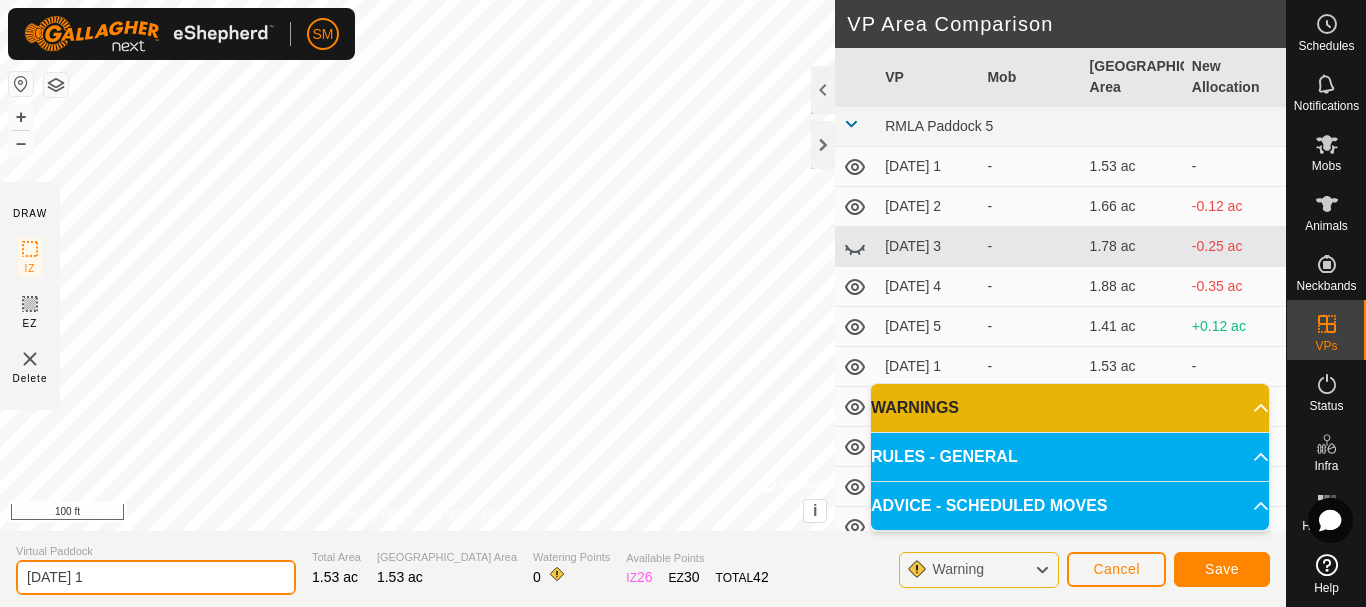 type on "[DATE] 1" 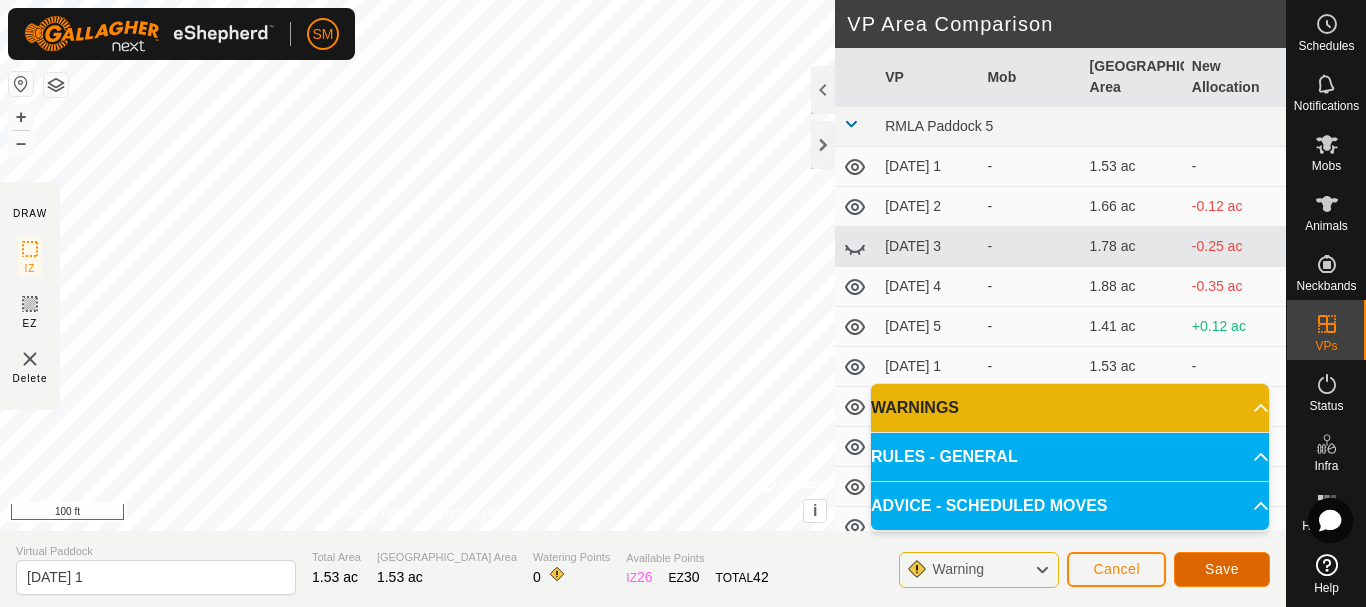 click on "Save" 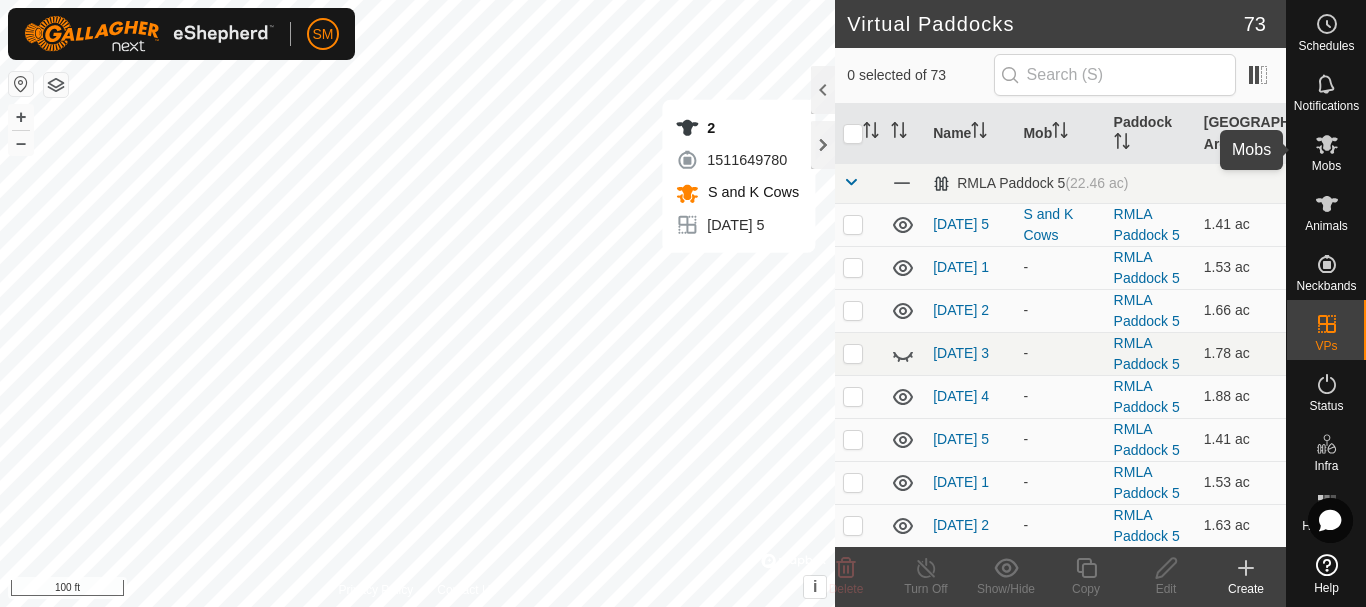 click 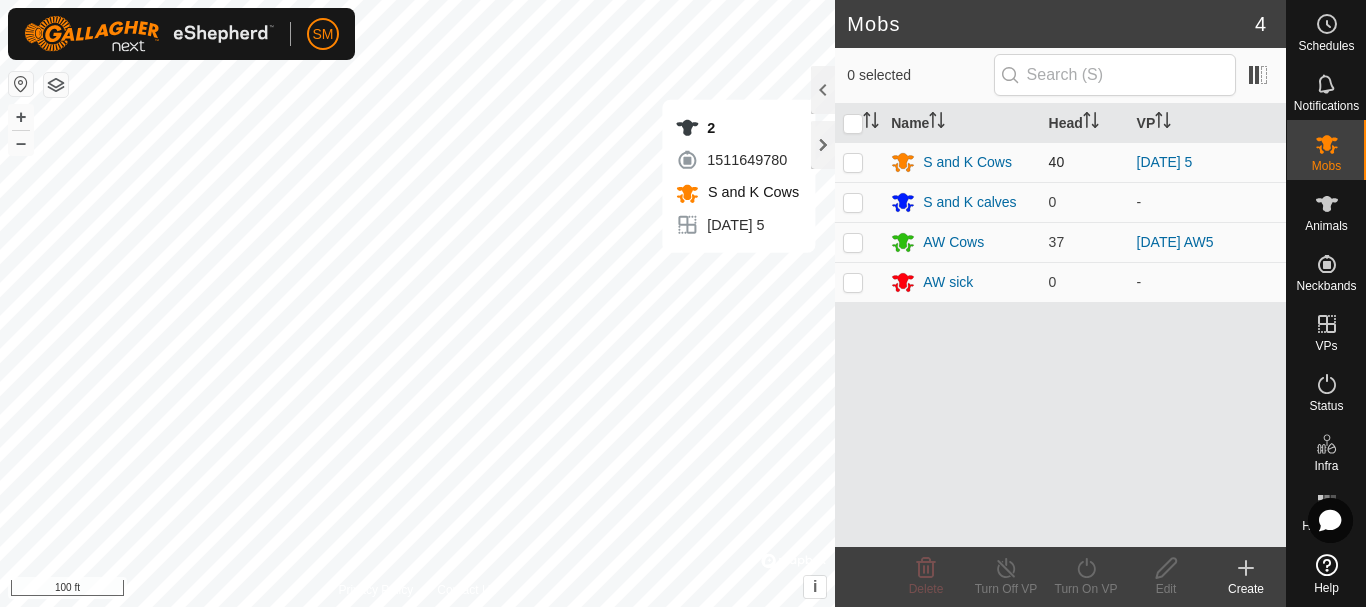 click at bounding box center (853, 162) 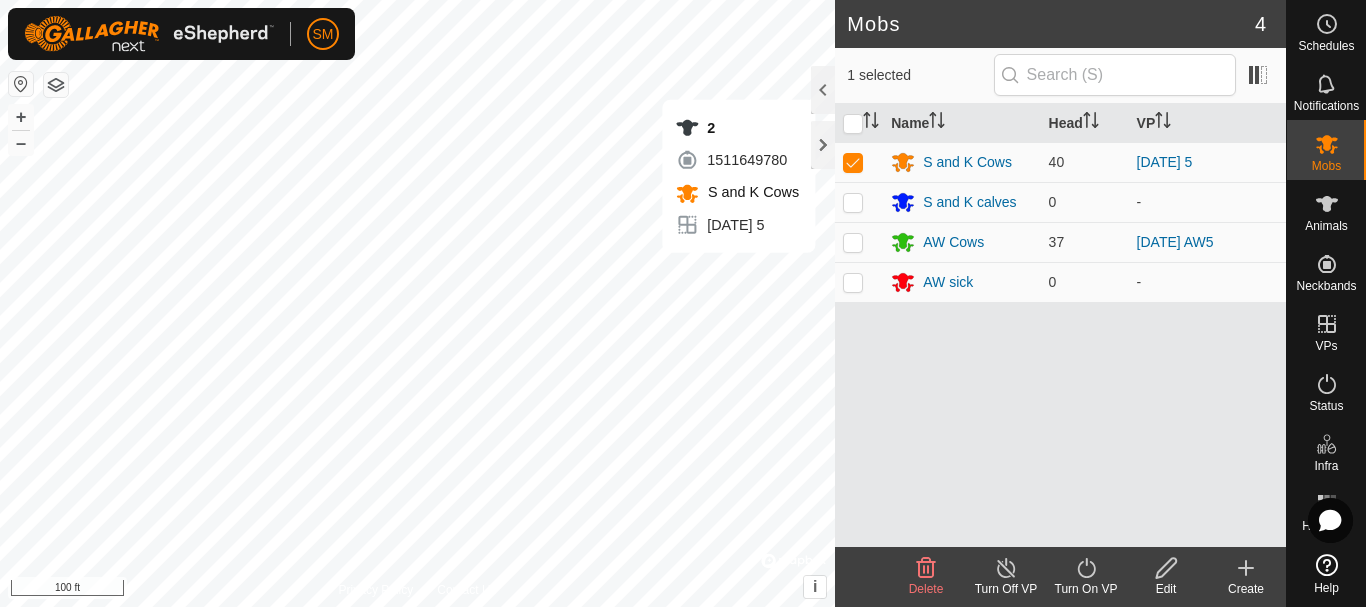 click 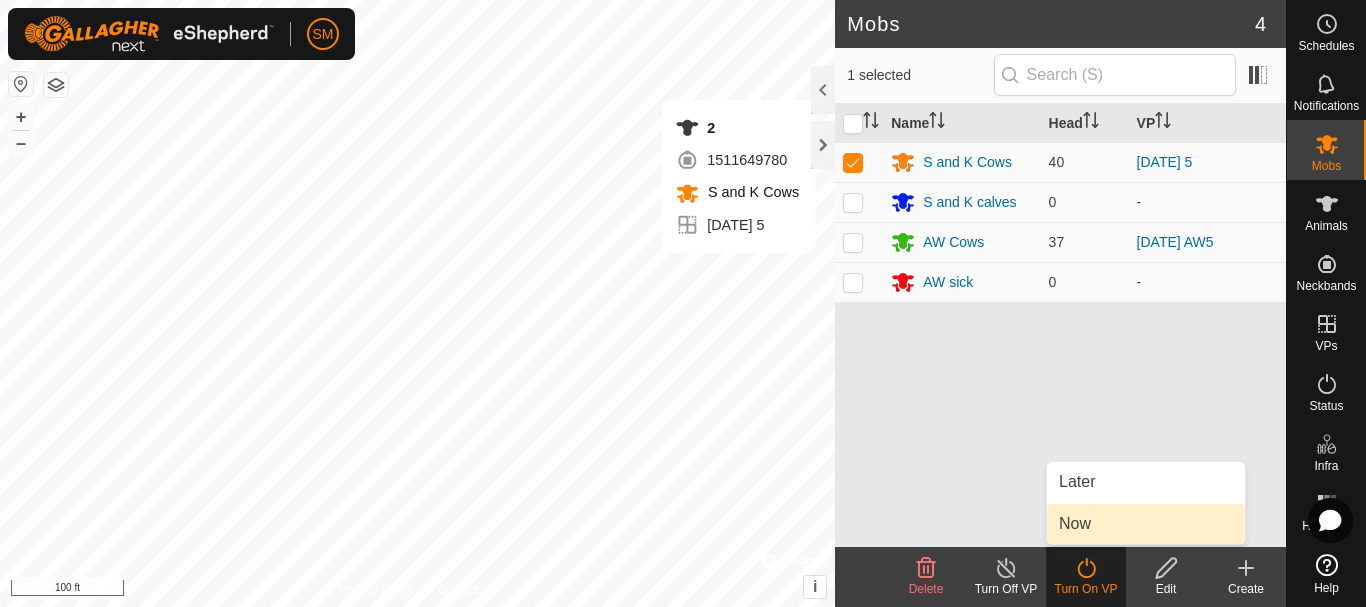 click on "Now" at bounding box center (1146, 524) 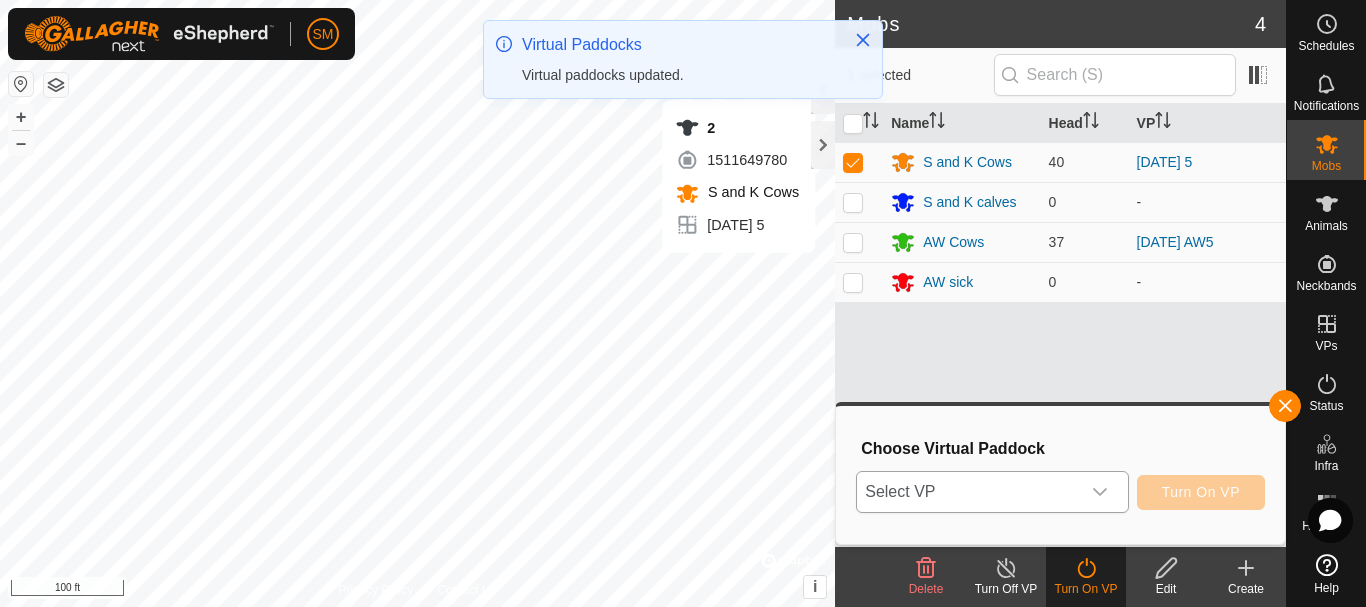 click 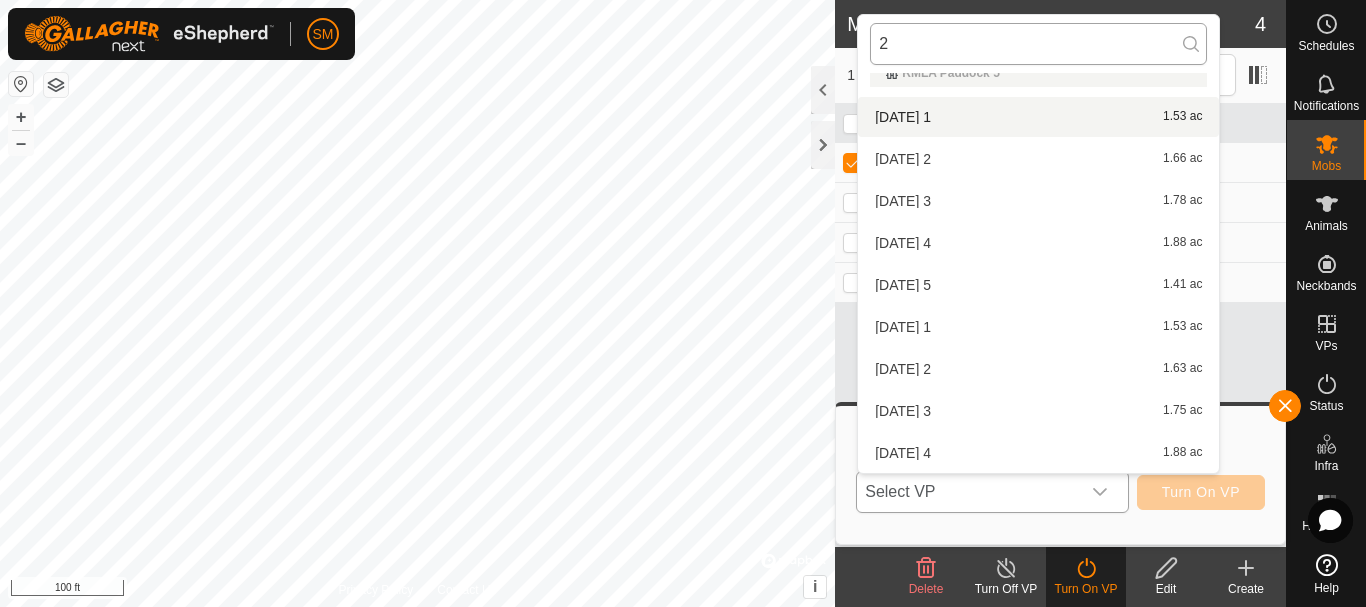 scroll, scrollTop: 0, scrollLeft: 0, axis: both 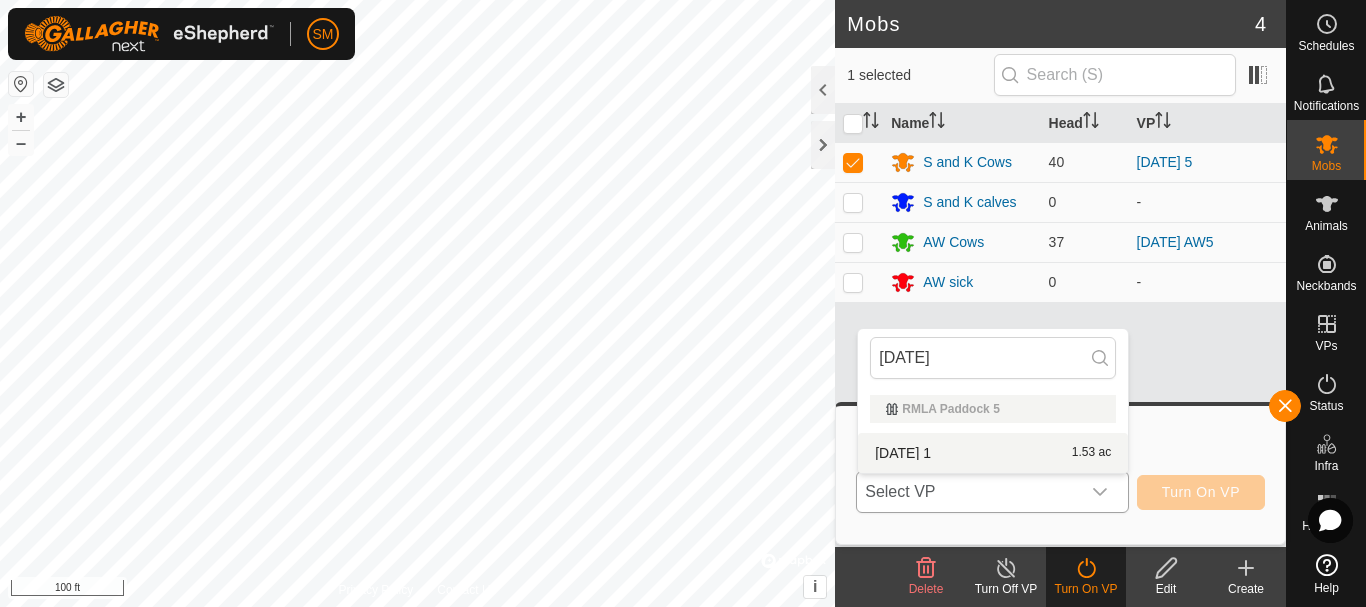 type on "[DATE]" 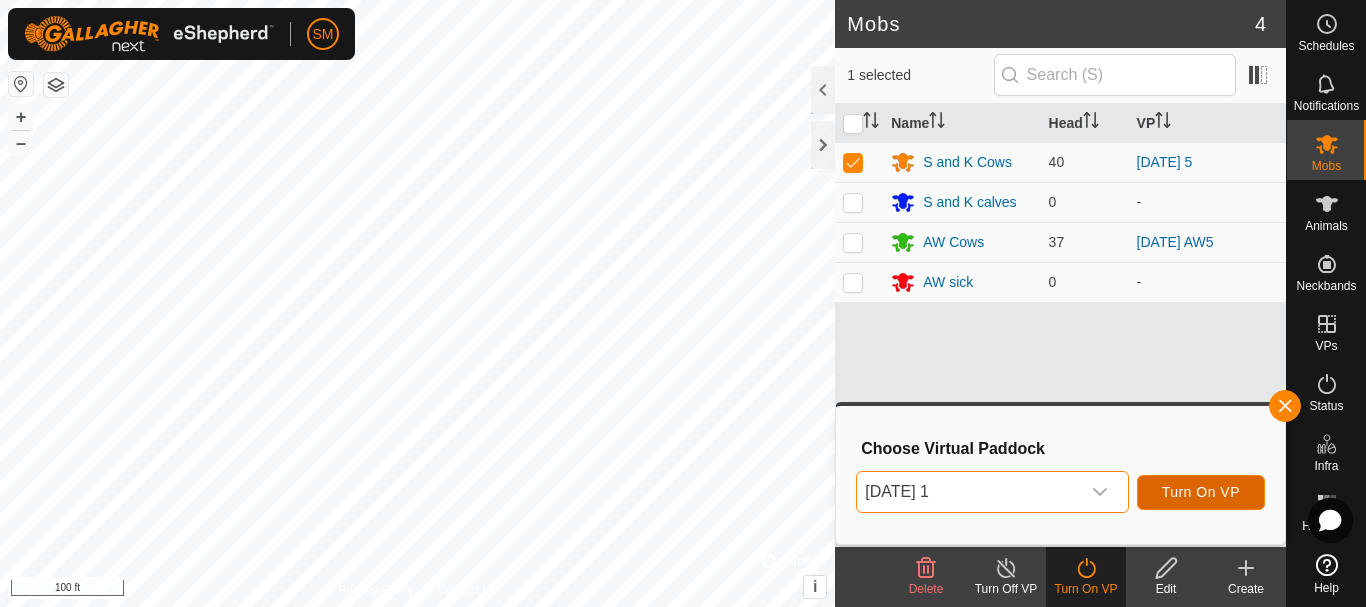 click on "Turn On VP" at bounding box center (1201, 492) 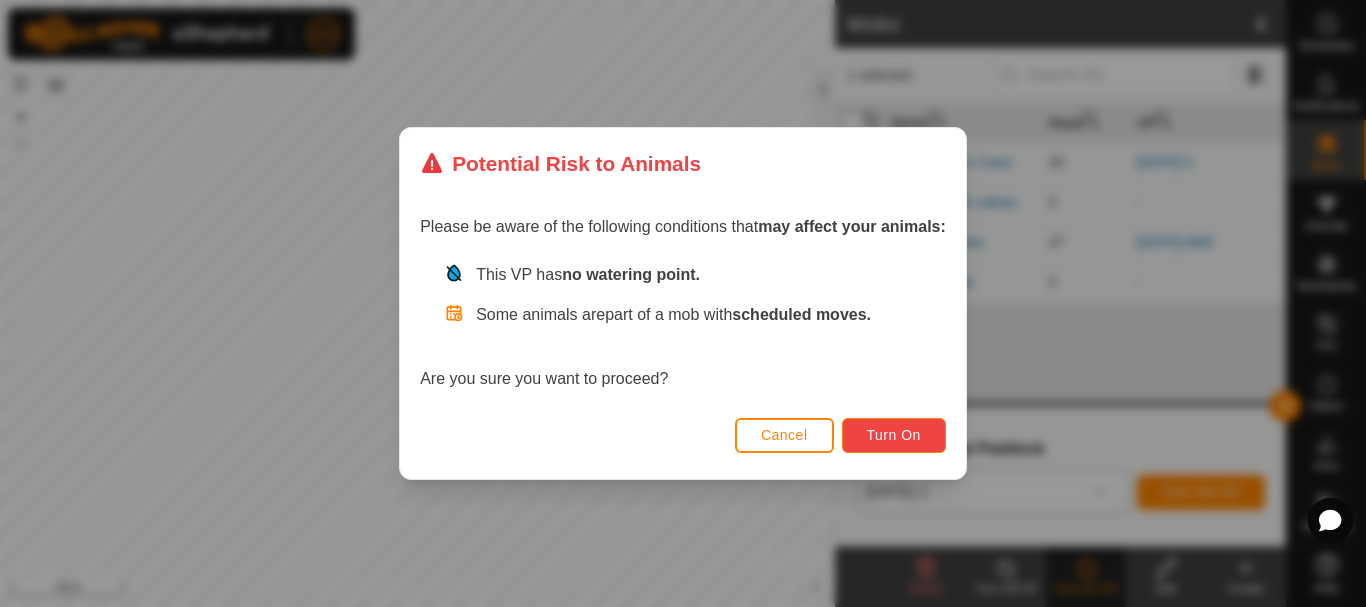 click on "Turn On" at bounding box center (894, 435) 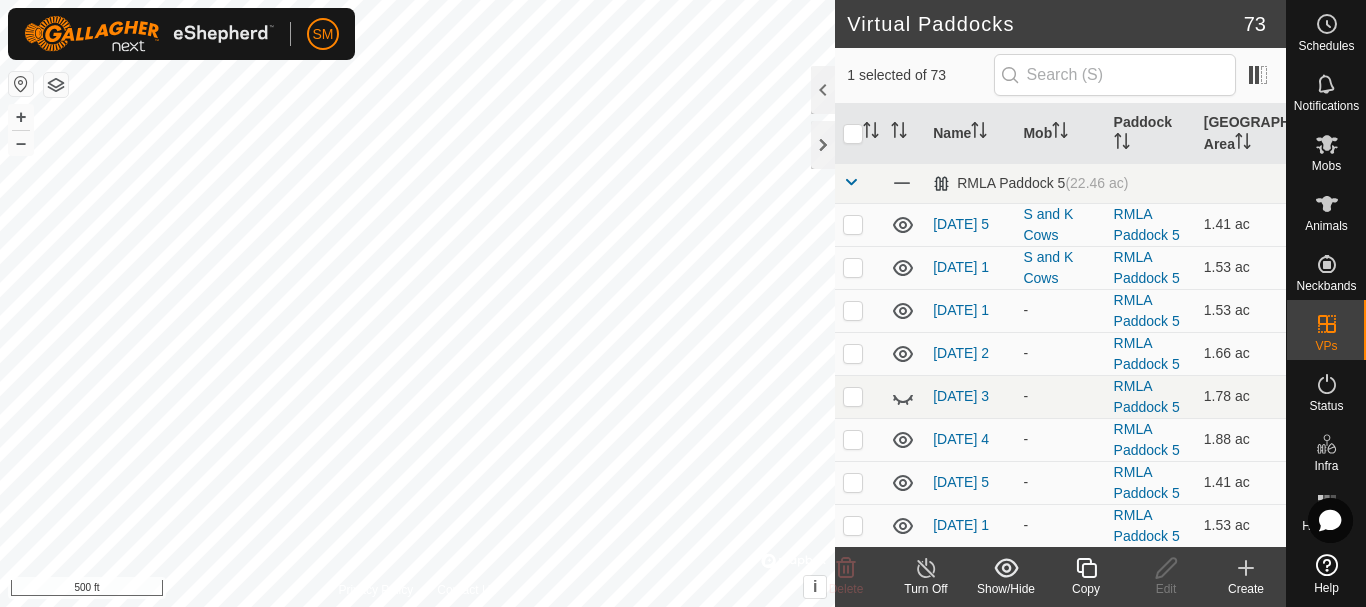 click 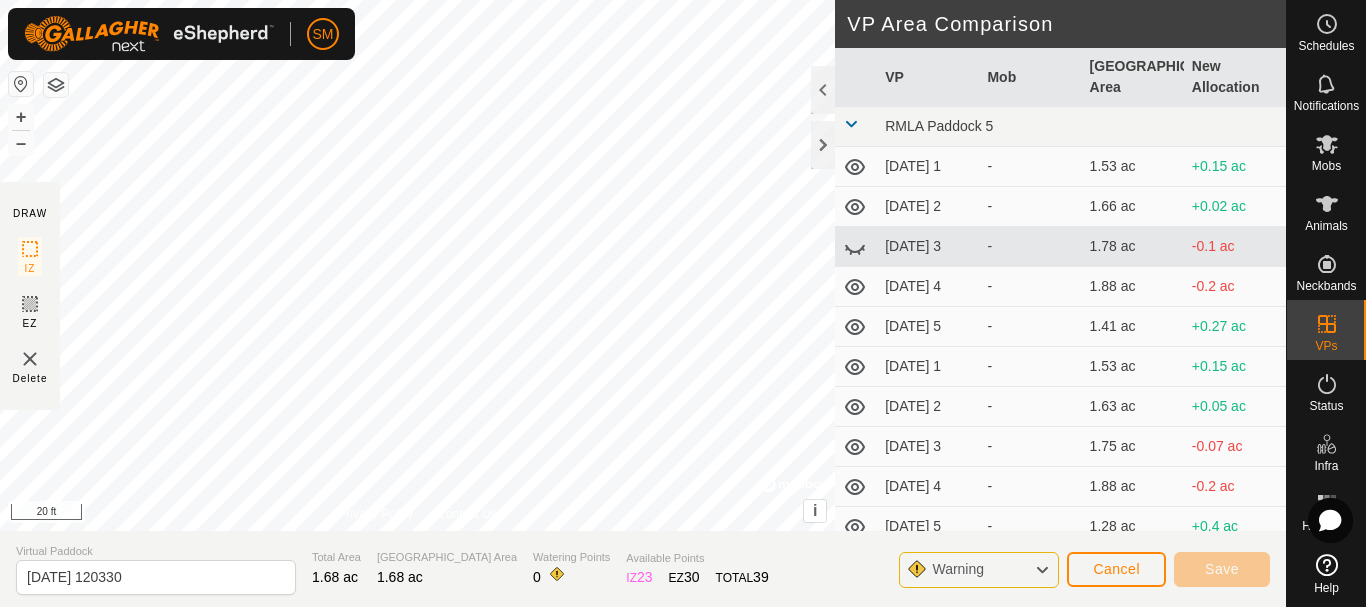 click on "Privacy Policy Contact Us + – ⇧ i ©  Mapbox , ©  OpenStreetMap ,  Improve this map 20 ft" at bounding box center [417, 265] 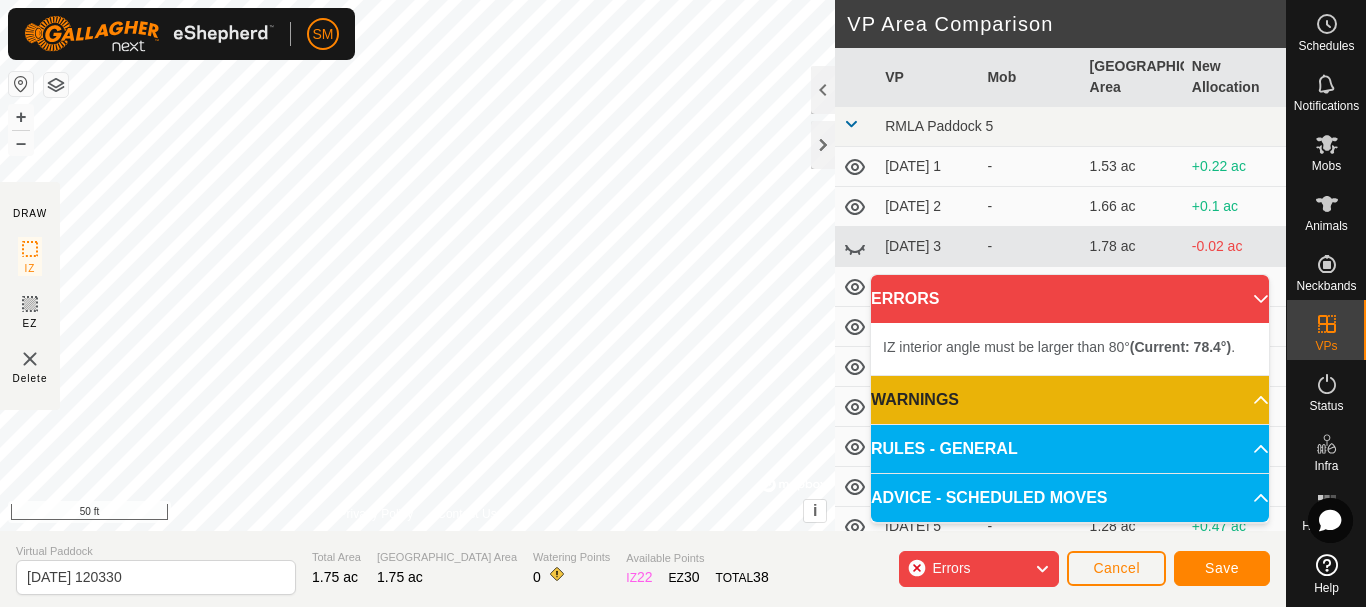 click on "DRAW IZ EZ Delete Privacy Policy Contact Us IZ interior angle must be larger than 80°  (Current: 78.3°) . + – ⇧ i ©  Mapbox , ©  OpenStreetMap ,  Improve this map 50 ft VP Area Comparison     VP   Mob   [GEOGRAPHIC_DATA] Area   New Allocation  RMLA Paddock 5  [DATE] 1  -  1.53 ac  +0.22 ac  [DATE] 2  -  1.66 ac  +0.1 ac  [DATE] 3  -  1.78 ac  -0.02 ac  [DATE] 4  -  1.88 ac  -0.12 ac  [DATE] 5  -  1.41 ac  +0.35 ac  [DATE] 1  -  1.53 ac  +0.22 ac  [DATE] 2  -  1.63 ac  +0.12 ac  [DATE] 3  -  1.75 ac   -   [DATE] 4  -  1.88 ac  -0.12 ac  [DATE] 5  -  1.28 ac  +0.47 ac  [DATE]  -  1.73 ac  +0.02 ac  [DATE] 1  -  1.41 ac  +0.35 ac  [DATE] 2  -  1.51 ac  +0.25 ac  [DATE] 3  -  1.63 ac  +0.12 ac  [DATE] 4  -  1.73 ac  +0.02 ac  [DATE] 5  -  1.26 ac  +0.49 ac  [DATE] 1  -  1.36 ac  +0.4 ac  [DATE] 2  -  1.48 ac  +0.27 ac  [DATE] 3  -  1.58 ac  +0.17 ac  [DATE] 4  -  1.71 ac  +0.05 ac  [DATE] 5  -  1.38 ac  +0.37 ac  [DATE] 1  - - -" 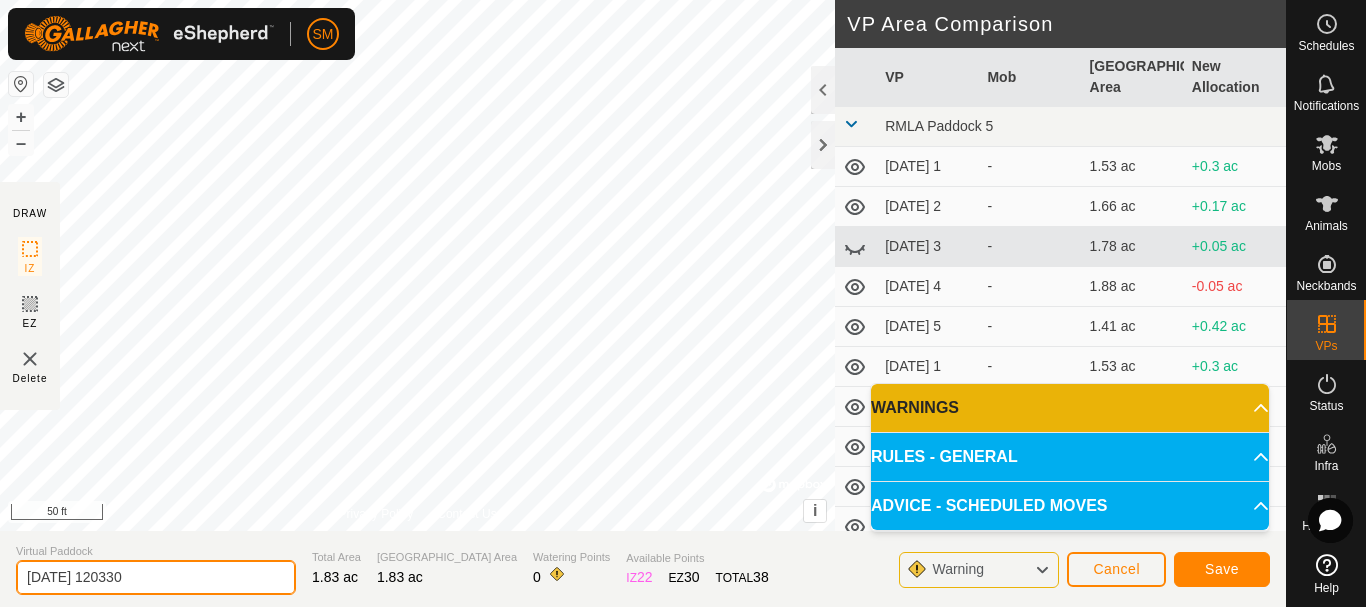 click on "[DATE] 120330" 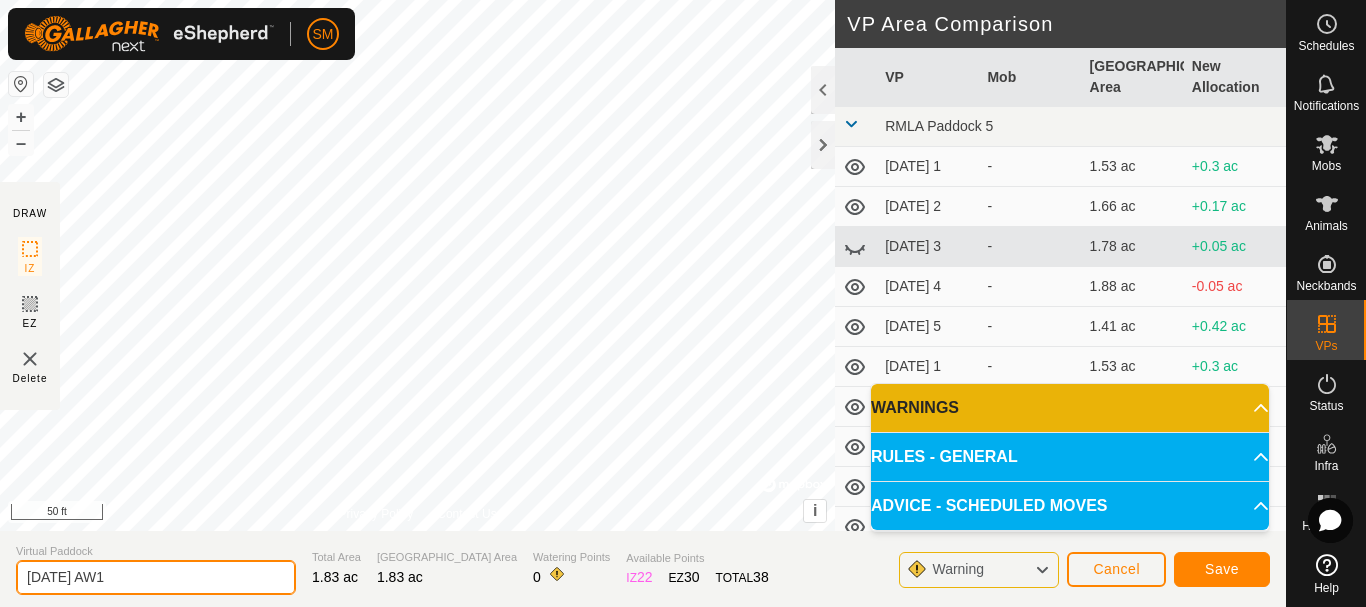 drag, startPoint x: 123, startPoint y: 576, endPoint x: 0, endPoint y: 588, distance: 123.58398 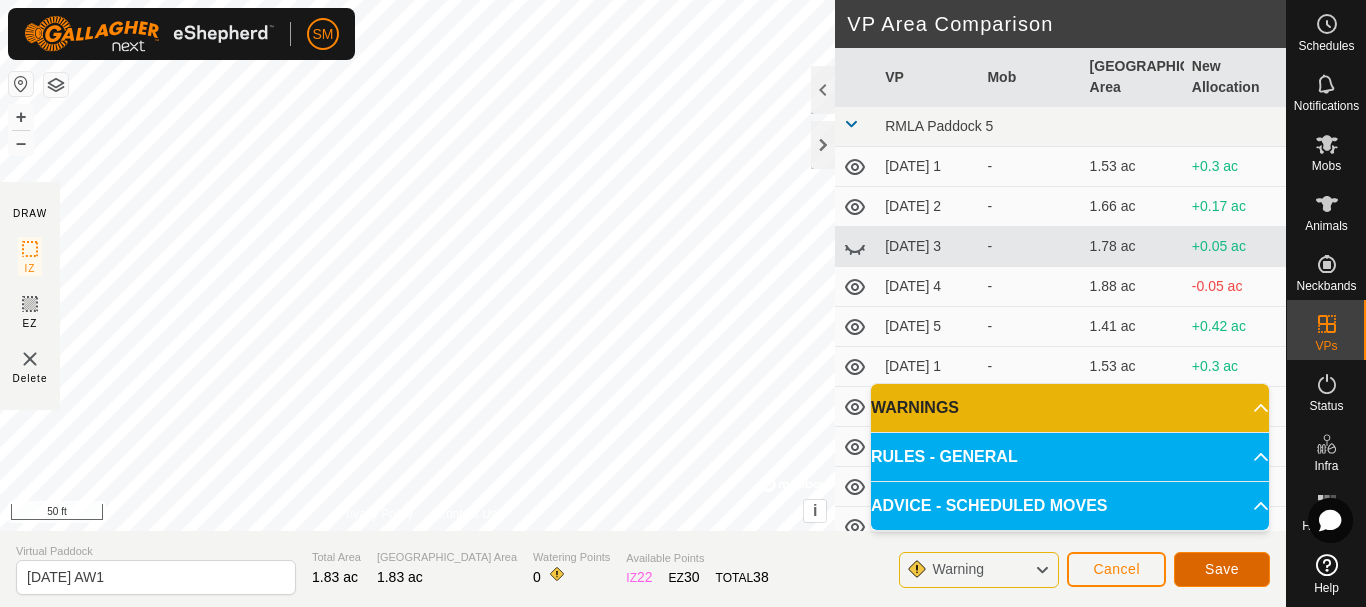 click on "Save" 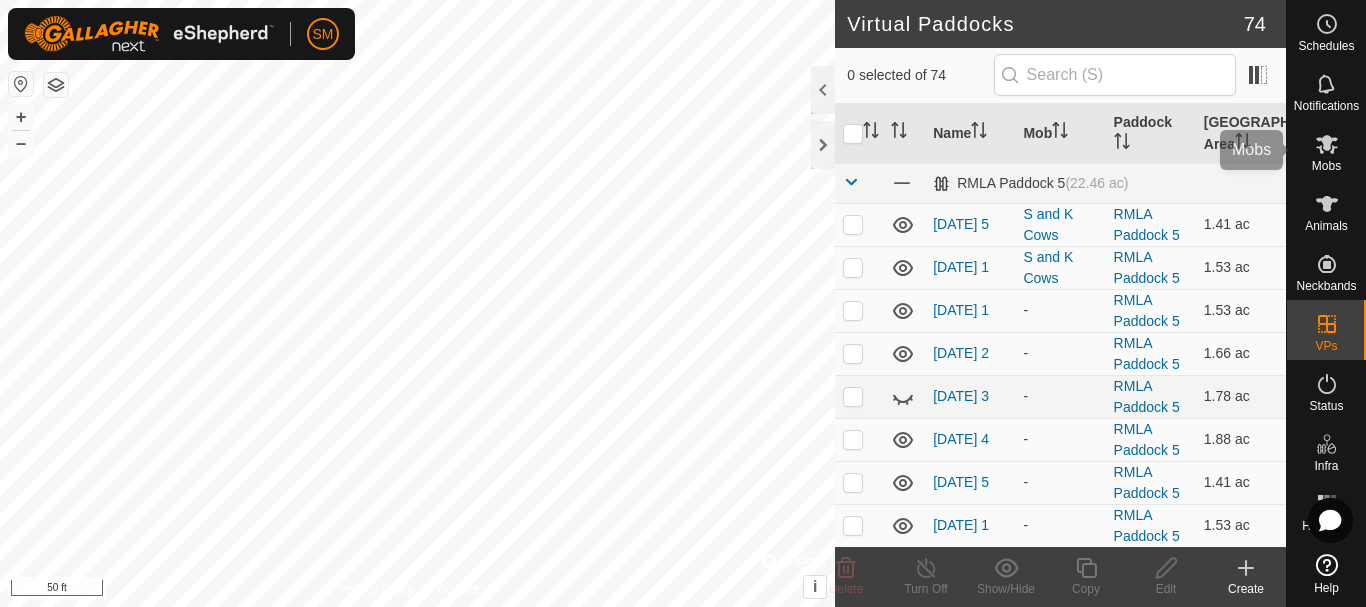 click 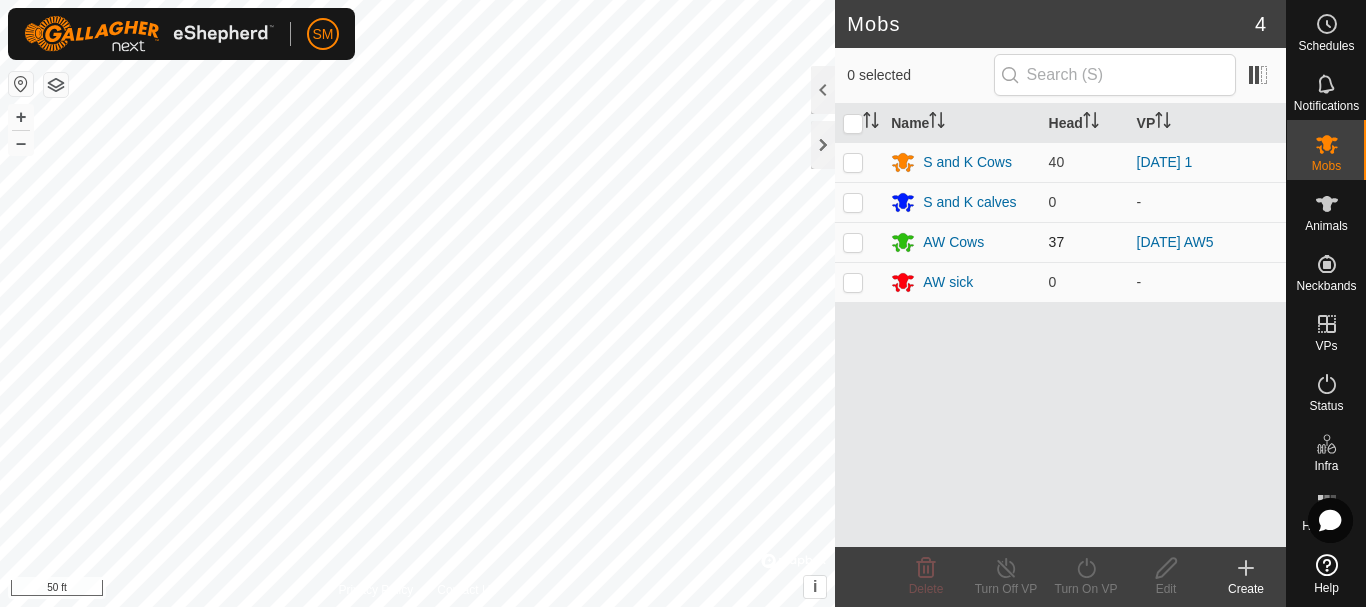 click at bounding box center [853, 242] 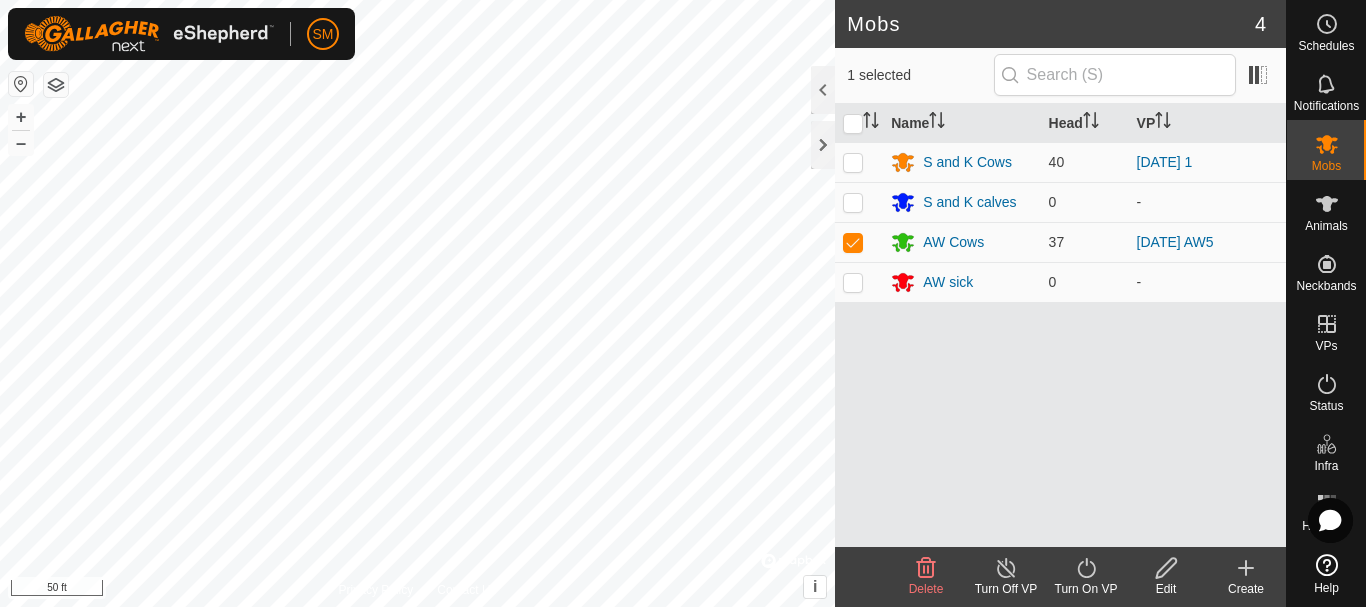 click 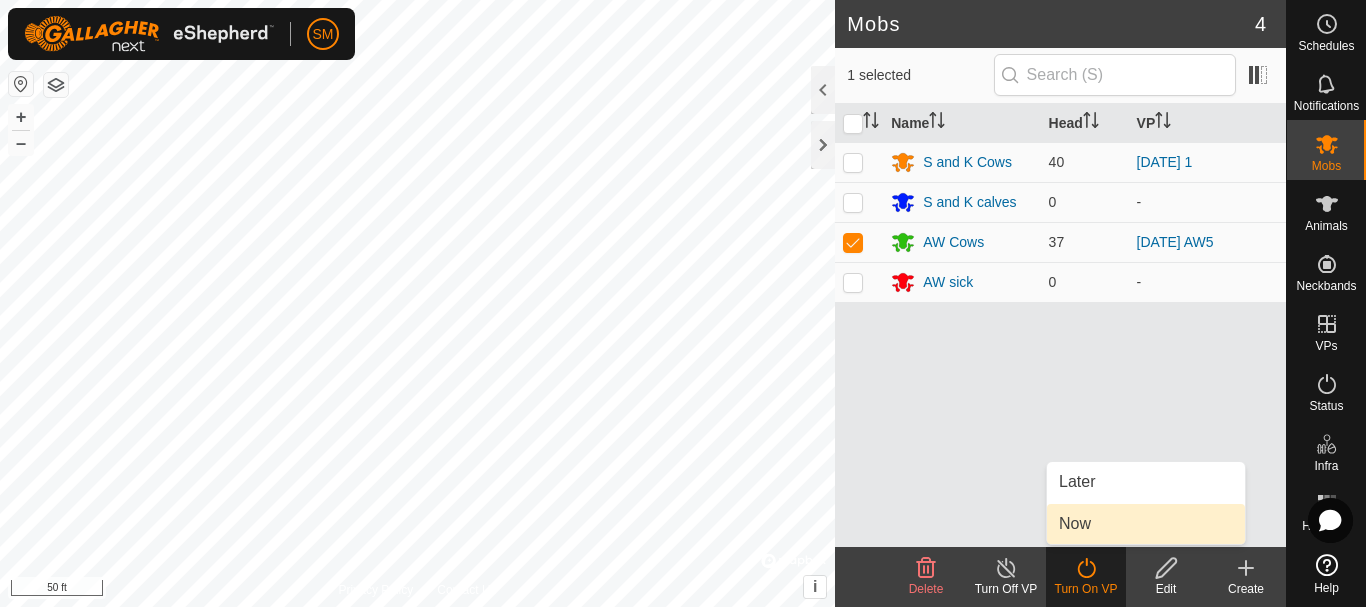click on "Now" at bounding box center (1146, 524) 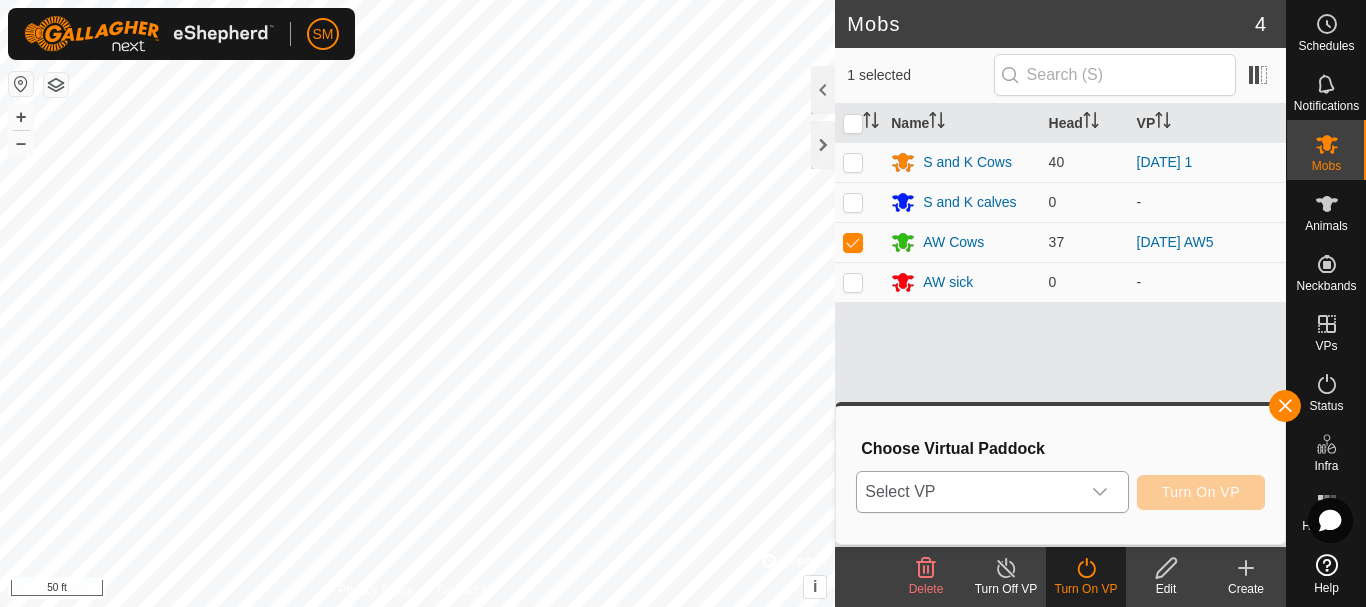 click on "Select VP" at bounding box center (968, 492) 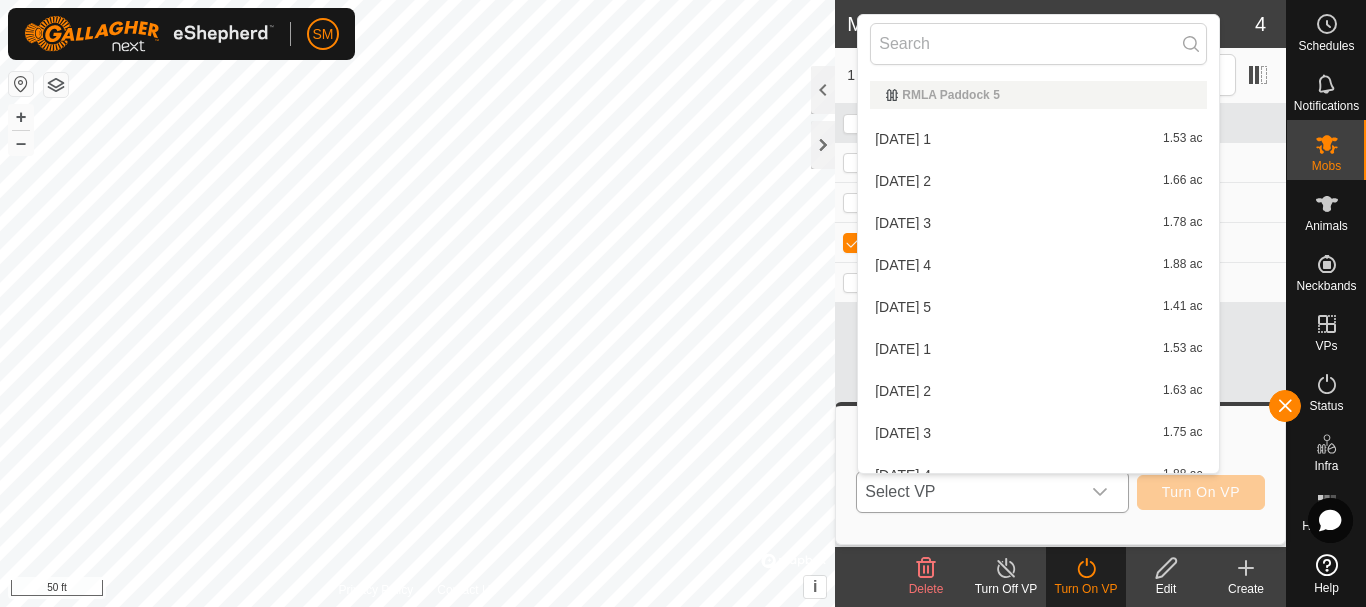 type on "[DATE] AW" 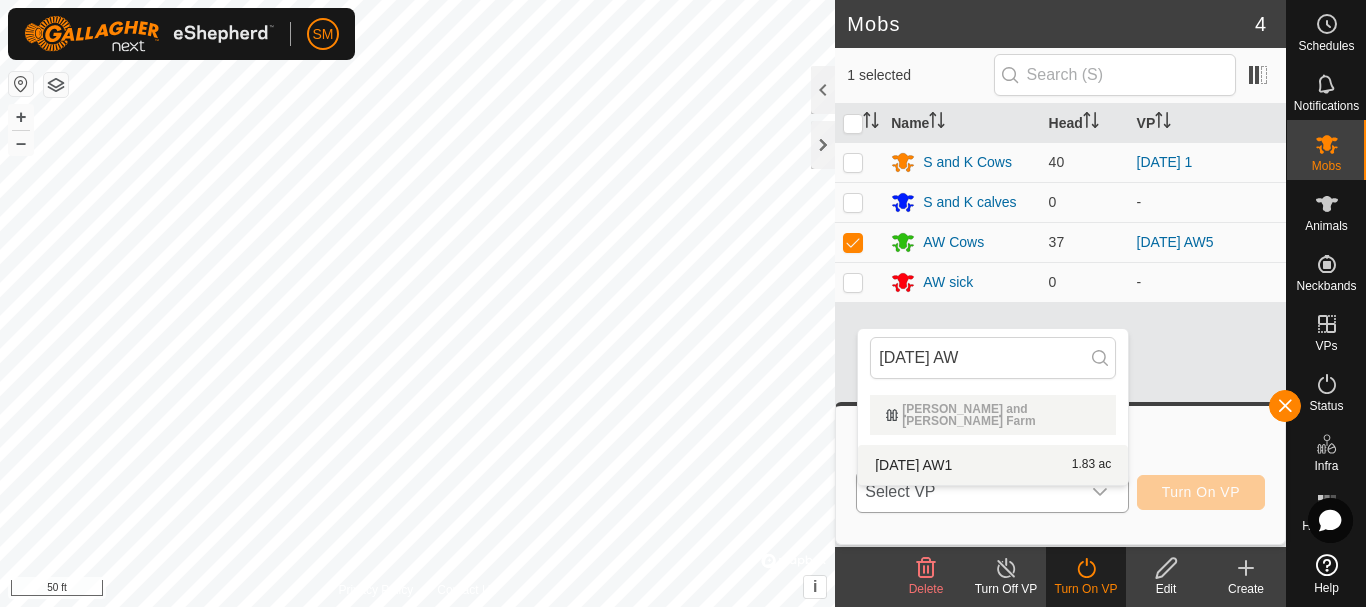 type on "[DATE] AW" 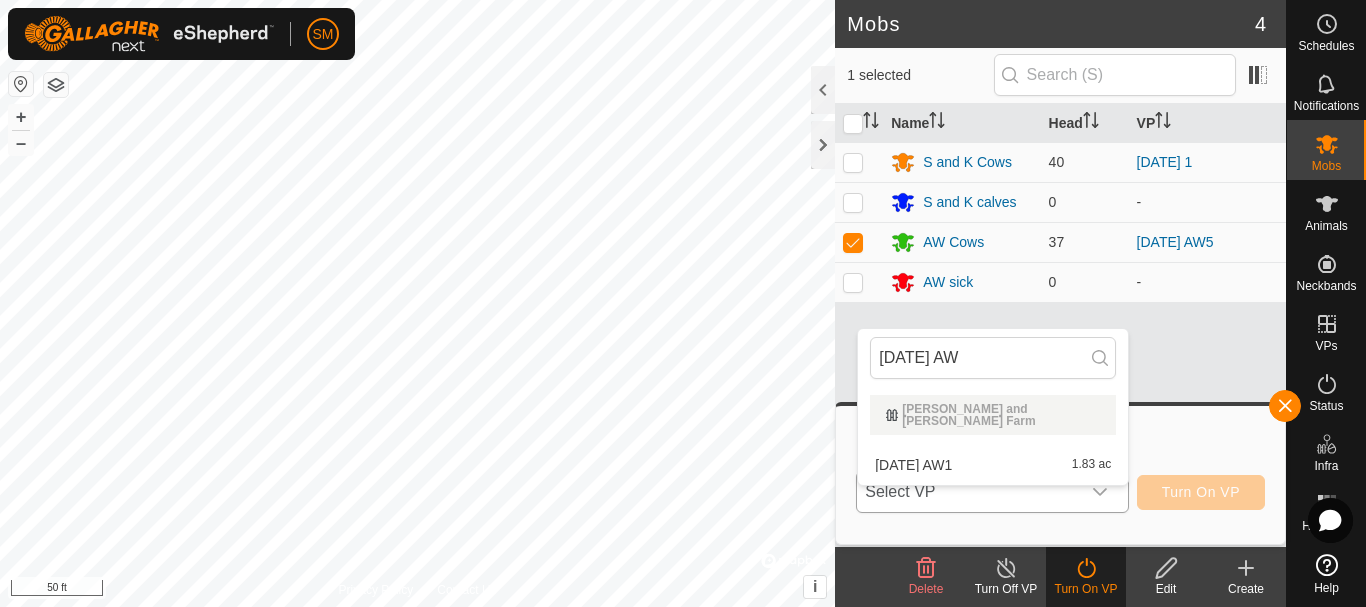 click on "[DATE] AW1  1.83 ac" at bounding box center (993, 465) 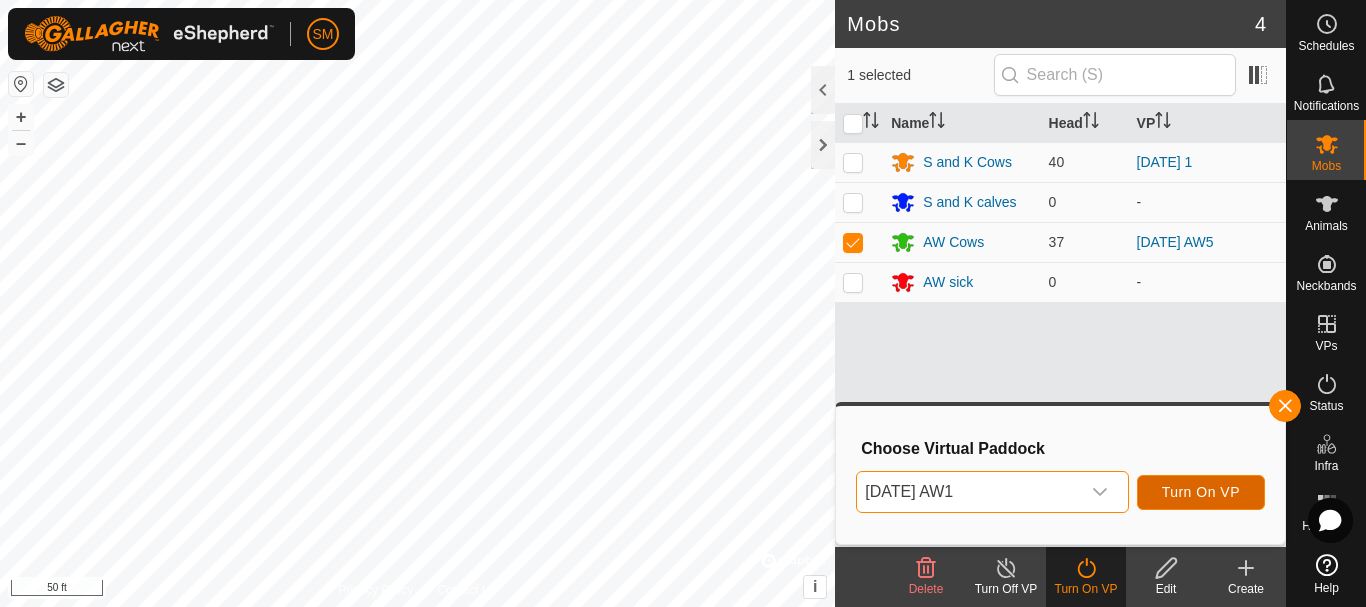 click on "Turn On VP" at bounding box center (1201, 492) 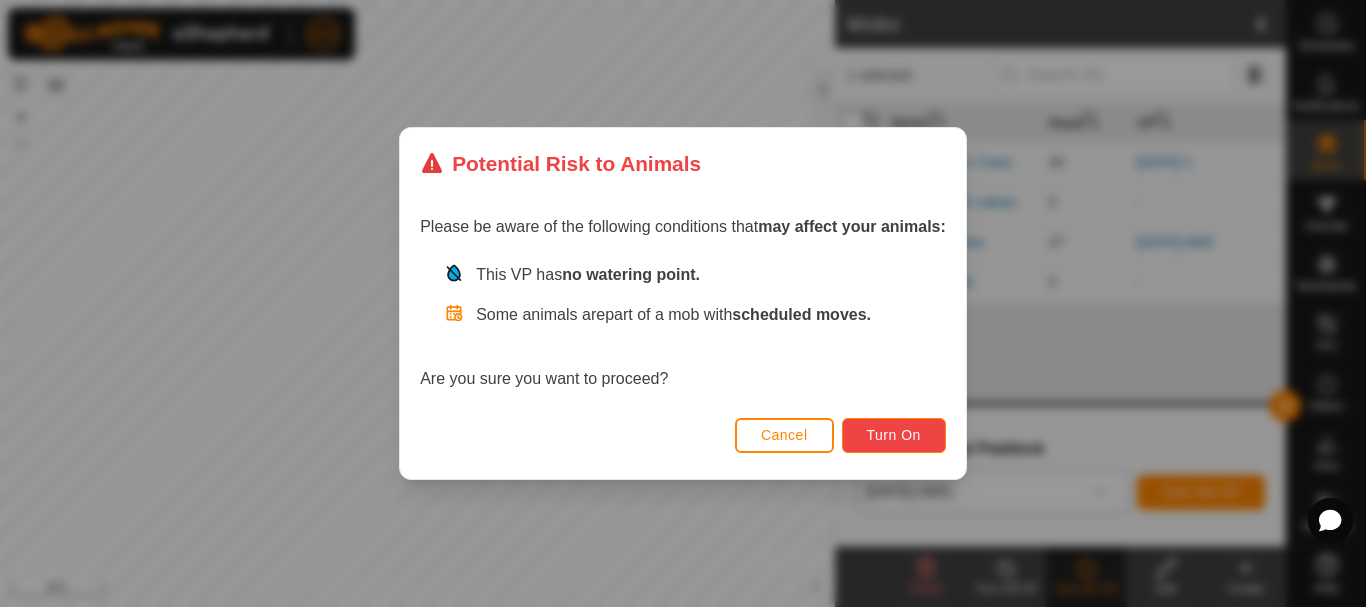 click on "Turn On" at bounding box center (894, 435) 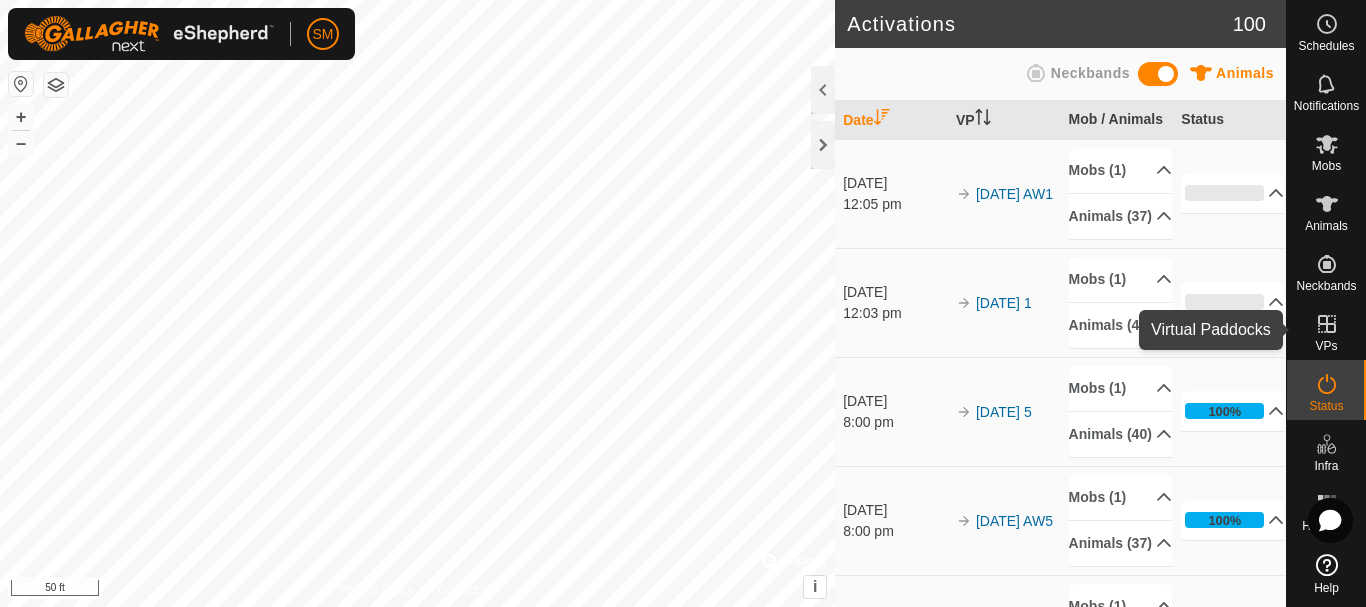 click 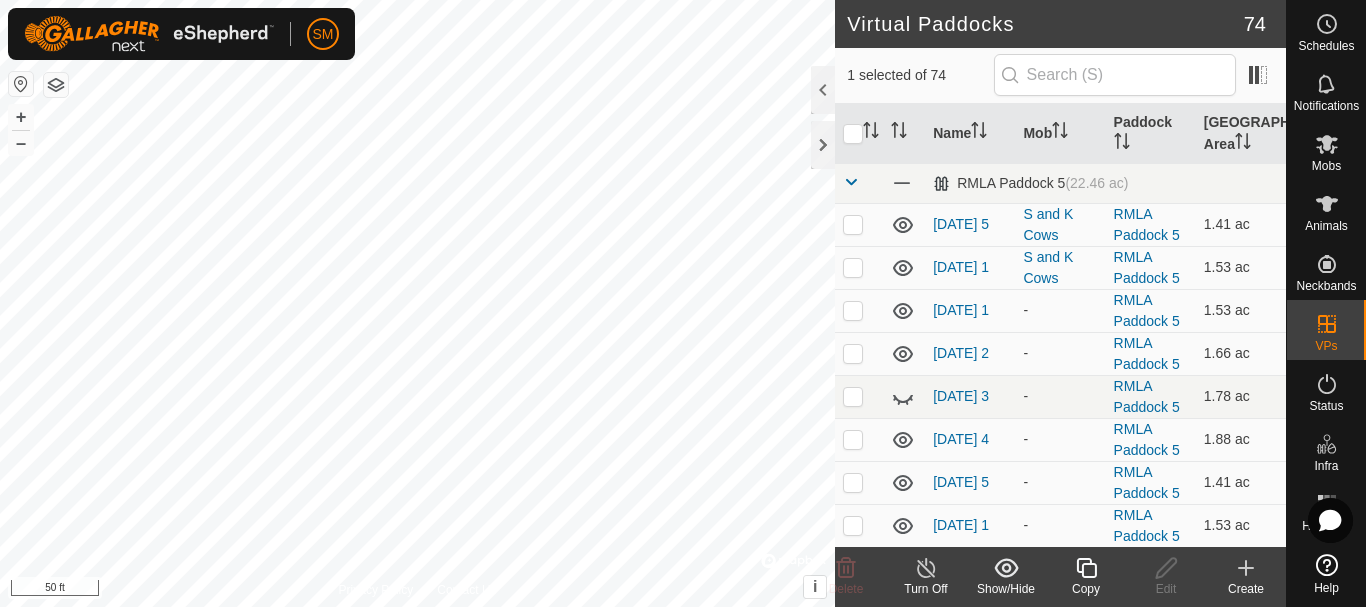checkbox on "true" 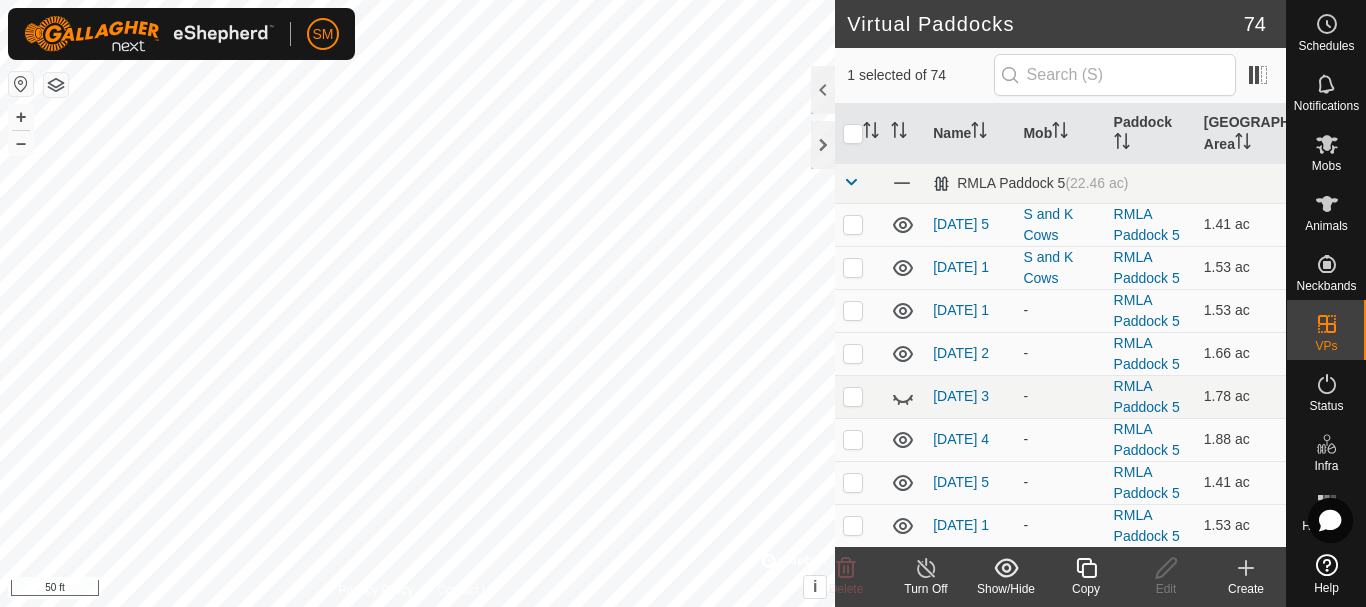 checkbox on "false" 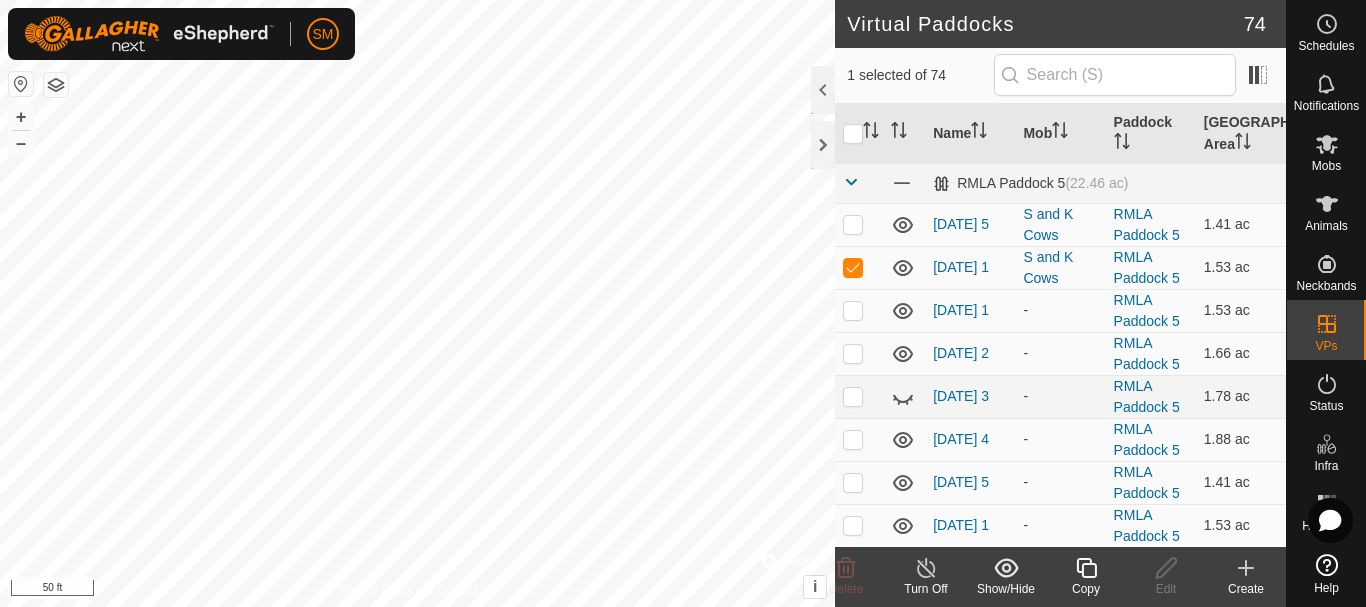 click 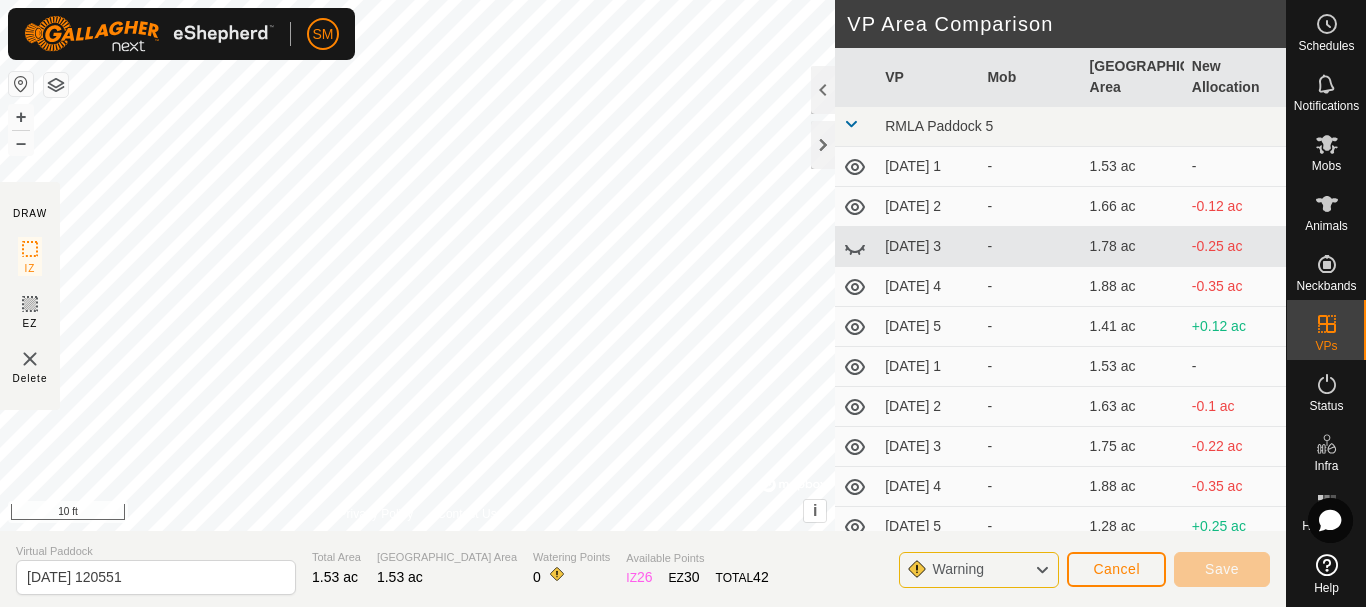 click on "SM Schedules Notifications Mobs Animals Neckbands VPs Status Infra Heatmap Help DRAW IZ EZ Delete Privacy Policy Contact Us + – ⇧ i ©  Mapbox , ©  OpenStreetMap ,  Improve this map 10 ft VP Area Comparison     VP   Mob   Grazing Area   New Allocation  RMLA Paddock 5  [DATE] 1  -  1.53 ac   -   [DATE] 2  -  1.66 ac  -0.12 ac  [DATE] 3  -  1.78 ac  -0.25 ac  [DATE] 4  -  1.88 ac  -0.35 ac  [DATE] 5  -  1.41 ac  +0.12 ac  [DATE] 1  -  1.53 ac   -   [DATE] 2  -  1.63 ac  -0.1 ac  [DATE] 3  -  1.75 ac  -0.22 ac  [DATE] 4  -  1.88 ac  -0.35 ac  [DATE] 5  -  1.28 ac  +0.25 ac  [DATE]  -  1.73 ac  -0.2 ac  [DATE] 1  -  1.41 ac  +0.12 ac  [DATE] 2  -  1.51 ac  +0.02 ac  [DATE] 3  -  1.63 ac  -0.1 ac  [DATE] 4  -  1.73 ac  -0.2 ac  [DATE] 5  -  1.26 ac  +0.27 ac  [DATE] 1  -  1.36 ac  +0.17 ac  [DATE] 2  -  1.48 ac  +0.05 ac  [DATE] 3  -  1.58 ac  -0.05 ac  [DATE] 4  -  1.71 ac  -0.17 ac  [DATE] 5  -  1.38 ac  +0.15 ac" at bounding box center [683, 303] 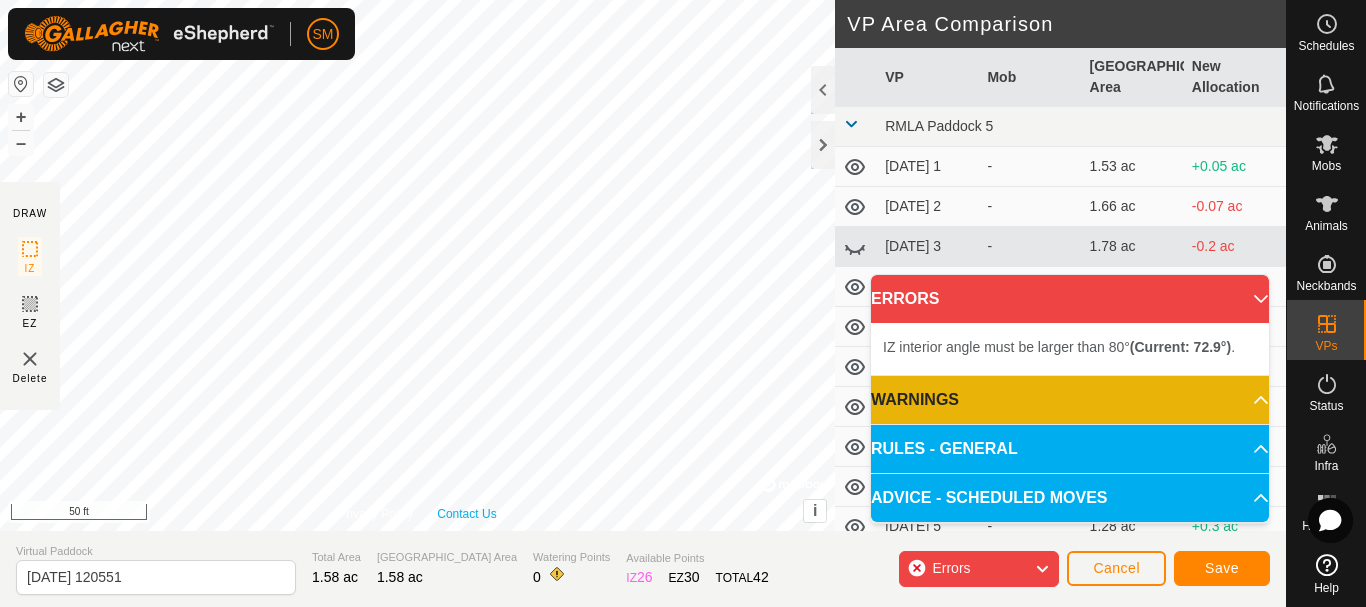 click on "Privacy Policy Contact Us + – ⇧ i ©  Mapbox , ©  OpenStreetMap ,  Improve this map 50 ft" at bounding box center [417, 265] 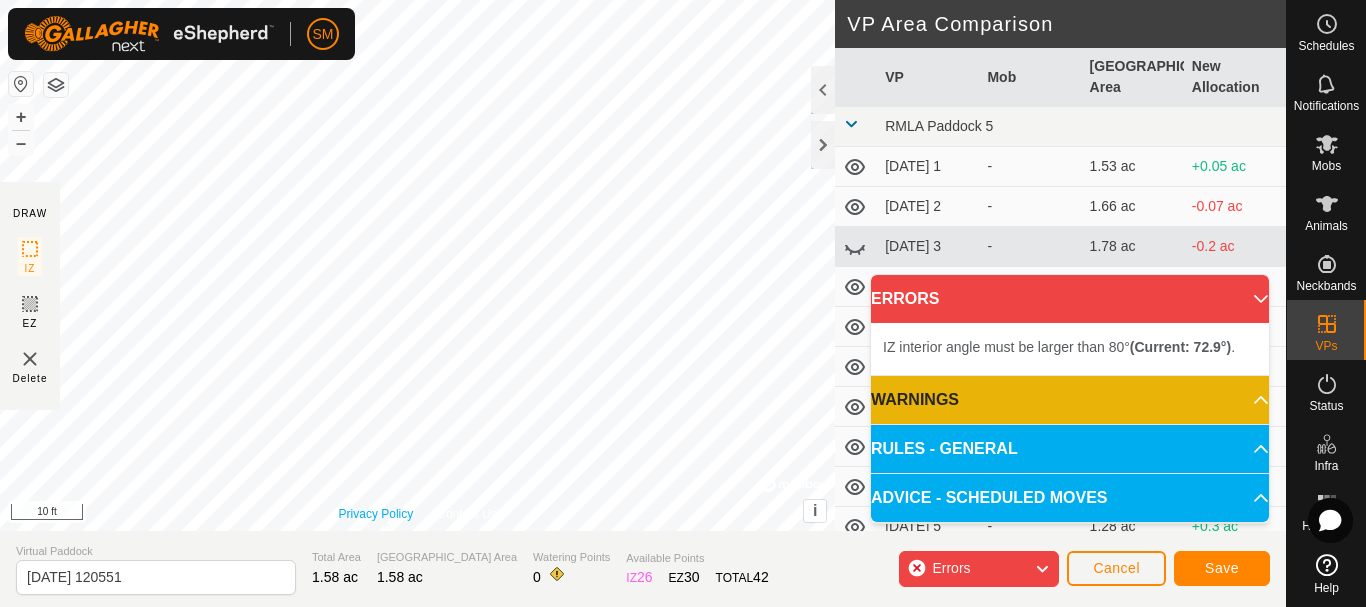 click on "DRAW IZ EZ Delete Privacy Policy Contact Us + – ⇧ i ©  Mapbox , ©  OpenStreetMap ,  Improve this map 10 ft VP Area Comparison     VP   Mob   [GEOGRAPHIC_DATA] Area   New Allocation  RMLA Paddock 5  [DATE] 1  -  1.53 ac  +0.05 ac  [DATE] 2  -  1.66 ac  -0.07 ac  [DATE] 3  -  1.78 ac  -0.2 ac  [DATE] 4  -  1.88 ac  -0.3 ac  [DATE] 5  -  1.41 ac  +0.17 ac  [DATE] 1  -  1.53 ac  +0.05 ac  [DATE] 2  -  1.63 ac  -0.05 ac  [DATE] 3  -  1.75 ac  -0.17 ac  [DATE] 4  -  1.88 ac  -0.3 ac  [DATE] 5  -  1.28 ac  +0.3 ac  [DATE]  -  1.73 ac  -0.15 ac  [DATE] 1  -  1.41 ac  +0.17 ac  [DATE] 2  -  1.51 ac  +0.07 ac  [DATE] 3  -  1.63 ac  -0.05 ac  [DATE] 4  -  1.73 ac  -0.15 ac  [DATE] 5  -  1.26 ac  +0.32 ac  [DATE] 1  -  1.36 ac  +0.22 ac  [DATE] 2  -  1.48 ac  +0.1 ac  [DATE] 3  -  1.58 ac   -   [DATE] 4  -  1.71 ac  -0.12 ac  [DATE] 5  -  1.38 ac  +0.2 ac  [DATE] 1  -  1.51 ac  +0.07 ac  [DATE] 2  -  1.61 ac  -0.02 ac  [DATE] 3  -" 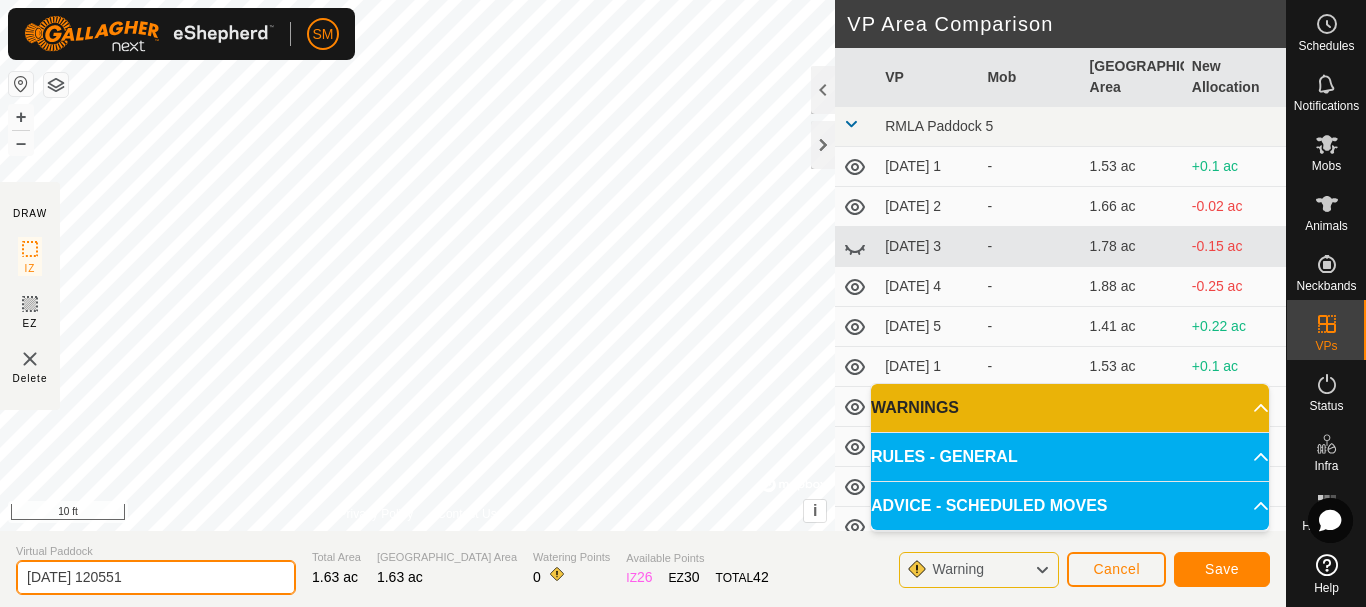 click on "[DATE] 120551" 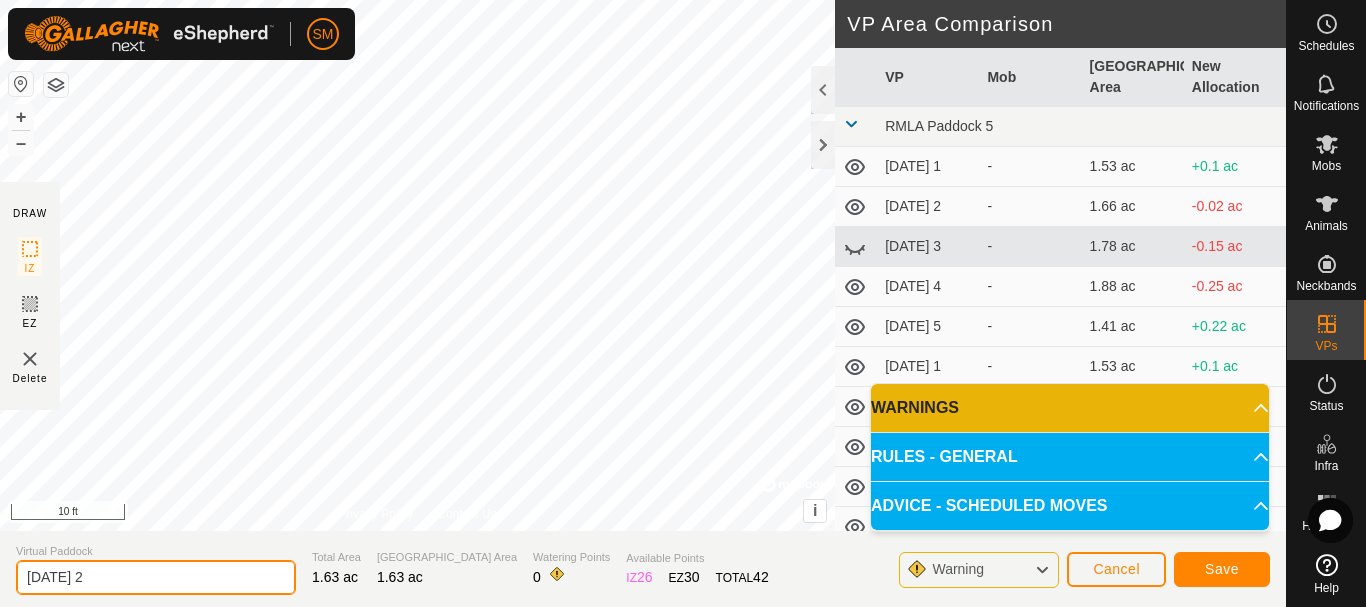 drag, startPoint x: 101, startPoint y: 580, endPoint x: 0, endPoint y: 578, distance: 101.0198 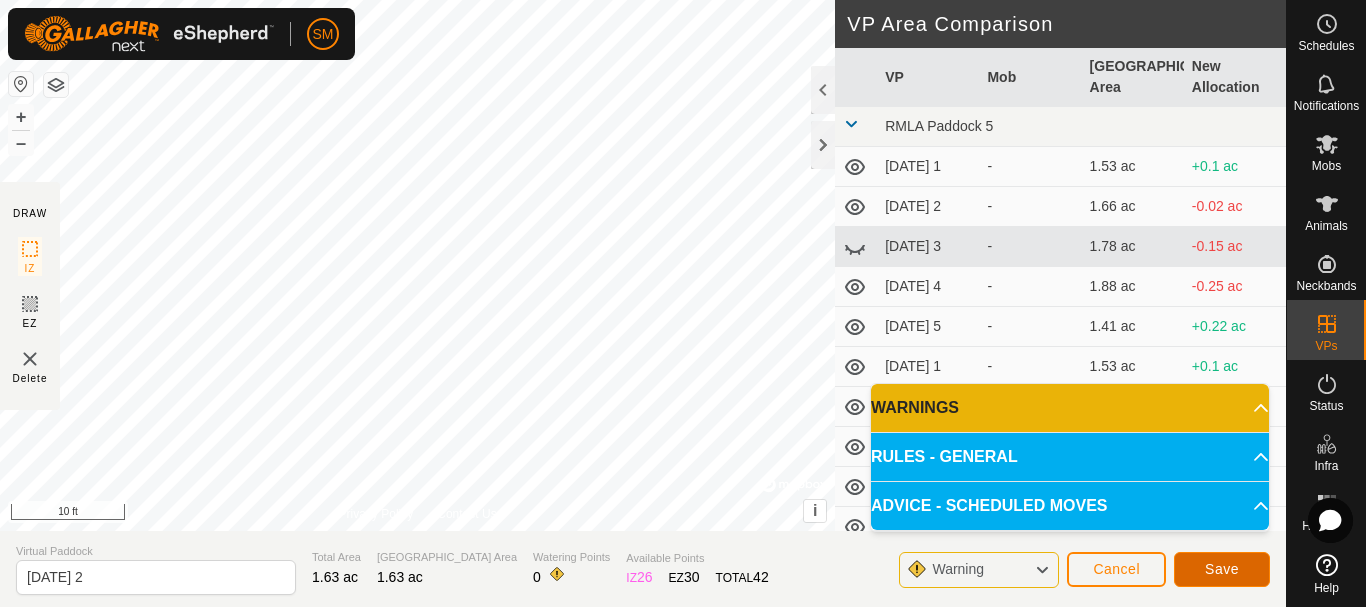 click on "Save" 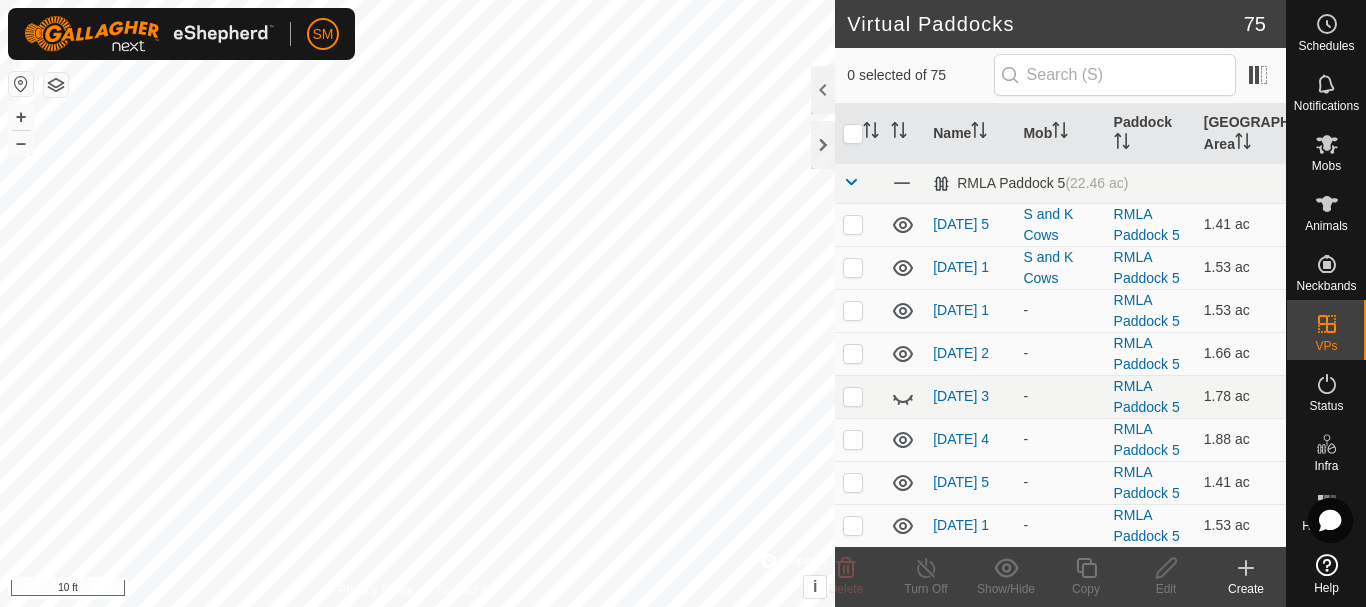 checkbox on "true" 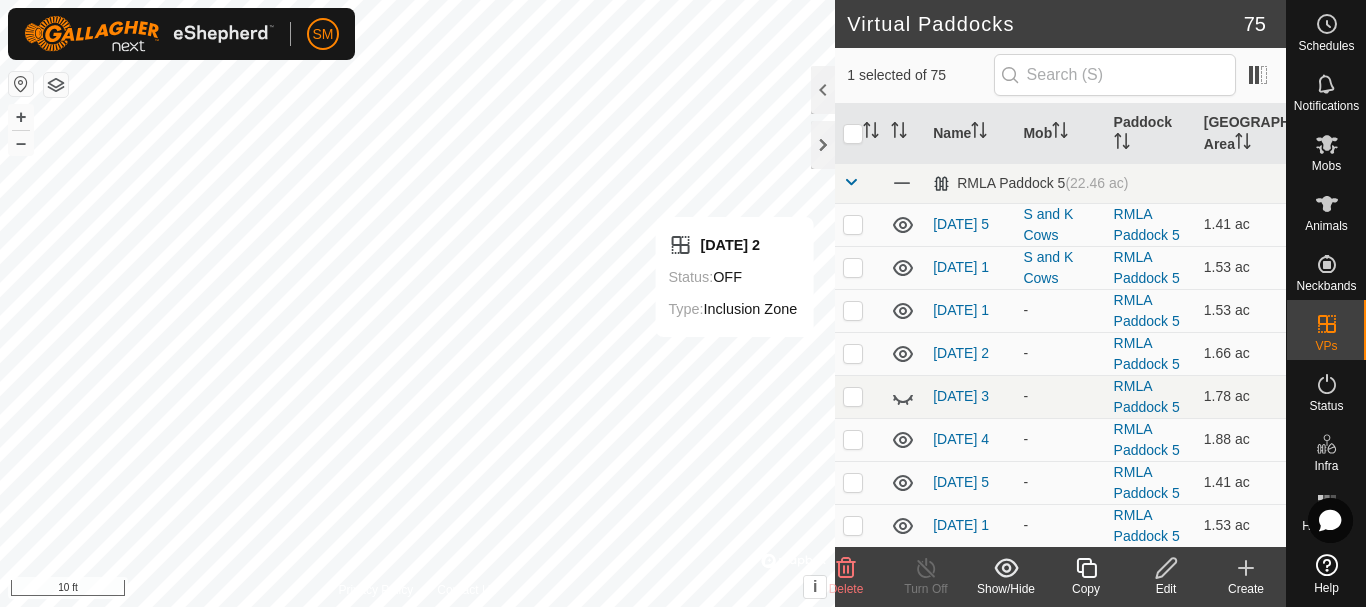 click 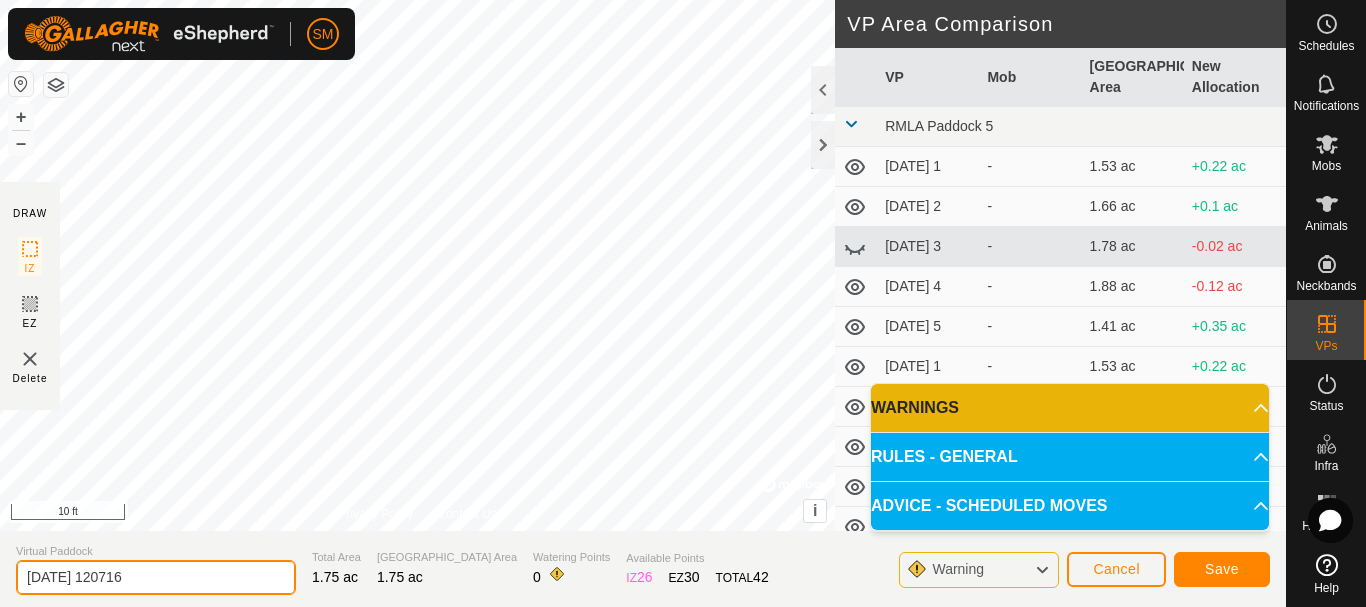 click on "[DATE] 120716" 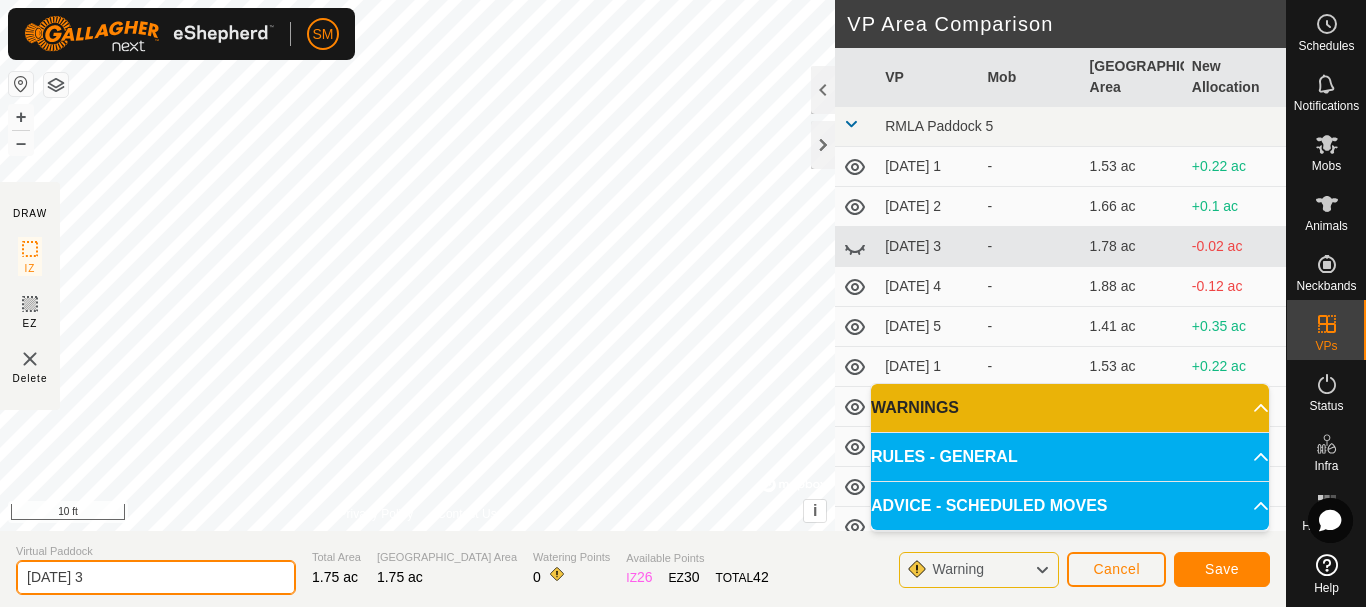 type on "[DATE] 3" 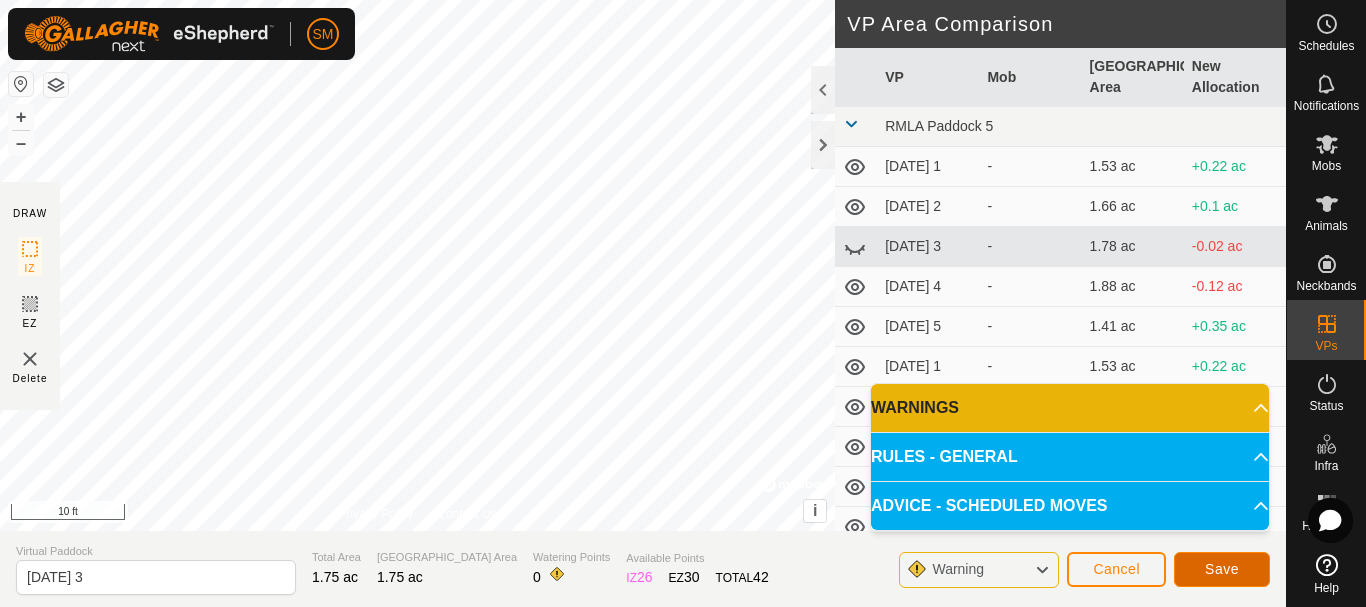 click on "Save" 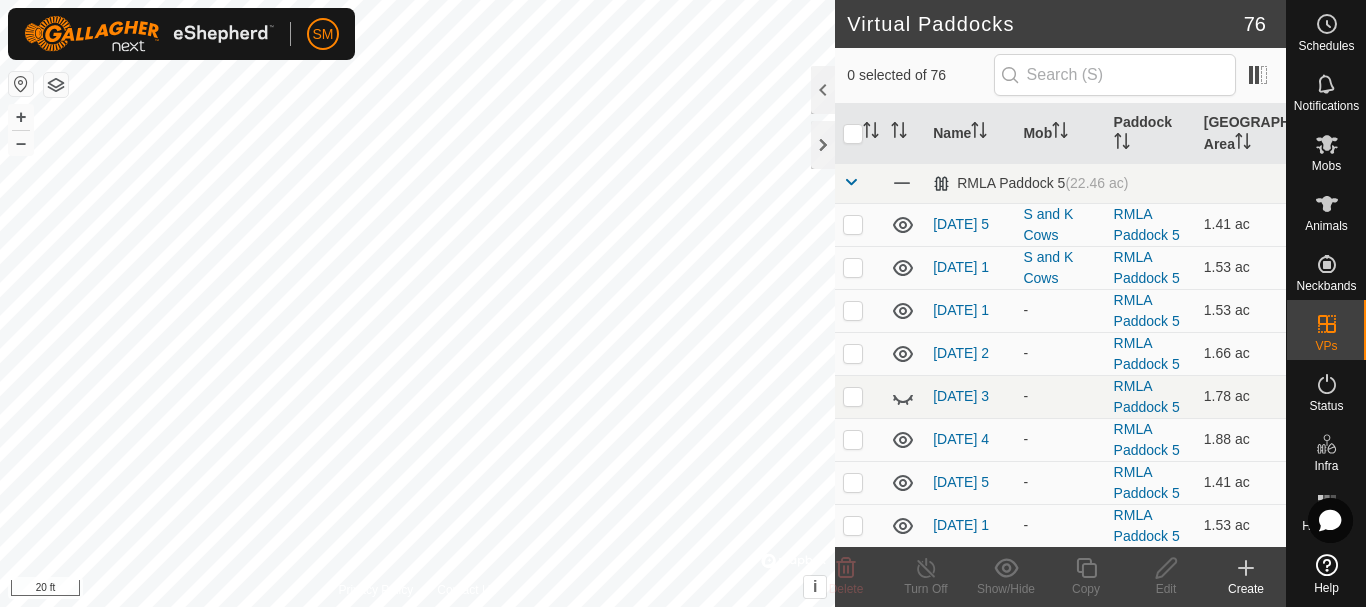 checkbox on "true" 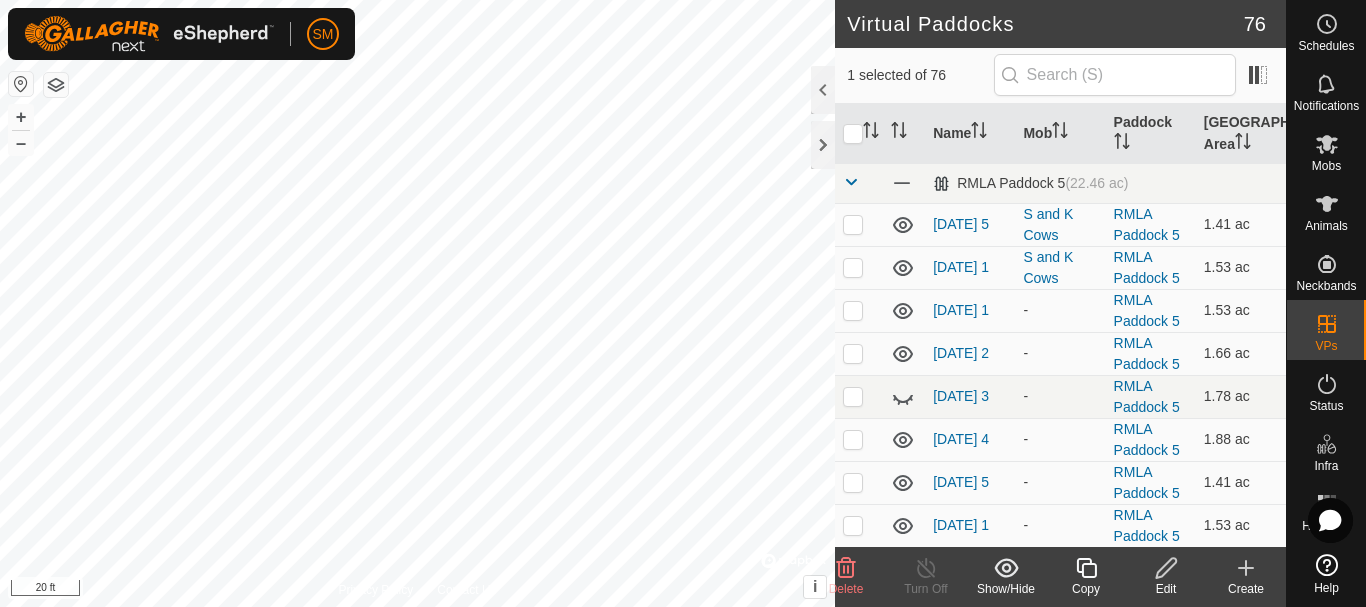 click 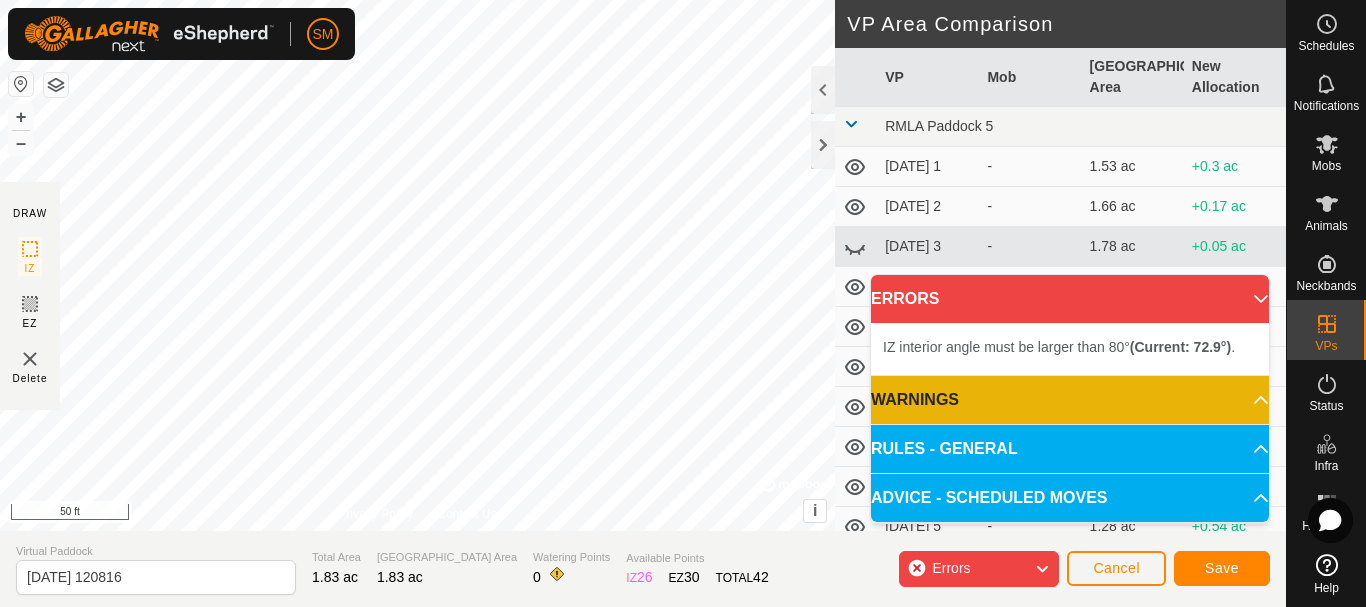 click on "DRAW IZ EZ Delete Privacy Policy Contact Us + – ⇧ i ©  Mapbox , ©  OpenStreetMap ,  Improve this map 50 ft VP Area Comparison     VP   Mob   [GEOGRAPHIC_DATA] Area   New Allocation  RMLA Paddock 5  [DATE] 1  -  1.53 ac  +0.3 ac  [DATE] 2  -  1.66 ac  +0.17 ac  [DATE] 3  -  1.78 ac  +0.05 ac  [DATE] 4  -  1.88 ac  -0.05 ac  [DATE] 5  -  1.41 ac  +0.42 ac  [DATE] 1  -  1.53 ac  +0.3 ac  [DATE] 2  -  1.63 ac  +0.2 ac  [DATE] 3  -  1.75 ac  +0.07 ac  [DATE] 4  -  1.88 ac  -0.05 ac  [DATE] 5  -  1.28 ac  +0.54 ac  [DATE]  -  1.73 ac  +0.1 ac  [DATE] 1  -  1.41 ac  +0.42 ac  [DATE] 2  -  1.51 ac  +0.32 ac  [DATE] 3  -  1.63 ac  +0.2 ac  [DATE] 4  -  1.73 ac  +0.1 ac  [DATE] 5  -  1.26 ac  +0.57 ac  [DATE] 1  -  1.36 ac  +0.47 ac  [DATE] 2  -  1.48 ac  +0.35 ac  [DATE] 3  -  1.58 ac  +0.25 ac  [DATE] 4  -  1.71 ac  +0.12 ac  [DATE] 5  -  1.38 ac  +0.44 ac  [DATE] 1  -  1.51 ac  +0.32 ac  [DATE] 2  -  1.61 ac  +0.22 ac -  1.73 ac" 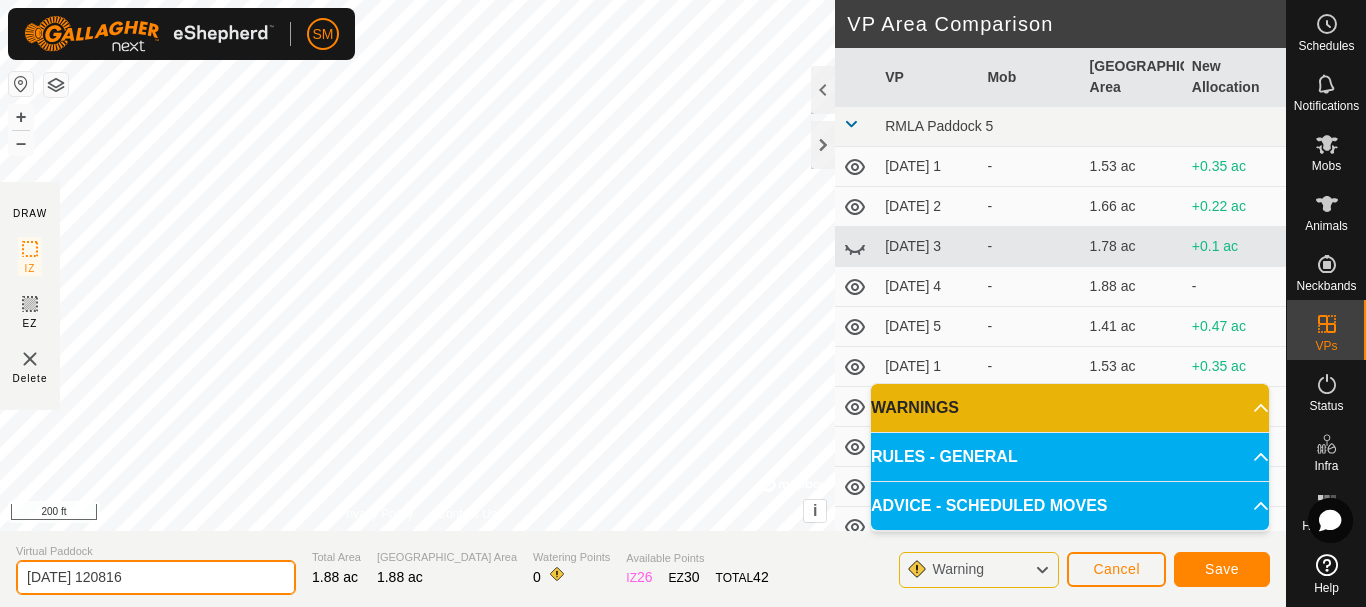 click on "[DATE] 120816" 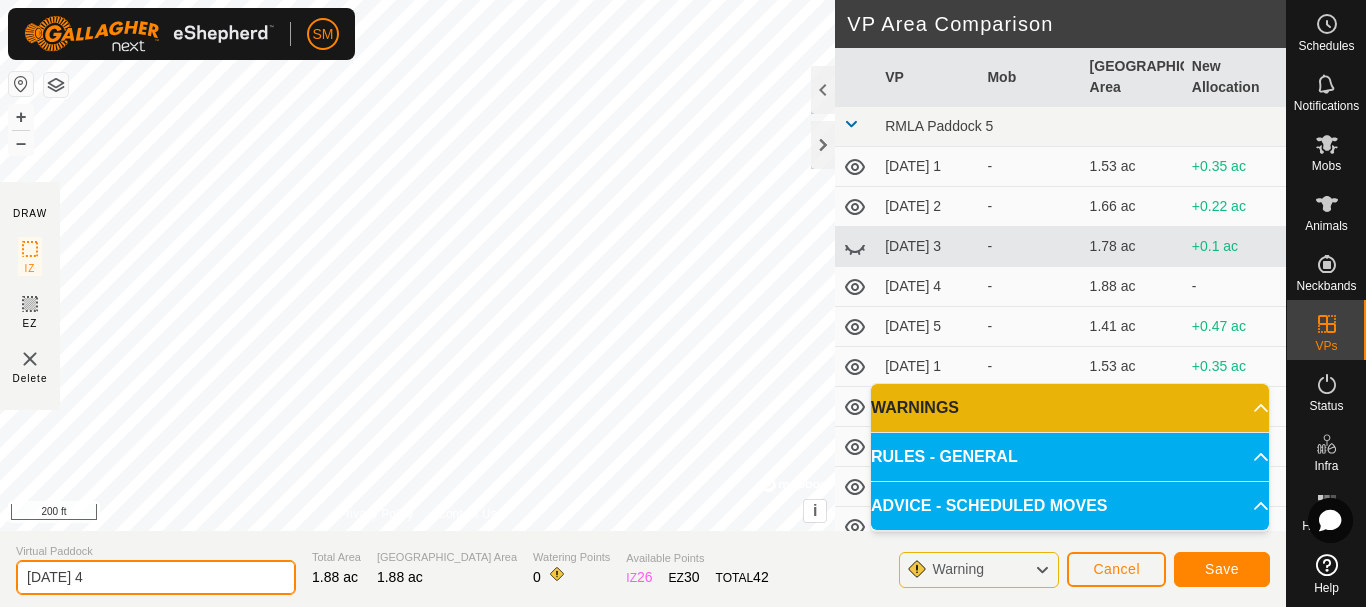 type on "[DATE] 4" 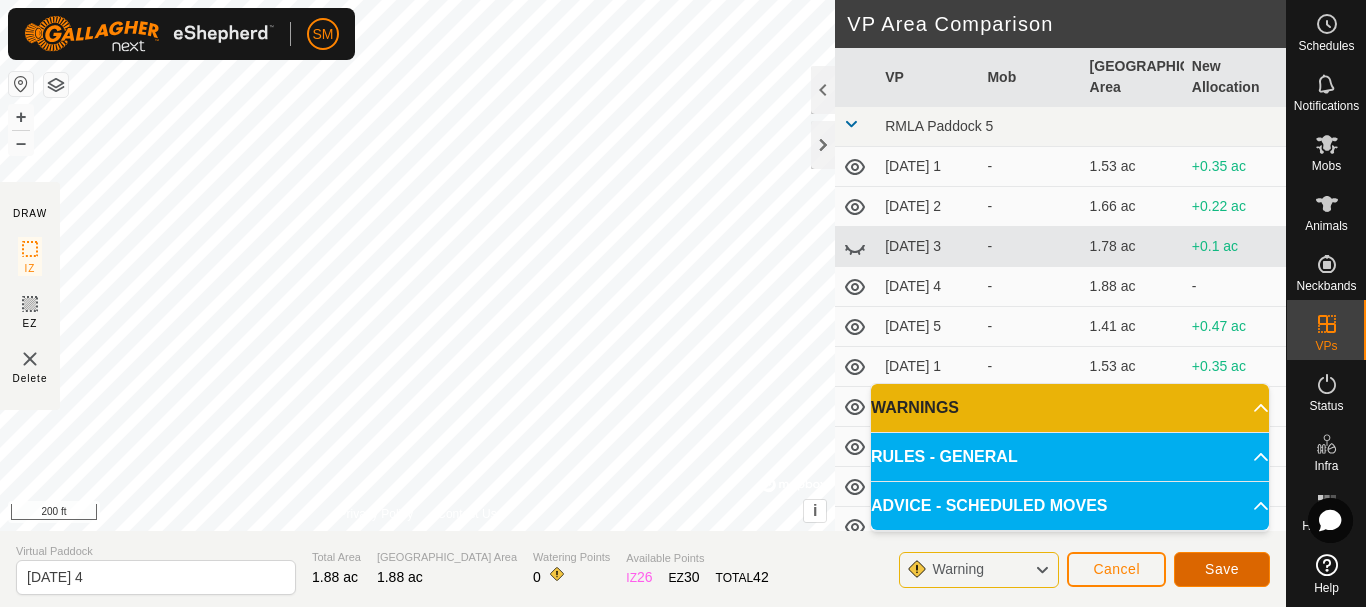 click on "Save" 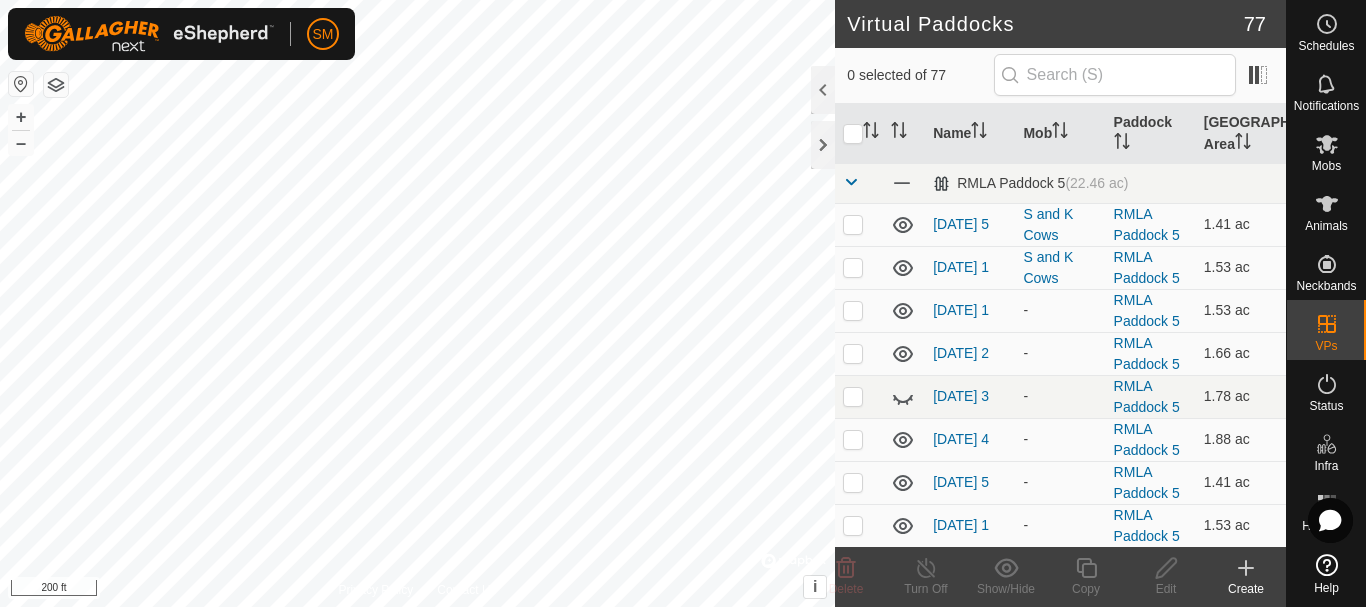 click 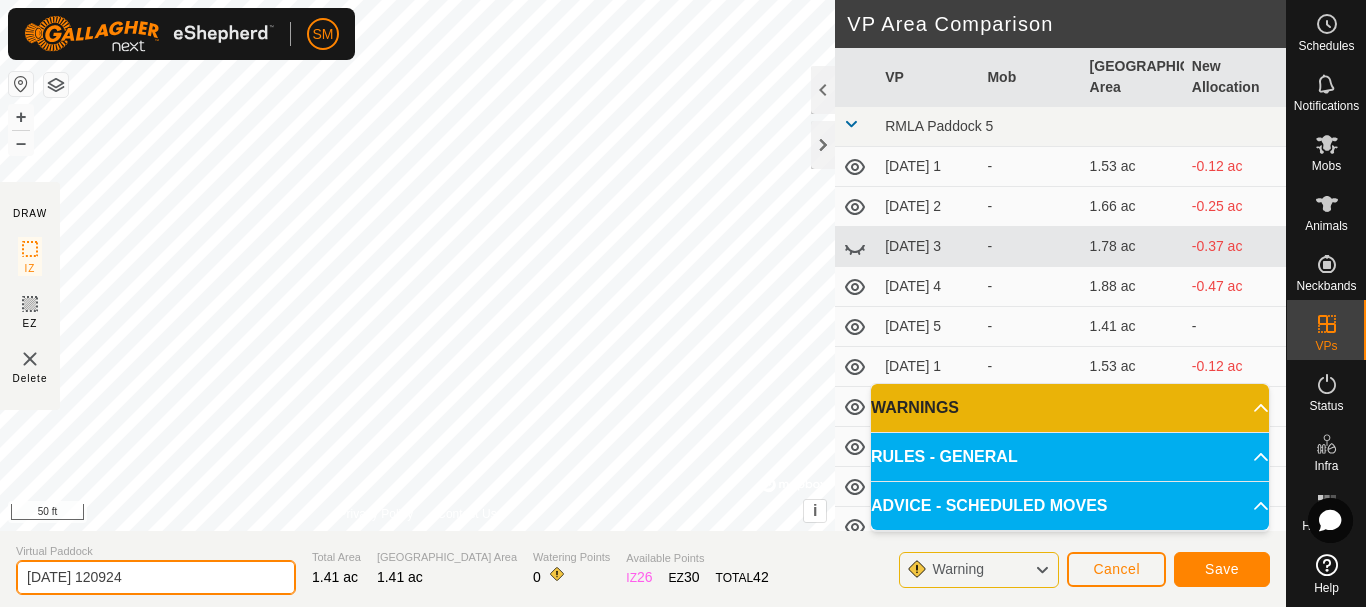 click on "[DATE] 120924" 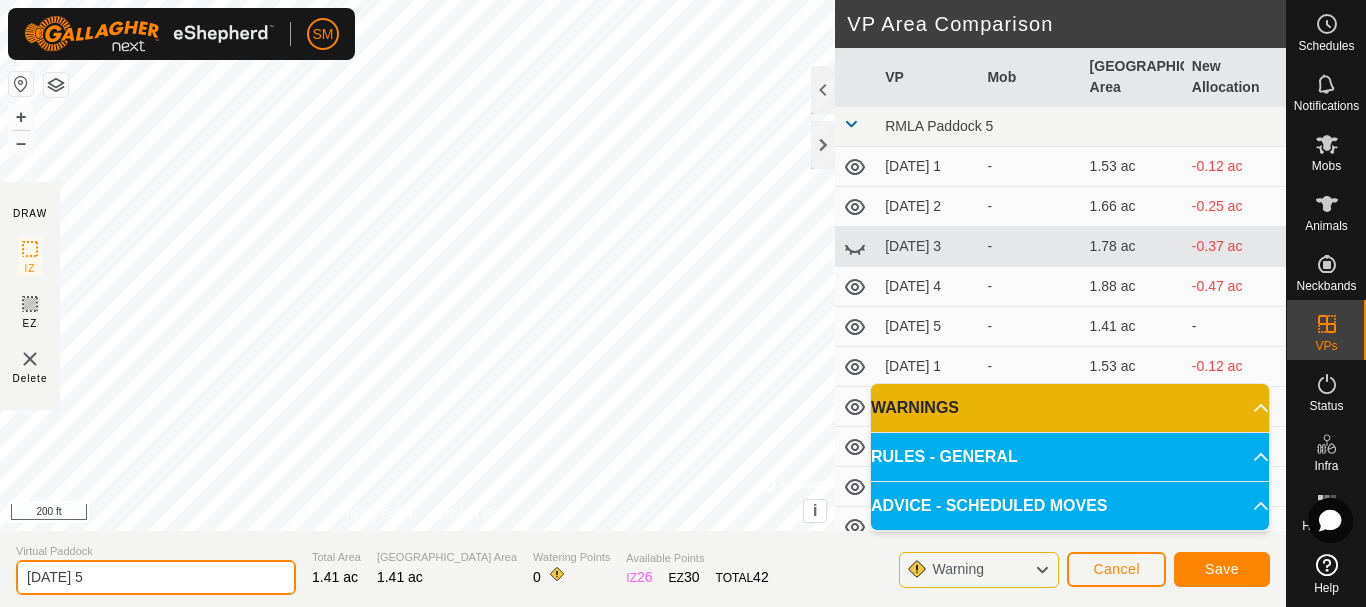 type on "[DATE] 5" 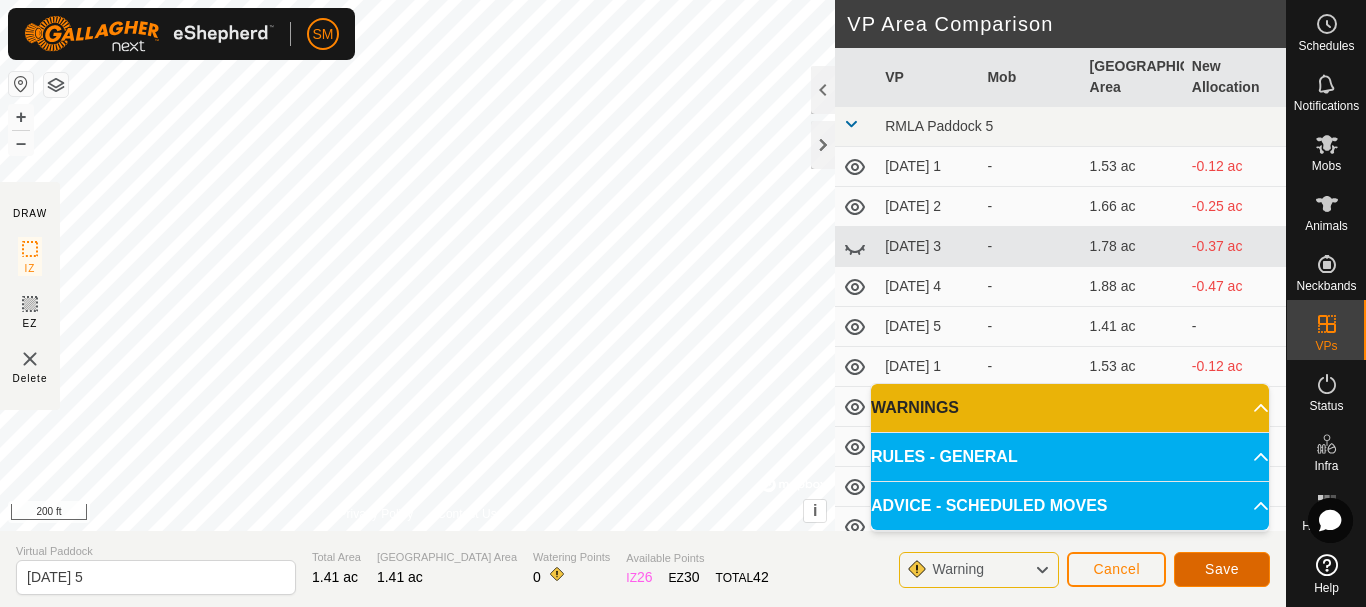click on "Save" 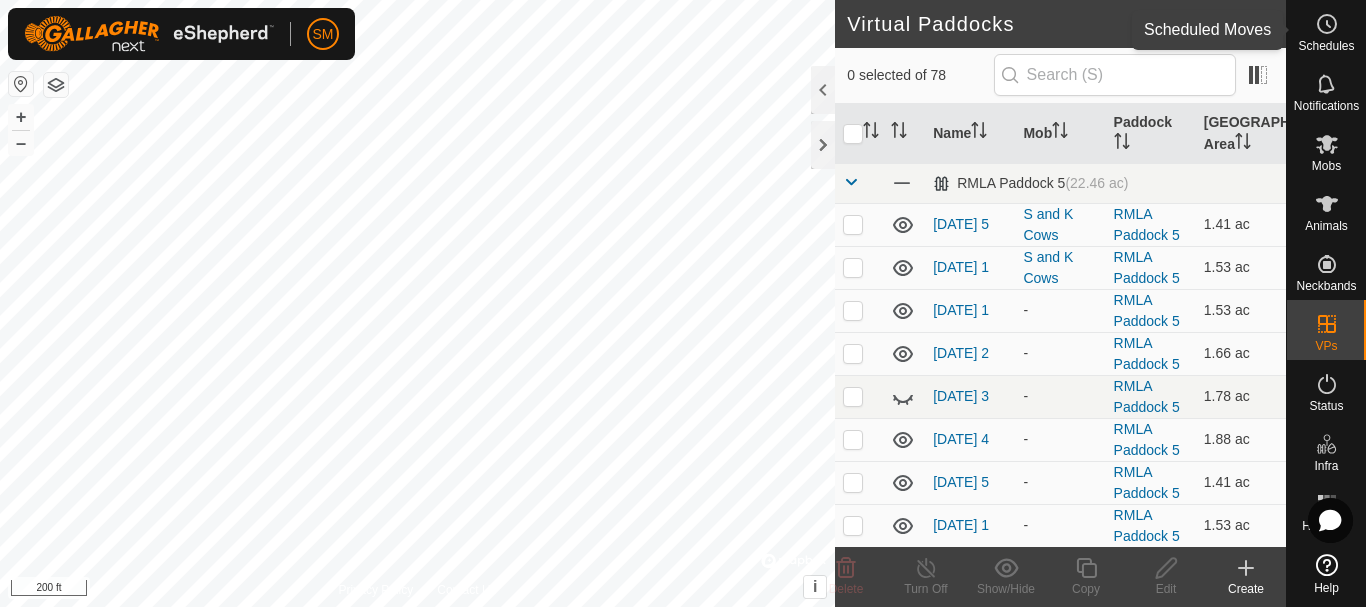 click 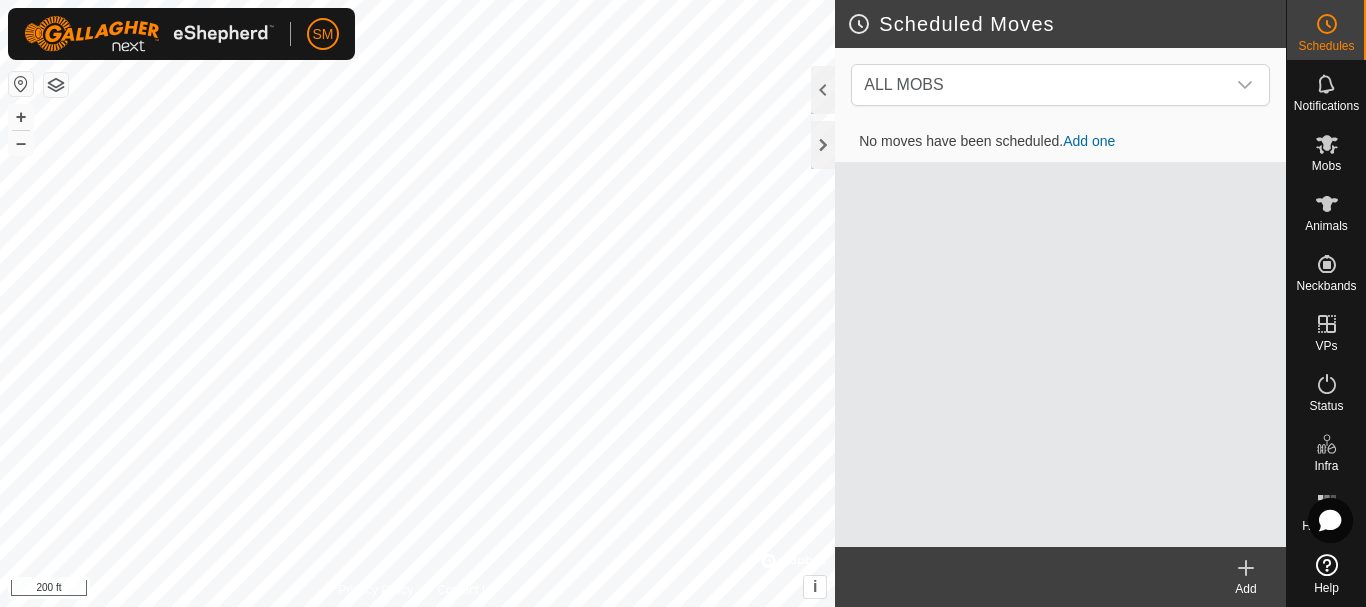click 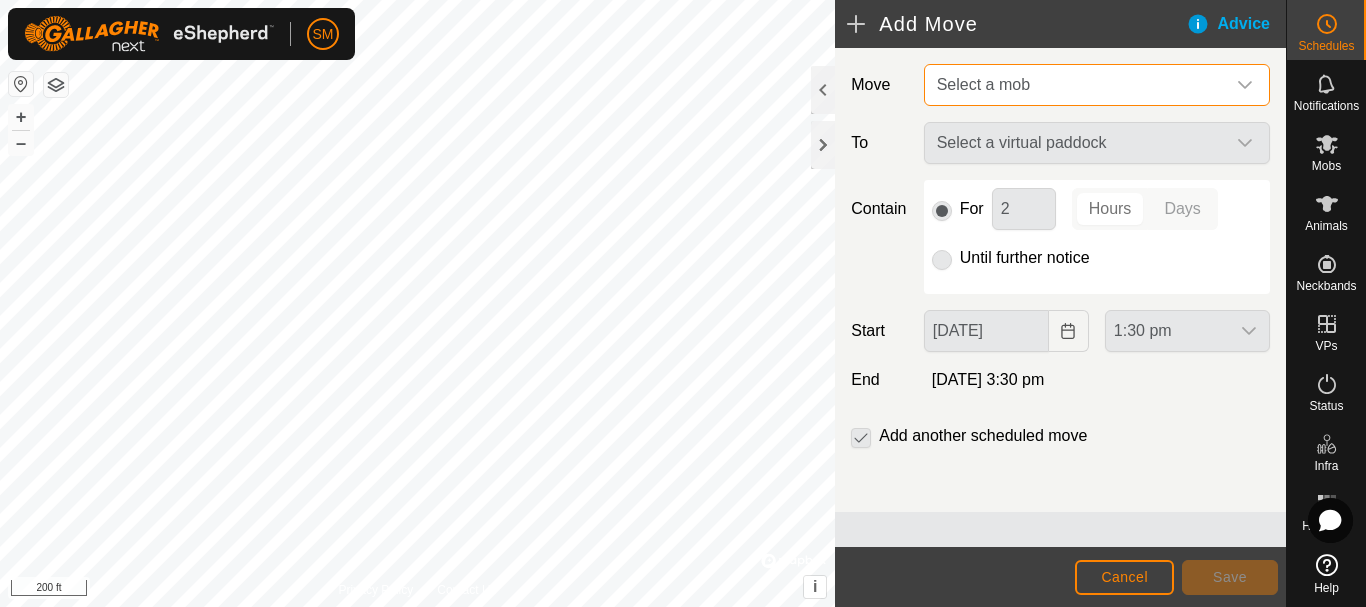 click on "Select a mob" at bounding box center [1077, 85] 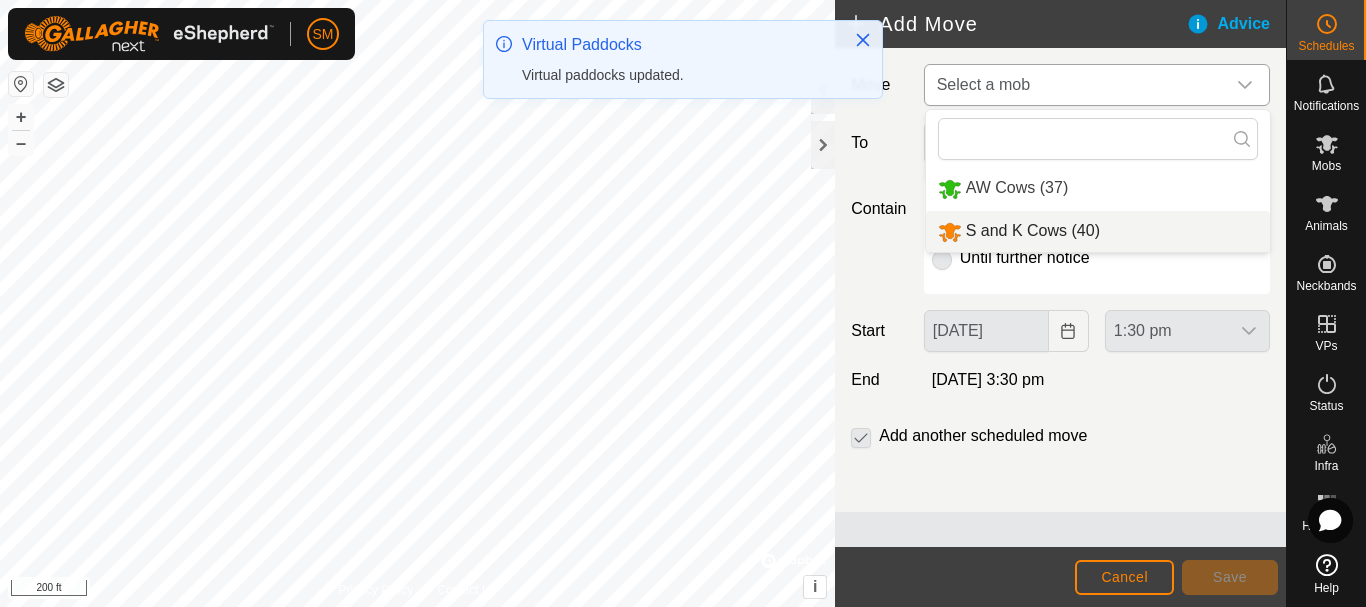 click on "S and K Cows (40)" at bounding box center [1098, 231] 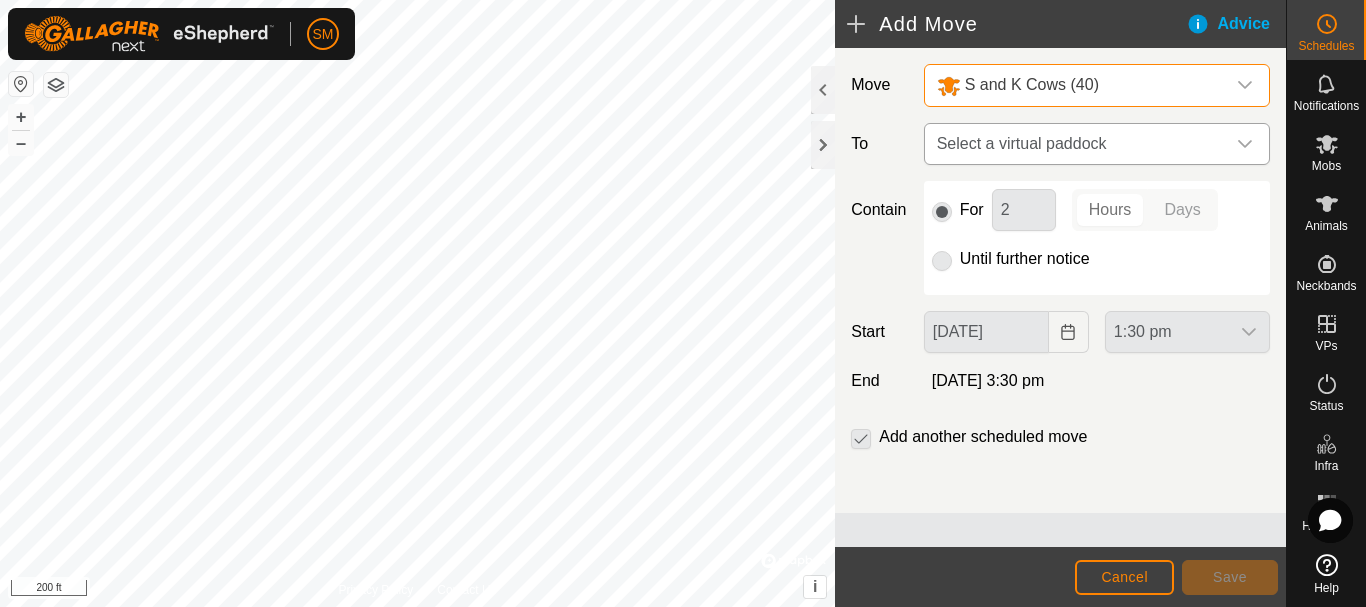 click on "Select a virtual paddock" at bounding box center (1077, 144) 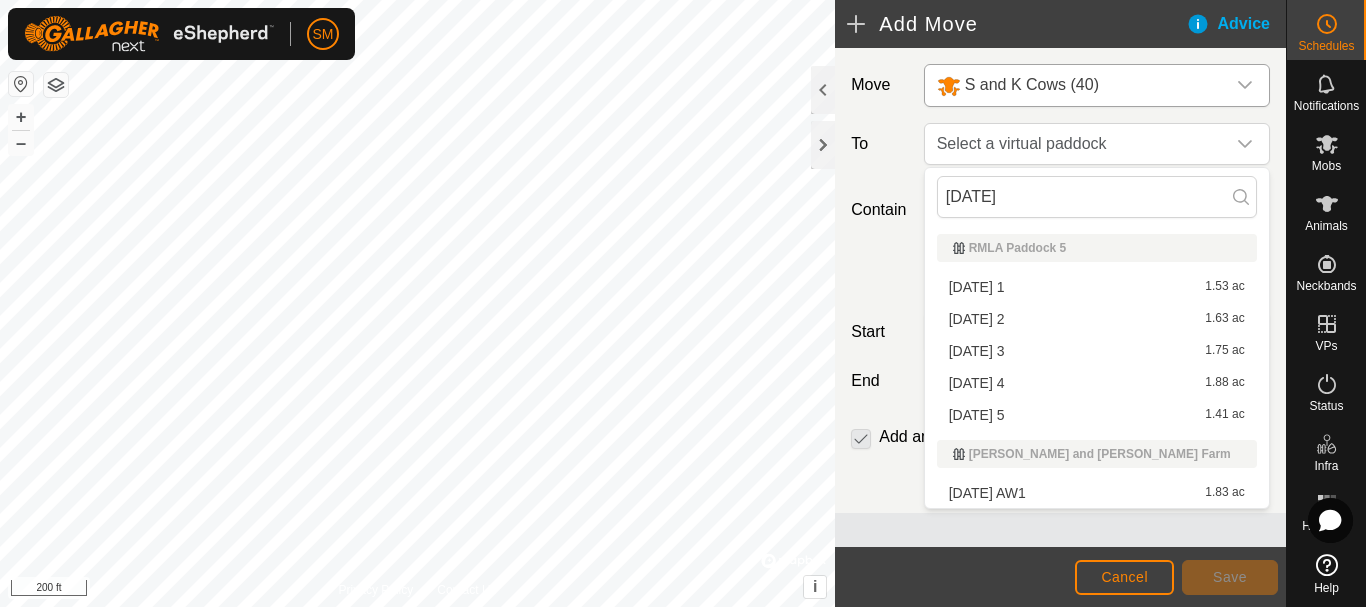 type on "[DATE] 2" 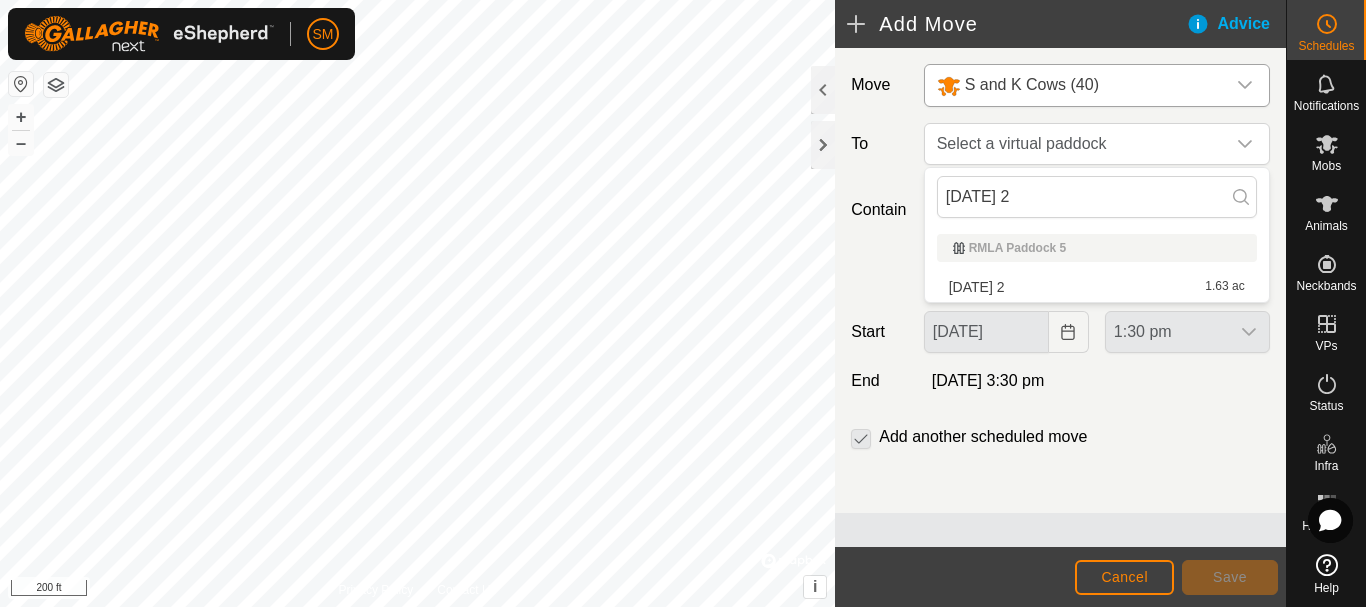 click on "[DATE] 2  1.63 ac" at bounding box center [1097, 287] 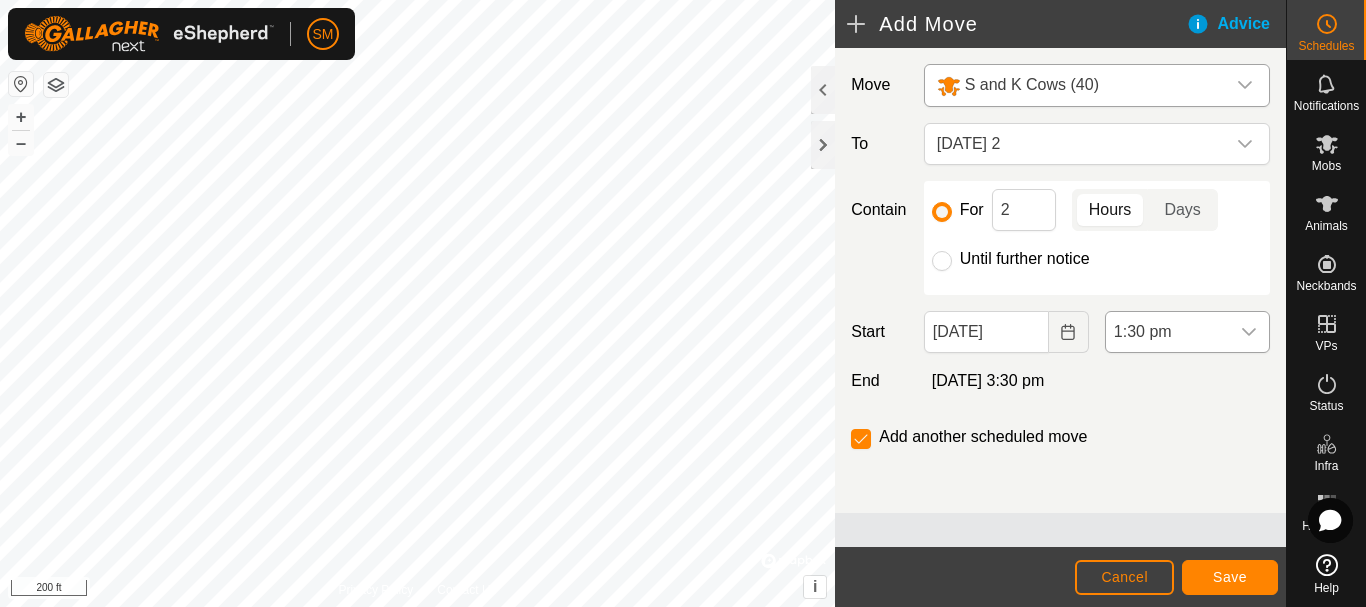 click 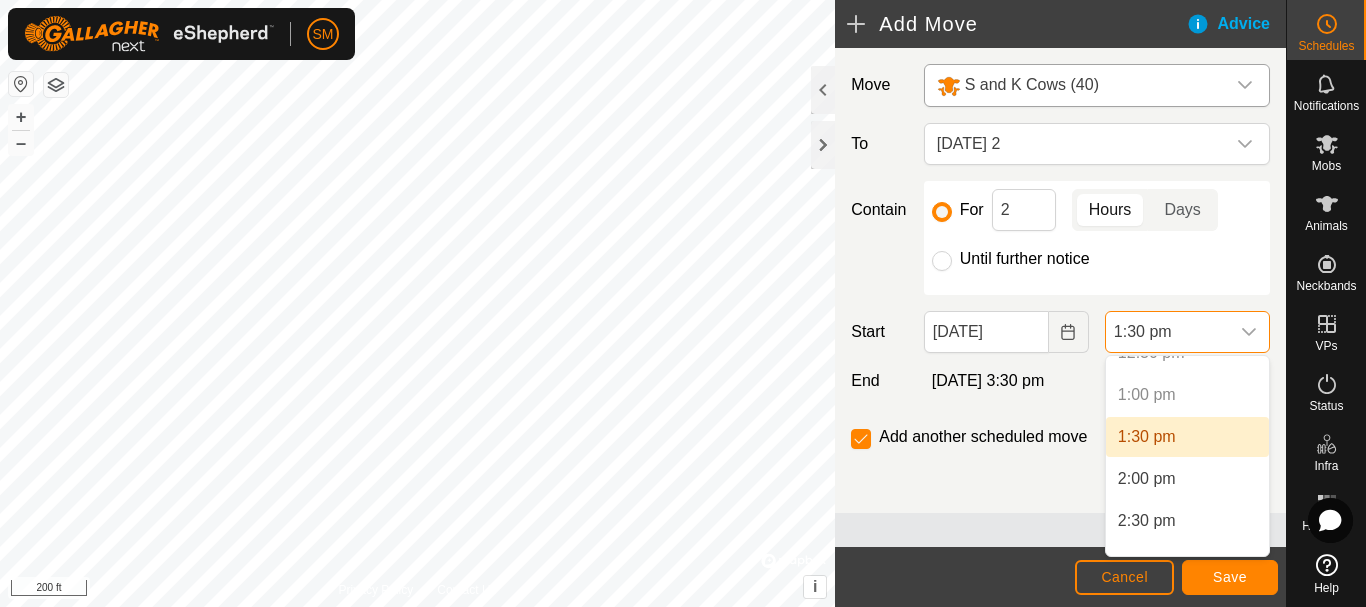 scroll, scrollTop: 1074, scrollLeft: 0, axis: vertical 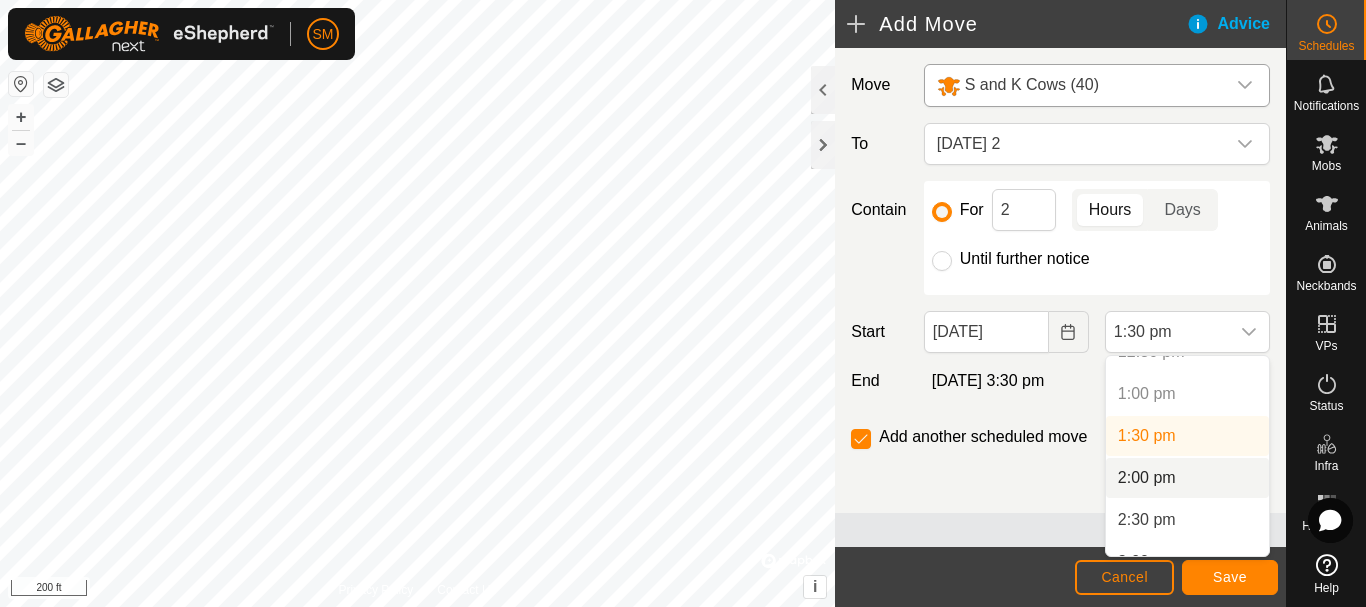 click on "2:00 pm" at bounding box center (1187, 478) 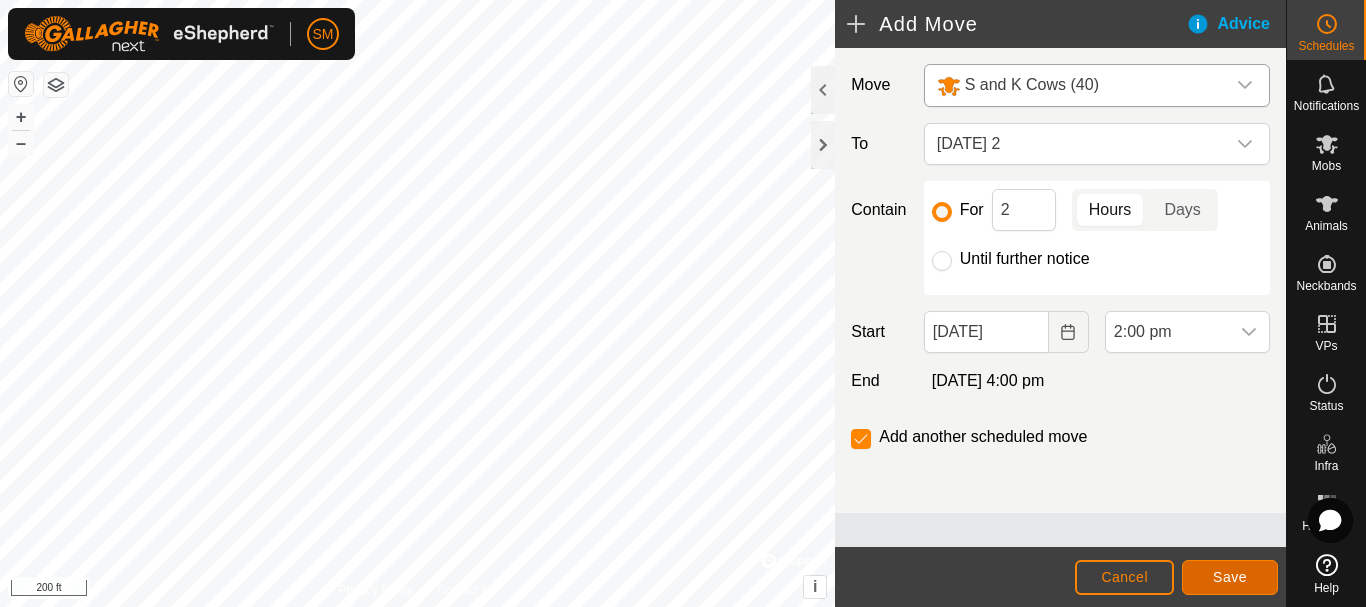 click on "Save" 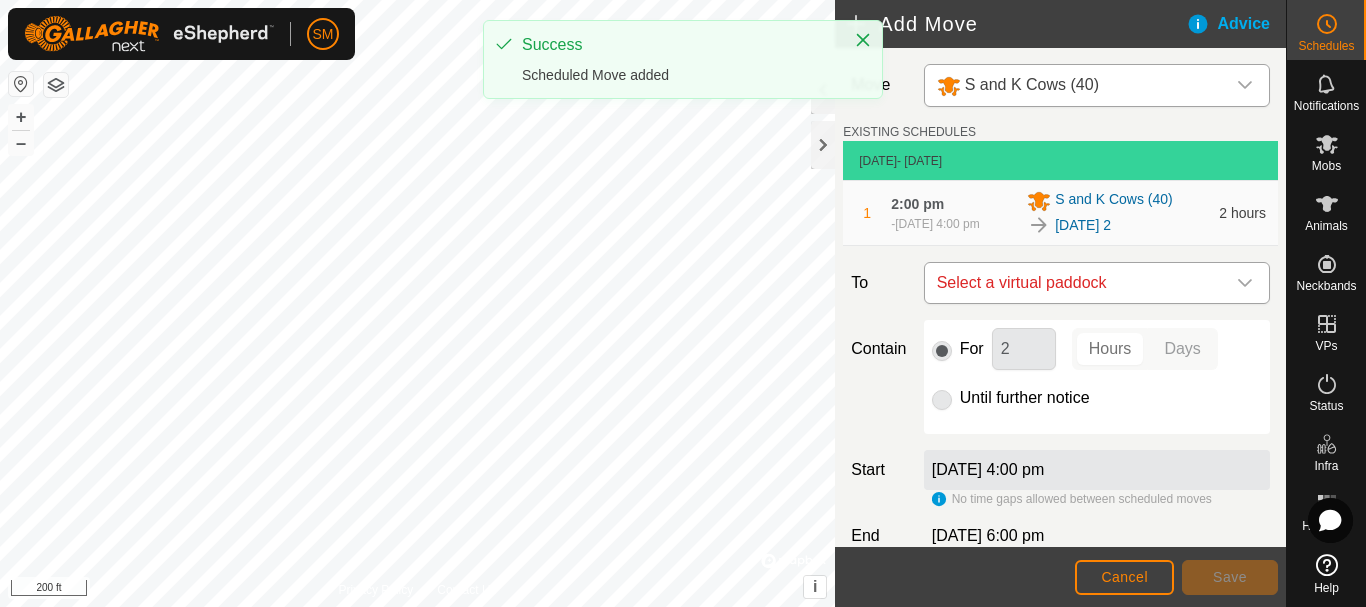 click 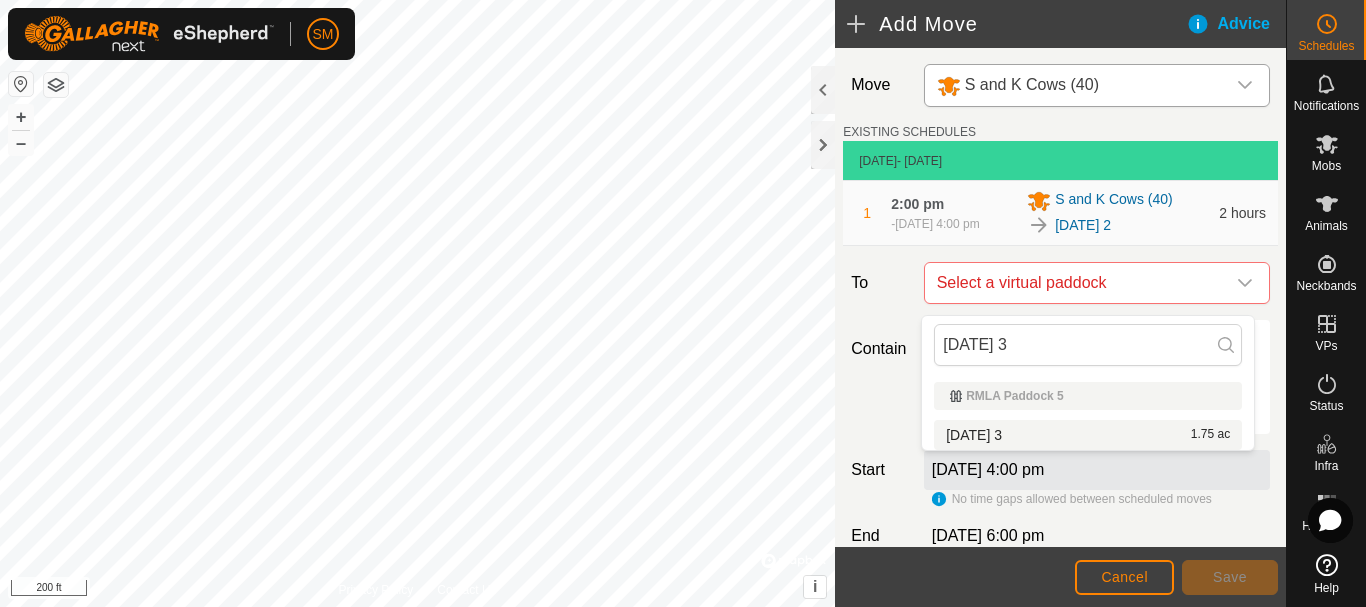 type on "[DATE] 3" 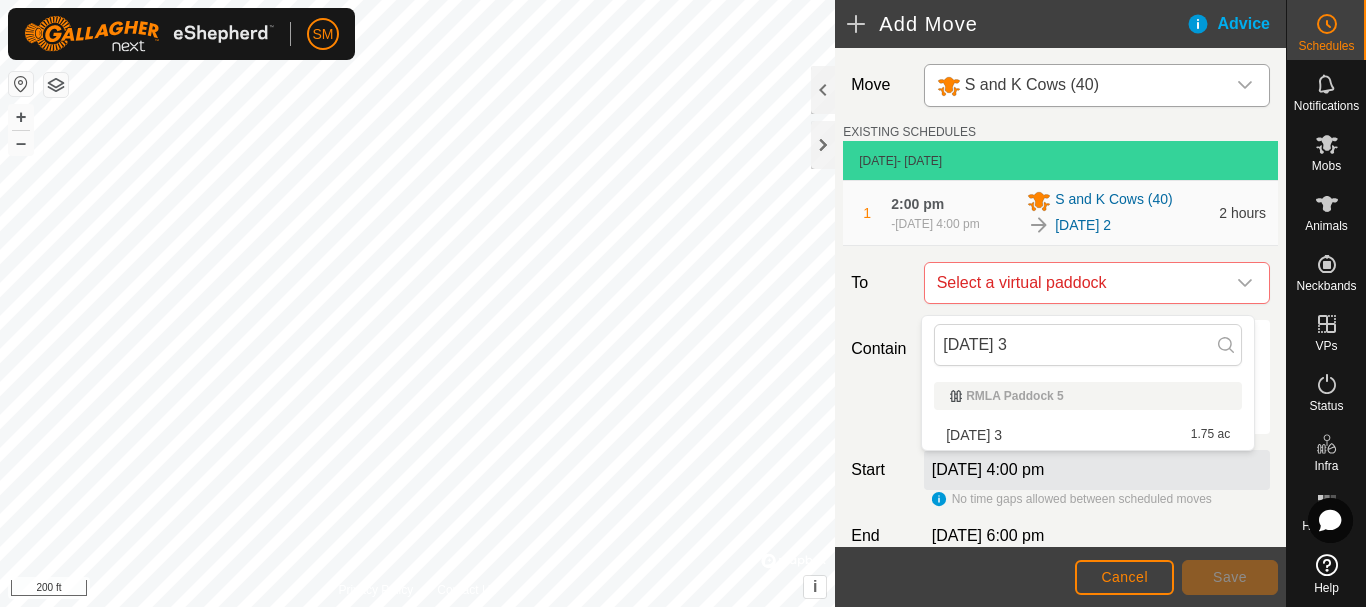 click on "[DATE] 3  1.75 ac" at bounding box center [1088, 435] 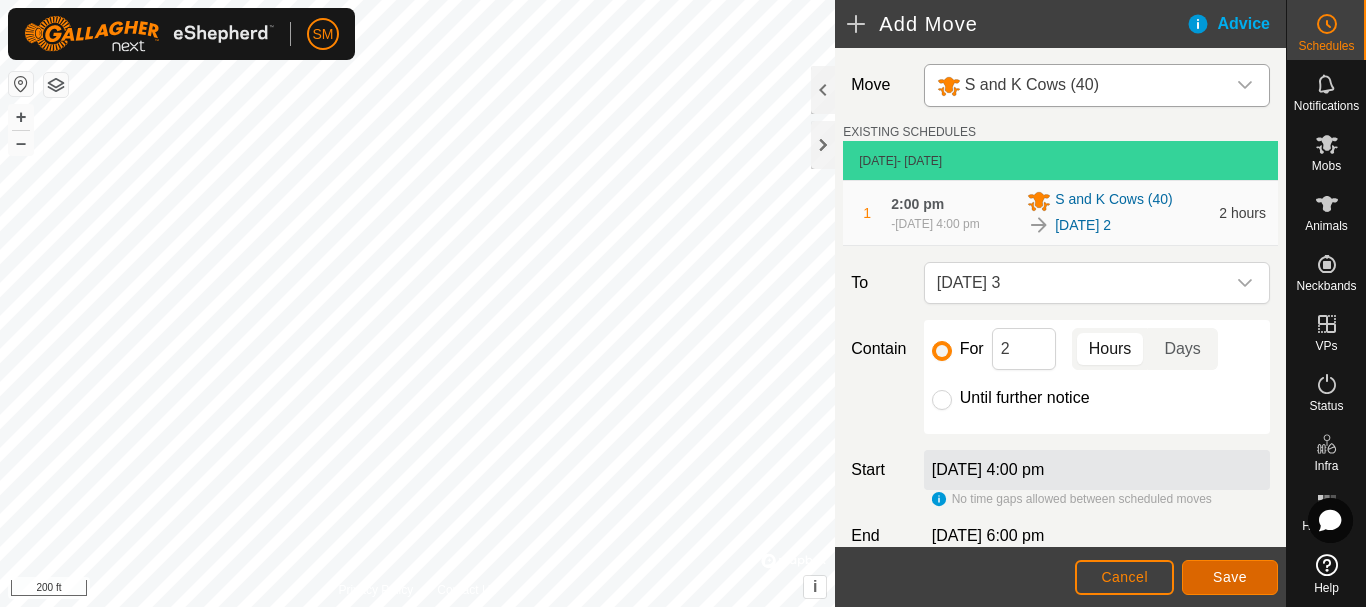 click on "Save" 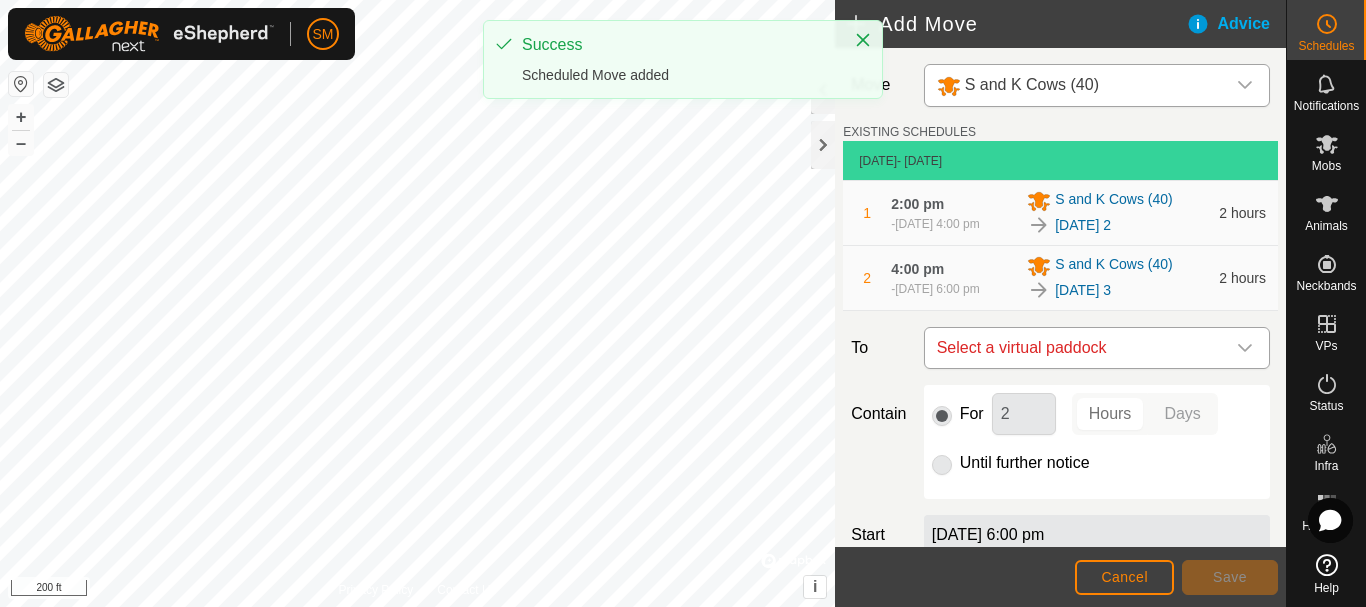 click 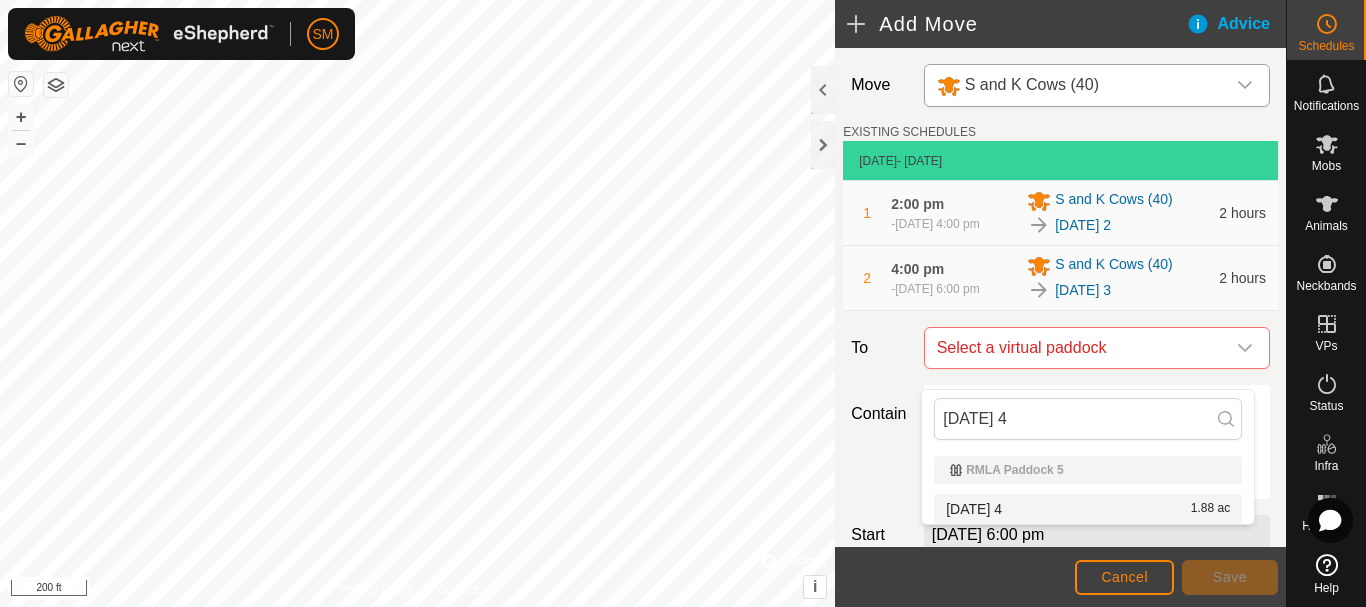 type on "[DATE] 4" 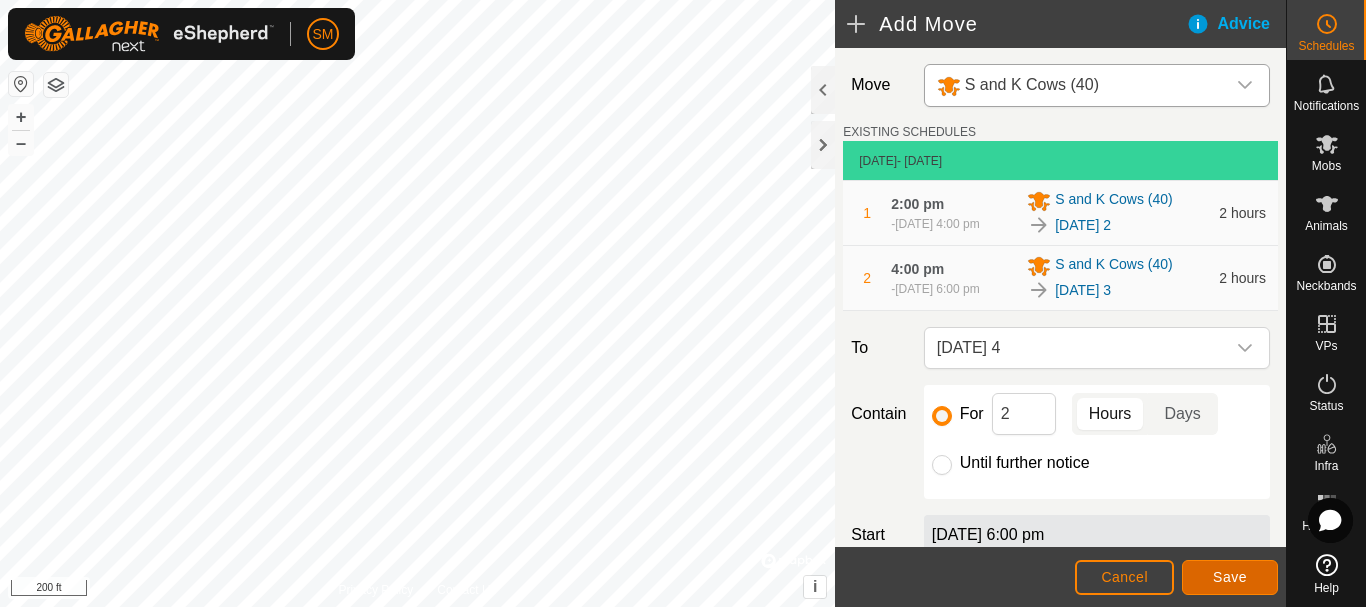 click on "Save" 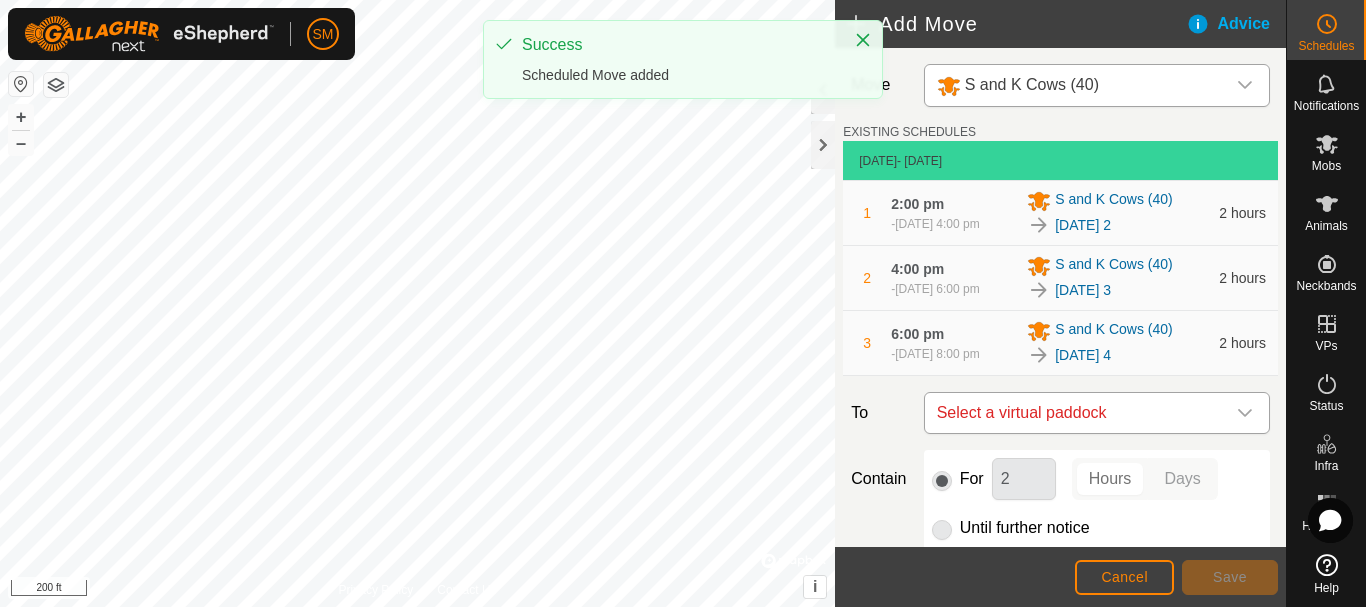 click 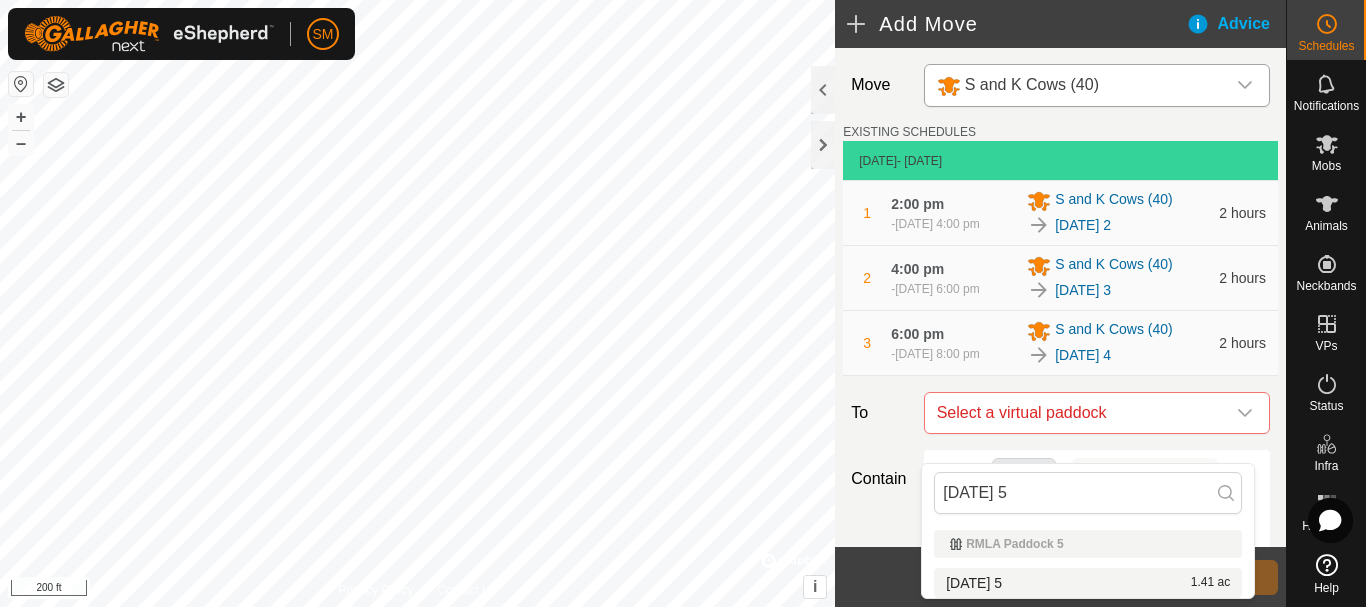 type on "[DATE] 5" 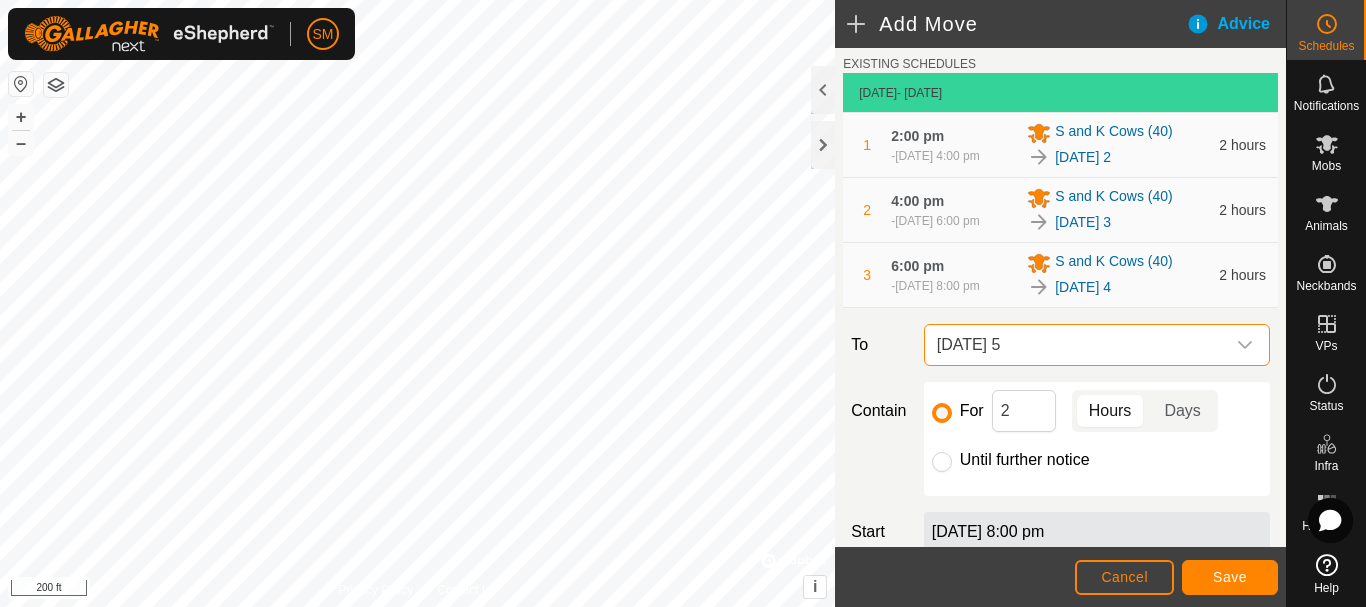 scroll, scrollTop: 100, scrollLeft: 0, axis: vertical 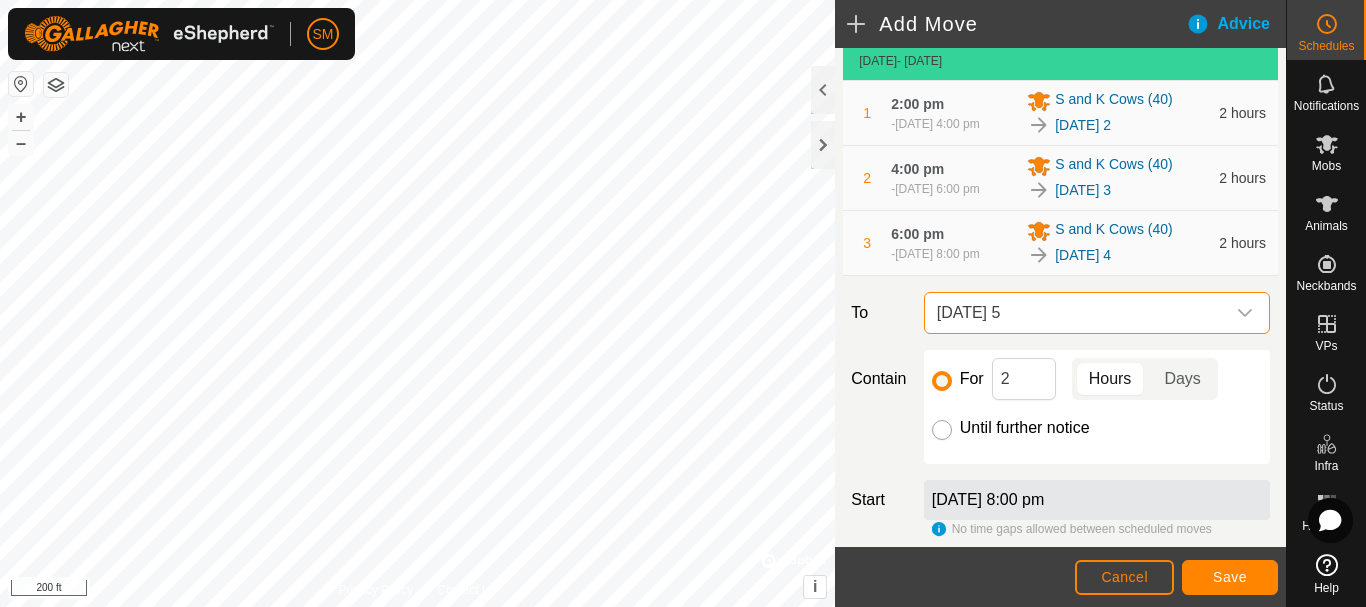 click on "Until further notice" at bounding box center (942, 430) 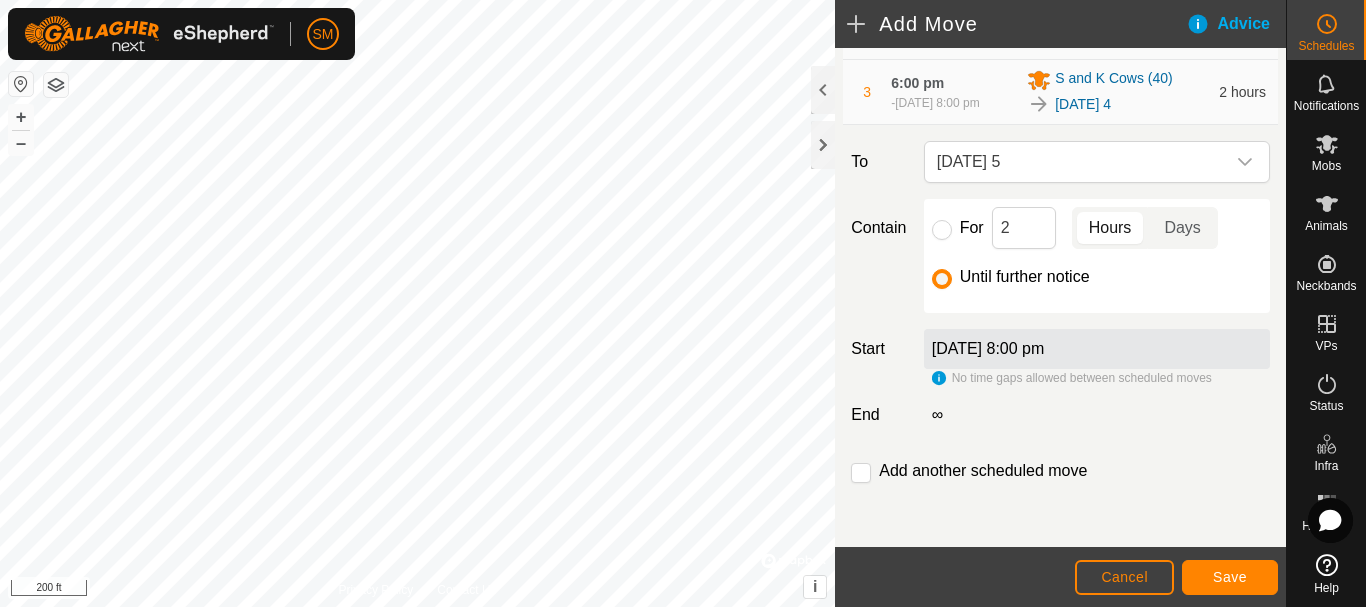 scroll, scrollTop: 278, scrollLeft: 0, axis: vertical 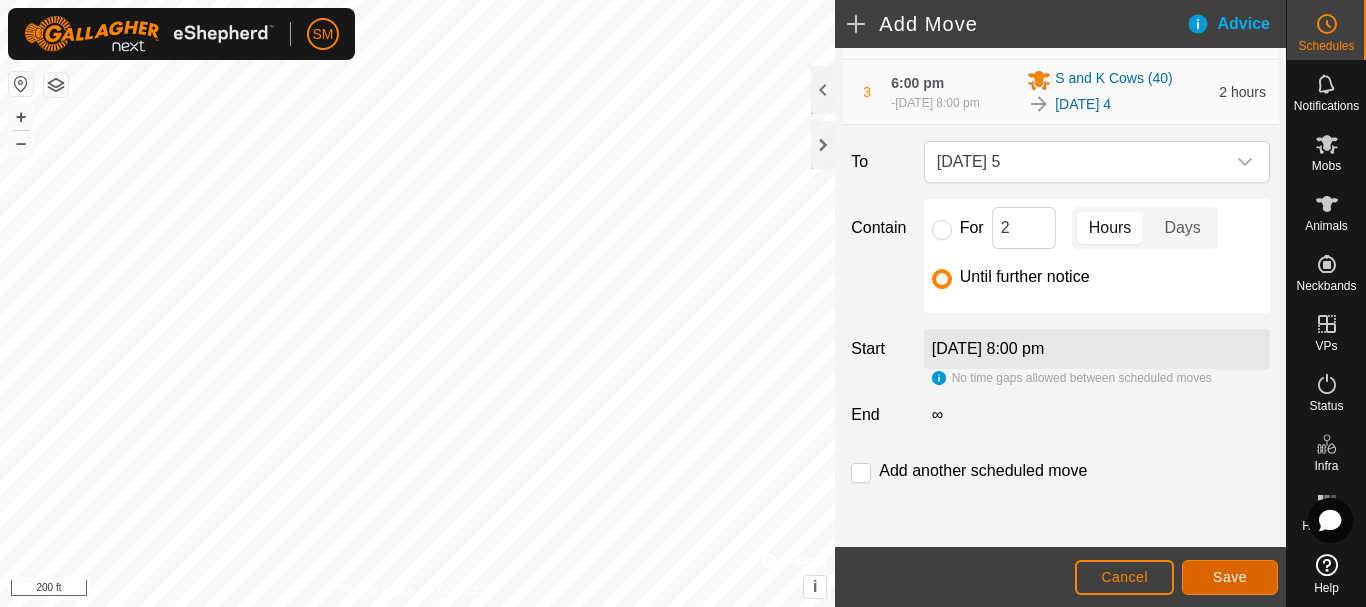 click on "Save" 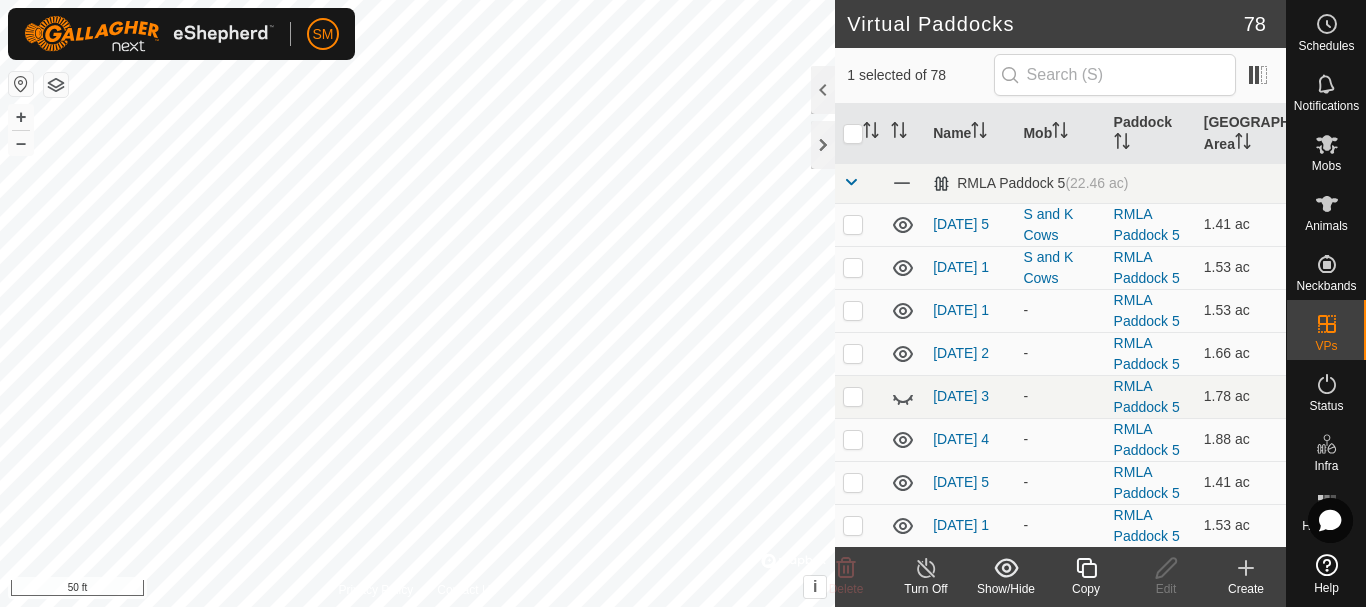 click 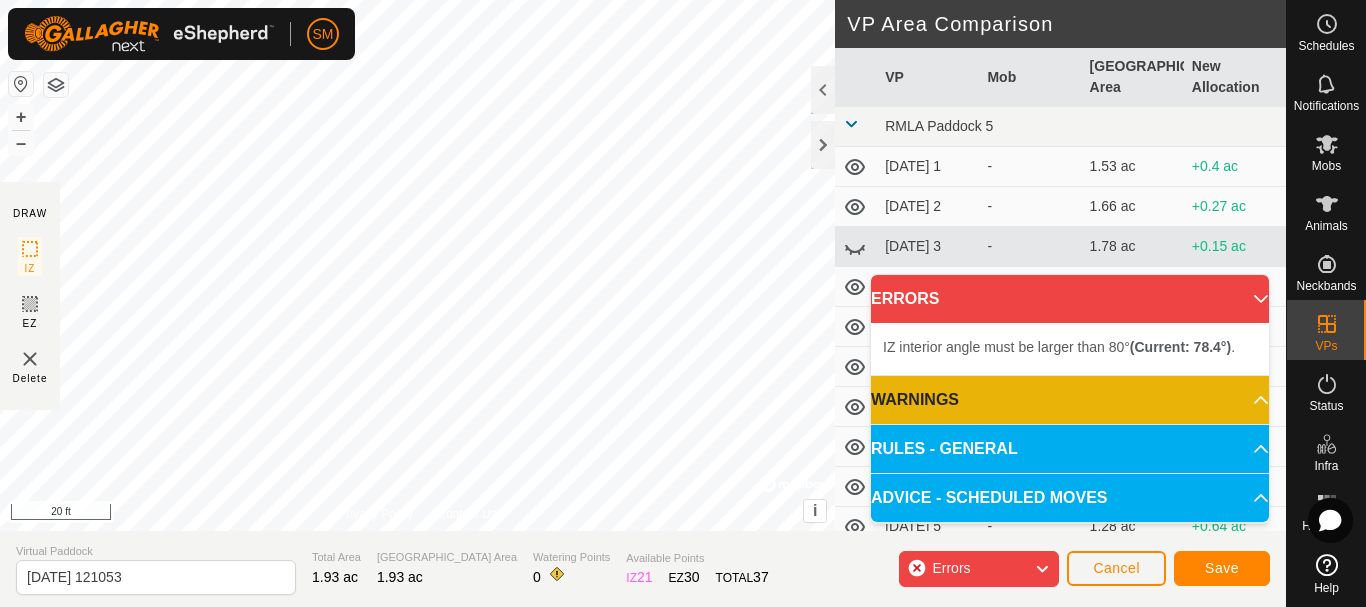 click on "SM Schedules Notifications Mobs Animals Neckbands VPs Status Infra Heatmap Help DRAW IZ EZ Delete Privacy Policy Contact Us + – ⇧ i ©  Mapbox , ©  OpenStreetMap ,  Improve this map 20 ft VP Area Comparison     VP   Mob   Grazing Area   New Allocation  RMLA Paddock 5  [DATE] 1  -  1.53 ac  +0.4 ac  [DATE] 2  -  1.66 ac  +0.27 ac  [DATE] 3  -  1.78 ac  +0.15 ac  [DATE] 4  -  1.88 ac  +0.05 ac  [DATE] 5  -  1.41 ac  +0.52 ac  [DATE] 1  -  1.53 ac  +0.4 ac  [DATE] 2  -  1.63 ac  +0.3 ac  [DATE] 3  -  1.75 ac  +0.17 ac  [DATE] 4  -  1.88 ac  +0.05 ac  [DATE] 5  -  1.28 ac  +0.64 ac  [DATE]  -  1.73 ac  +0.2 ac  [DATE] 1  -  1.41 ac  +0.52 ac  [DATE] 2  -  1.51 ac  +0.42 ac  [DATE] 3  -  1.63 ac  +0.3 ac  [DATE] 4  -  1.73 ac  +0.2 ac  [DATE] 5  -  1.26 ac  +0.67 ac  [DATE] 1  -  1.36 ac  +0.57 ac  [DATE] 2  -  1.48 ac  +0.44 ac  [DATE] 3  -  1.58 ac  +0.35 ac  [DATE] 4  -  1.71 ac  +0.22 ac  [DATE] 5  -  1.38 ac  - - -" at bounding box center [683, 303] 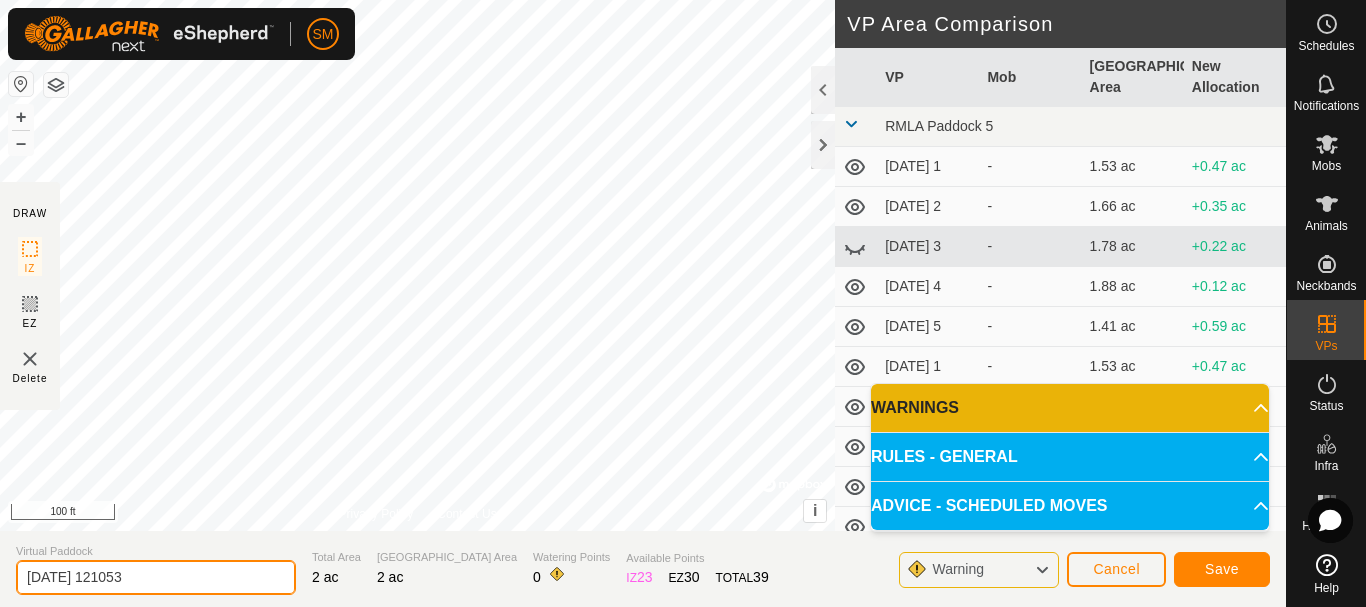 click on "[DATE] 121053" 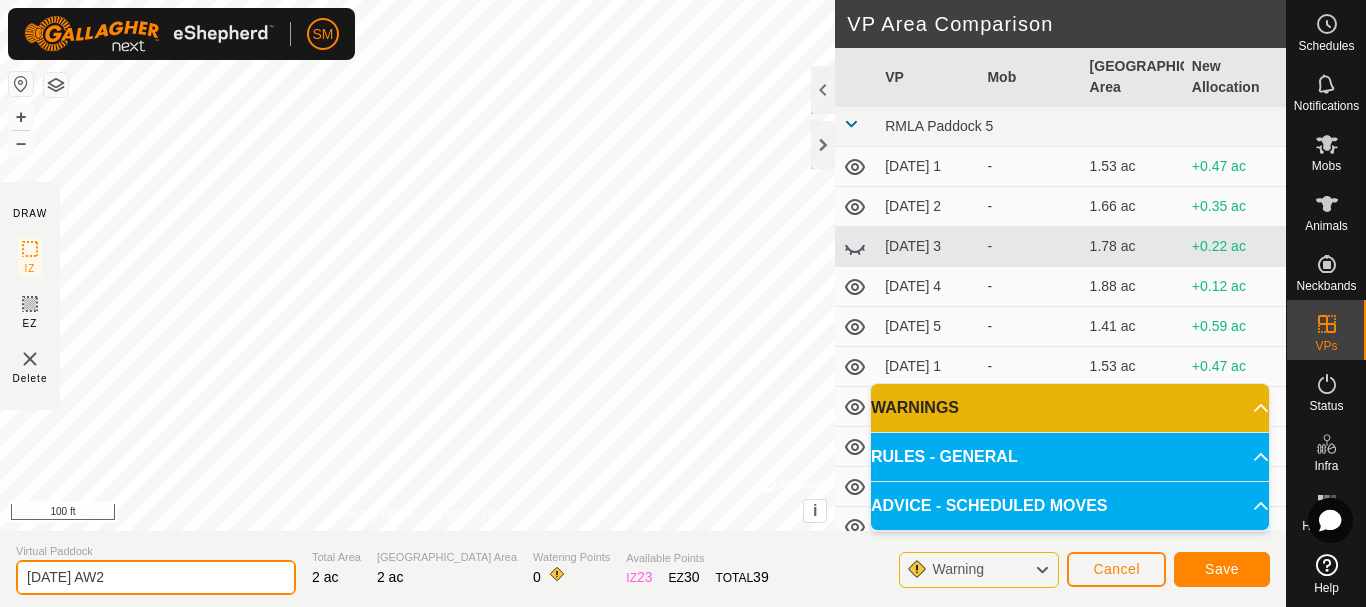 drag, startPoint x: 120, startPoint y: 577, endPoint x: 18, endPoint y: 569, distance: 102.31325 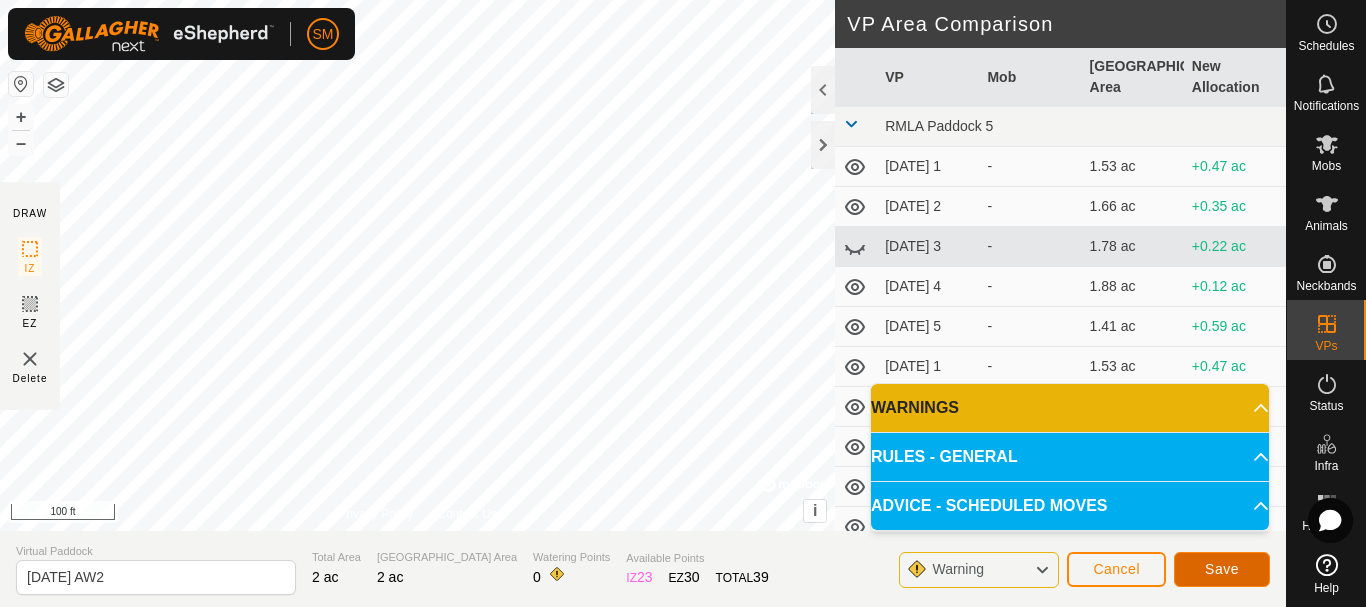 click on "Save" 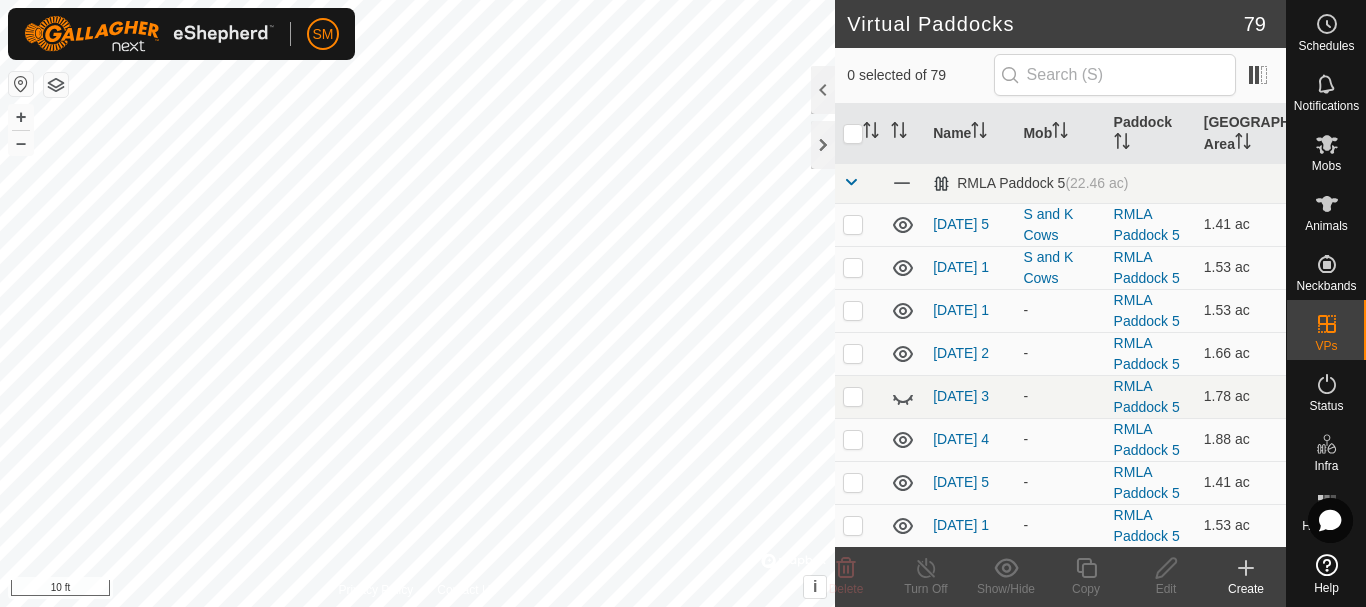 checkbox on "true" 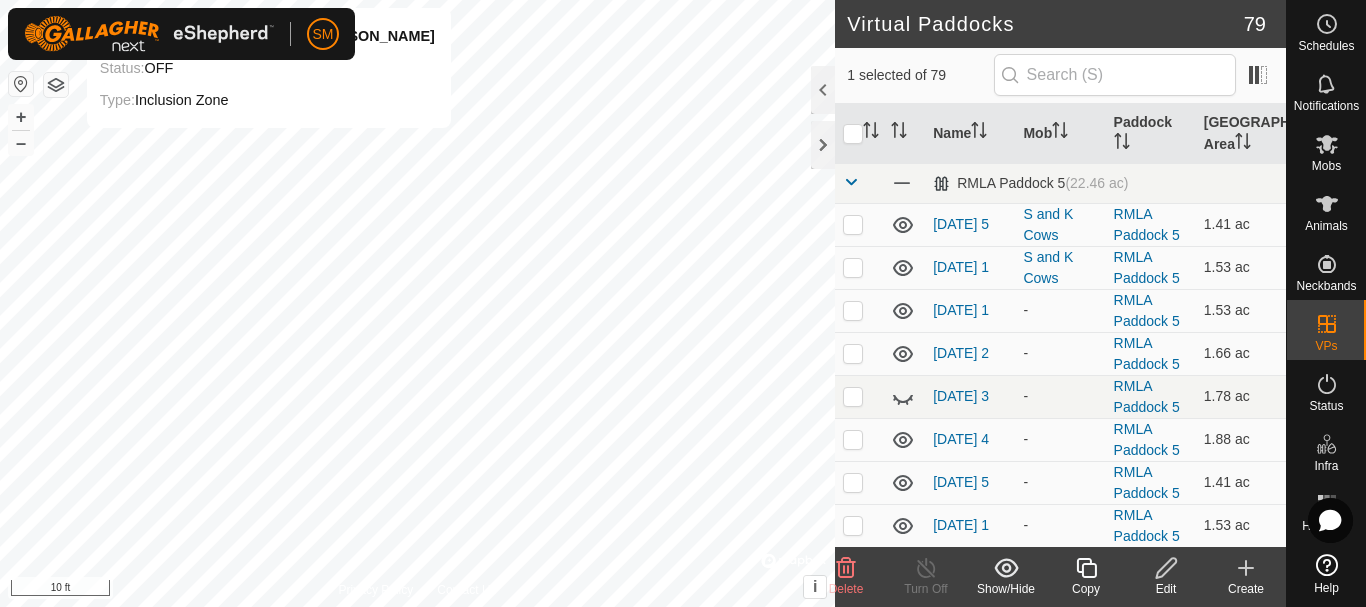 checkbox on "true" 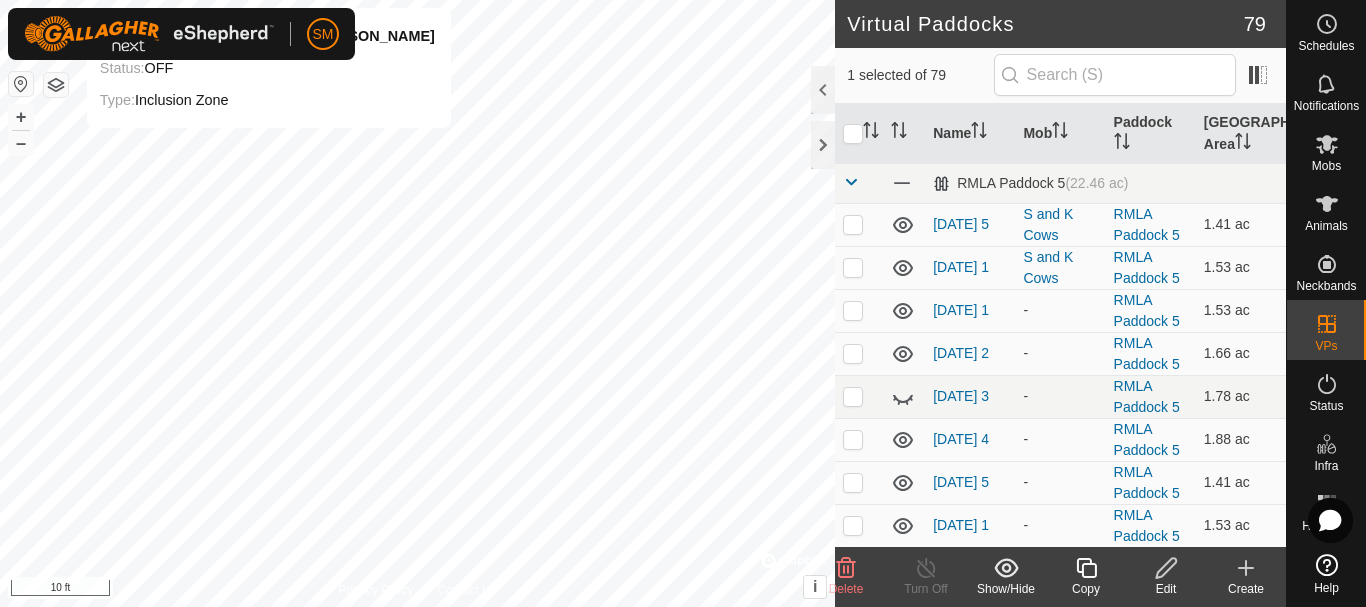 checkbox on "false" 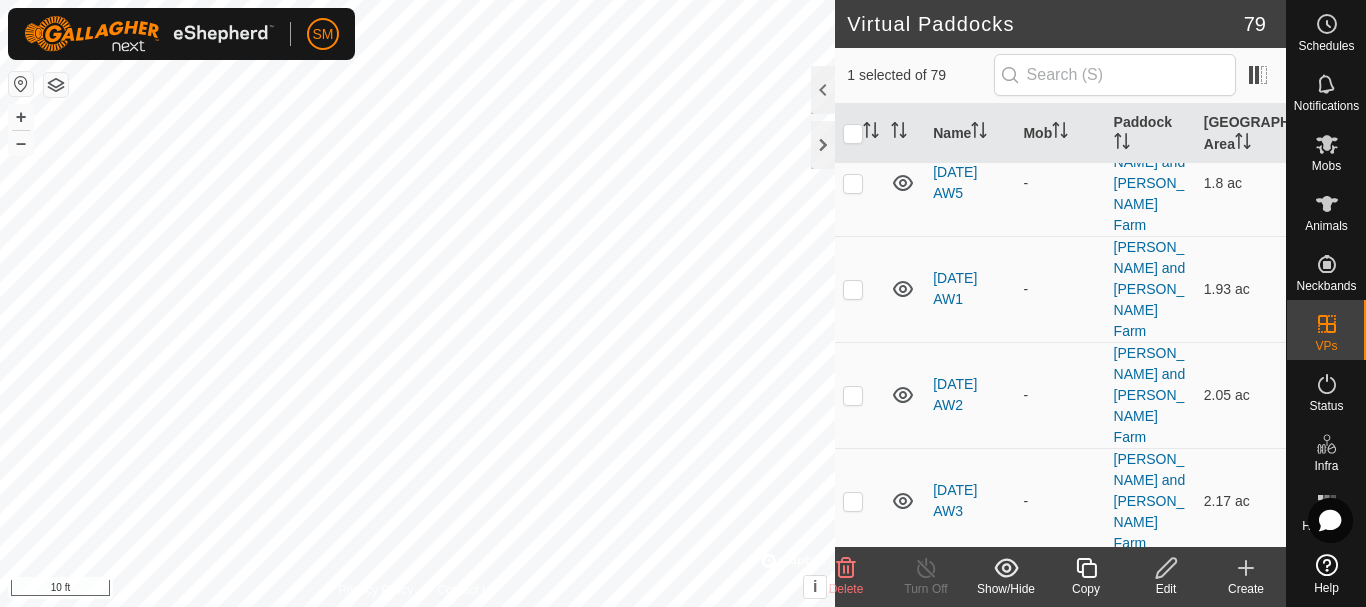 scroll, scrollTop: 3800, scrollLeft: 0, axis: vertical 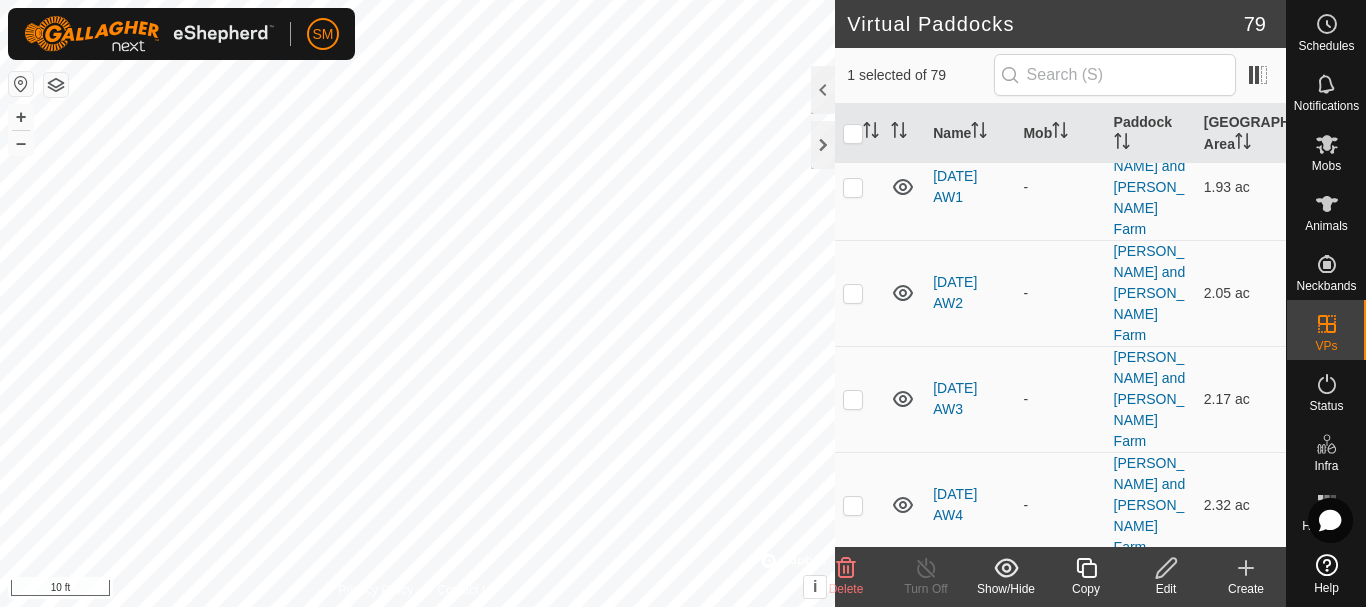 click 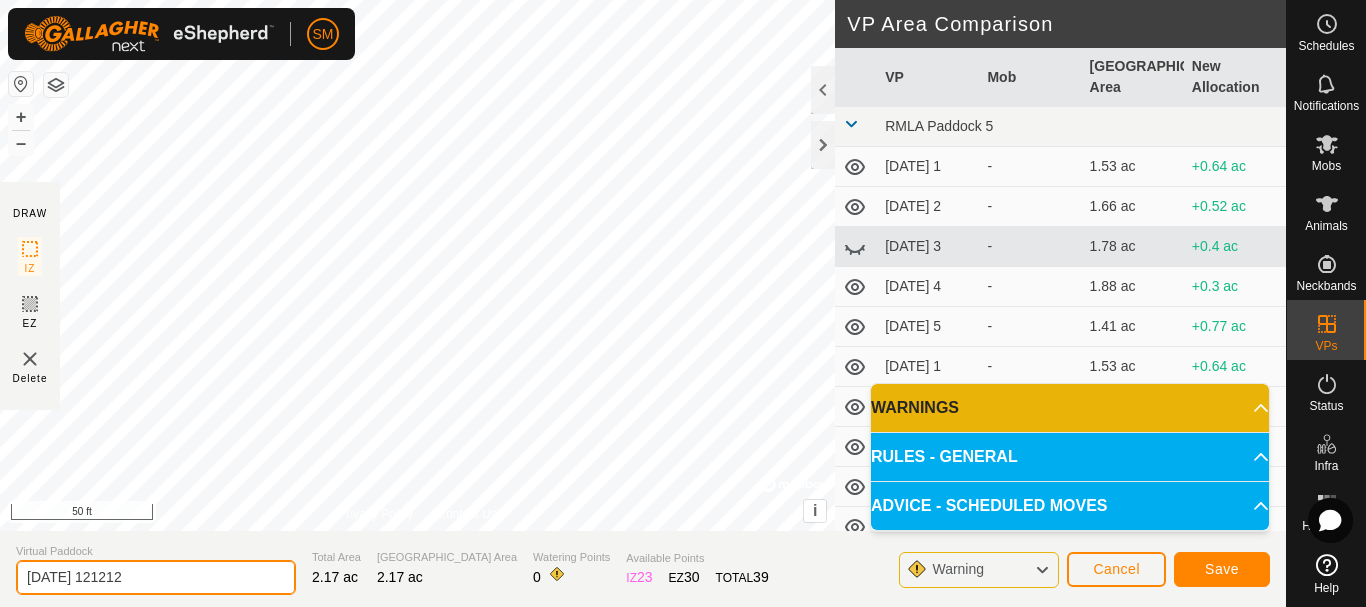 drag, startPoint x: 230, startPoint y: 570, endPoint x: 0, endPoint y: 589, distance: 230.78345 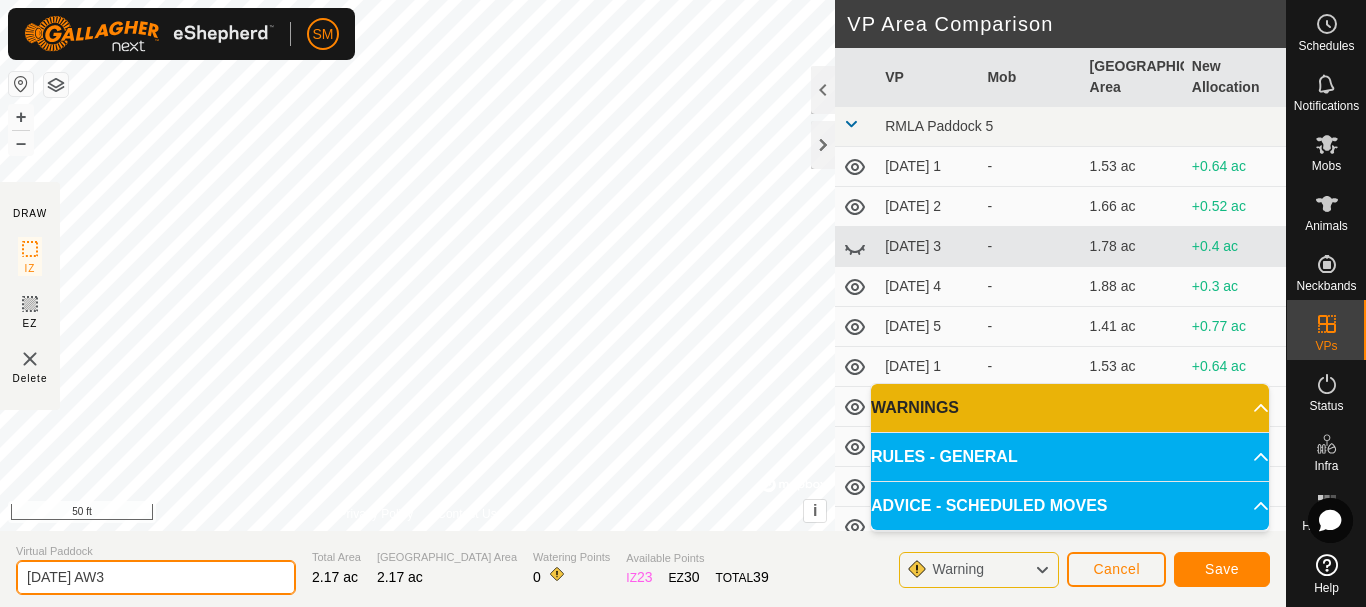 type on "[DATE] AW3" 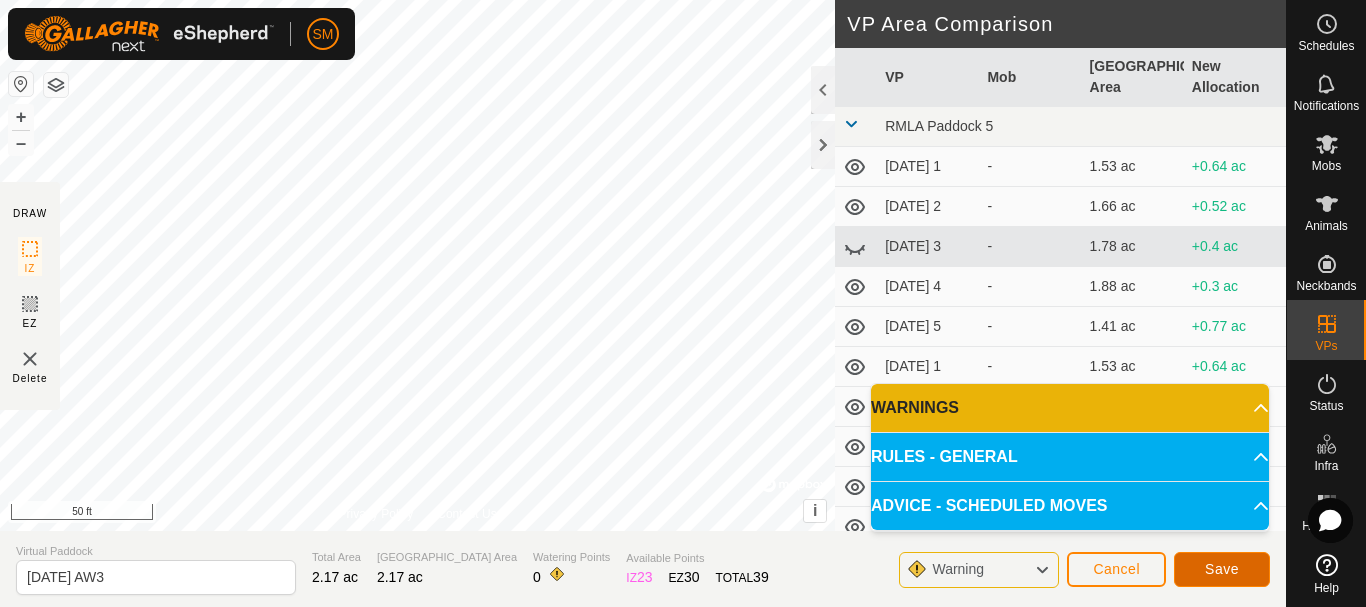 click on "Save" 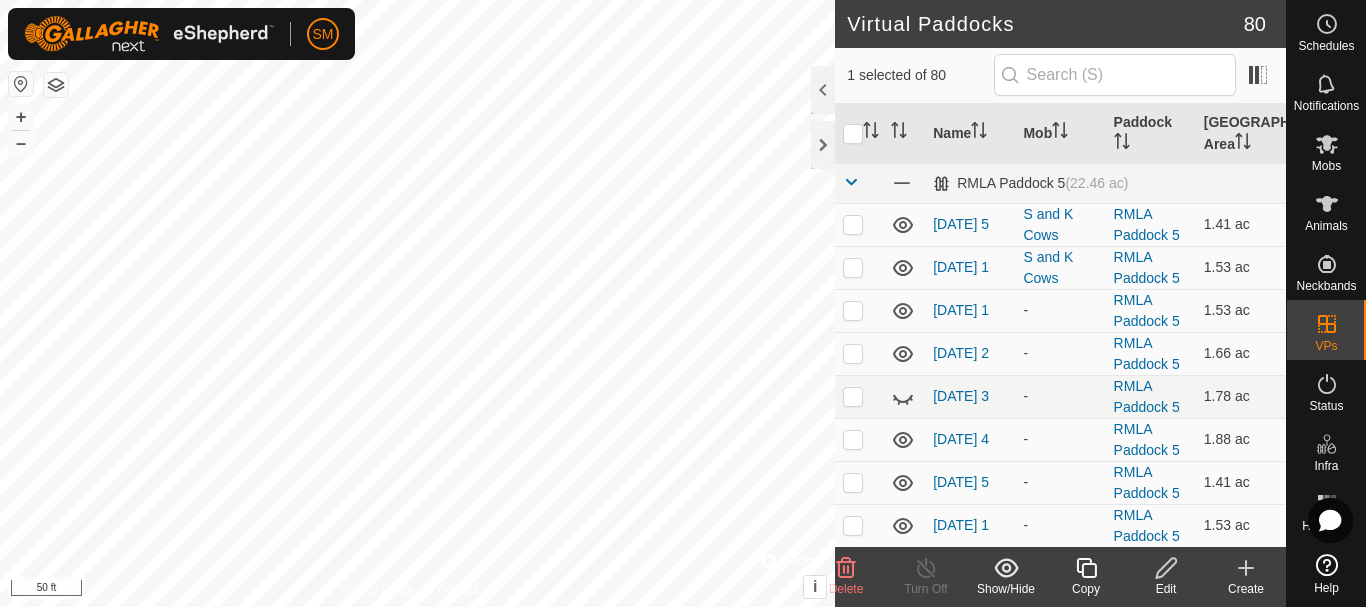 checkbox on "true" 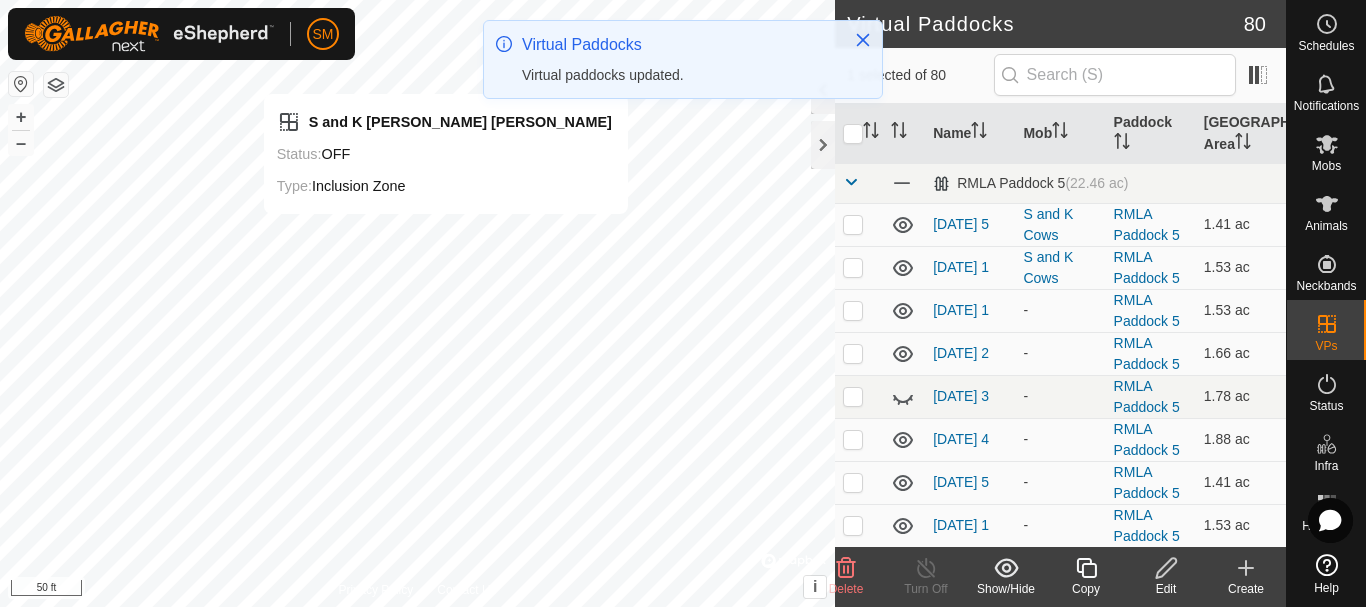 checkbox on "true" 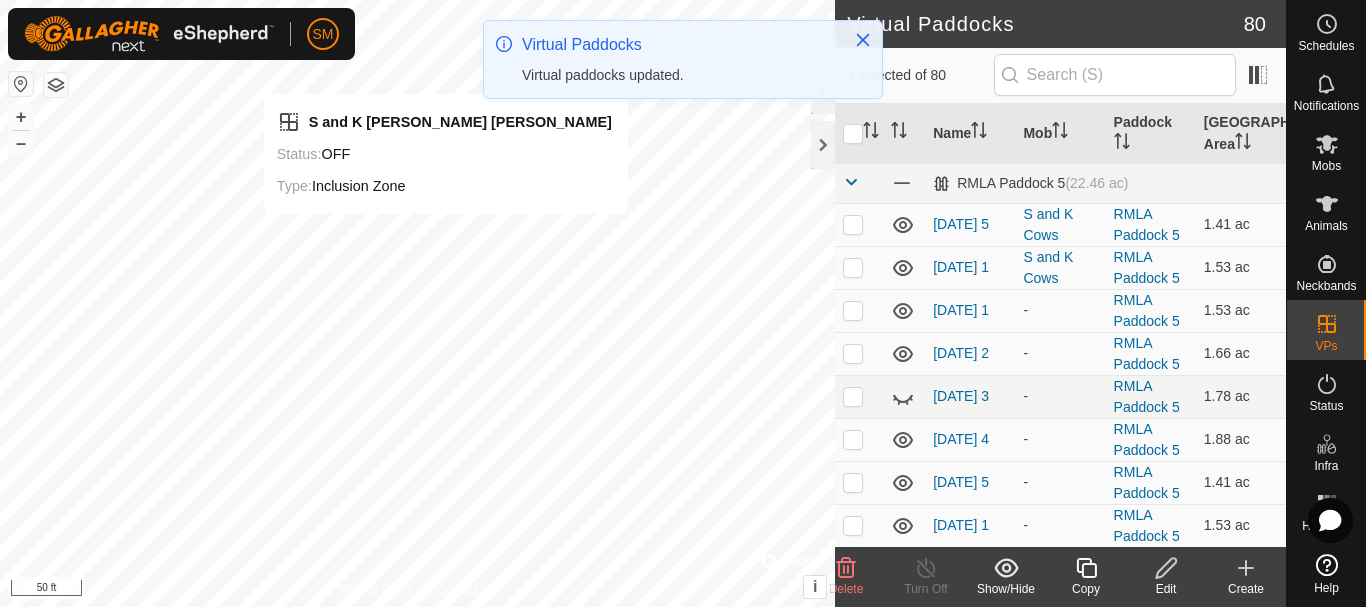 checkbox on "false" 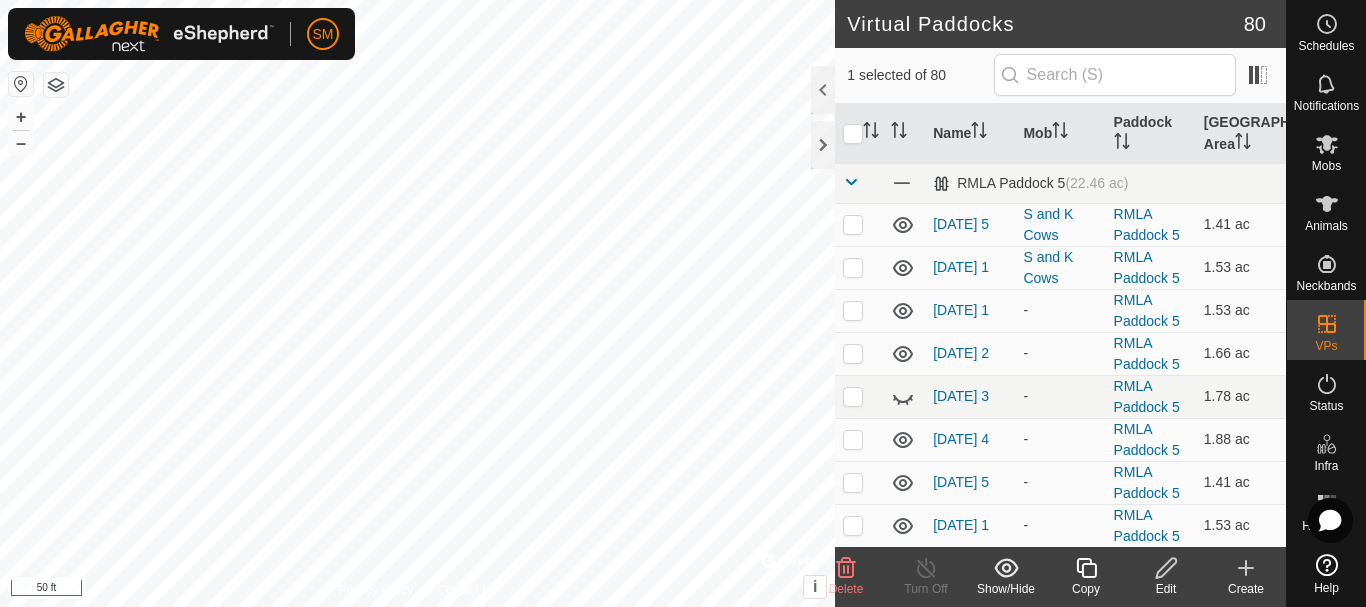 click 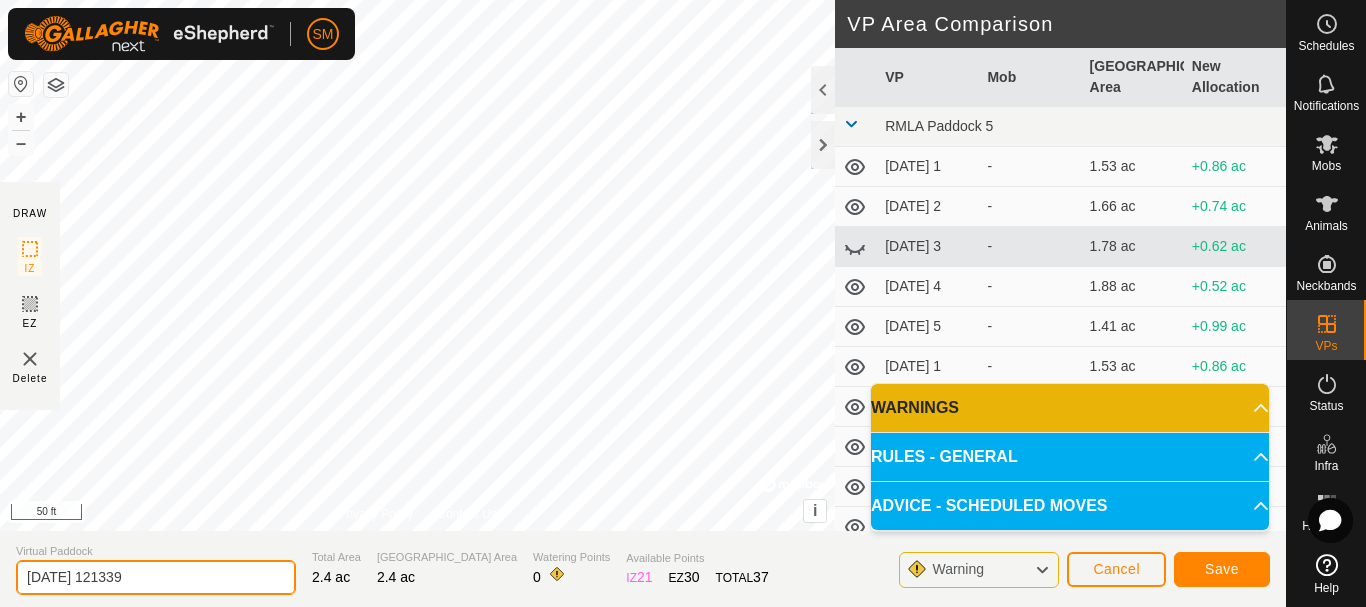 drag, startPoint x: 212, startPoint y: 572, endPoint x: 0, endPoint y: 584, distance: 212.33936 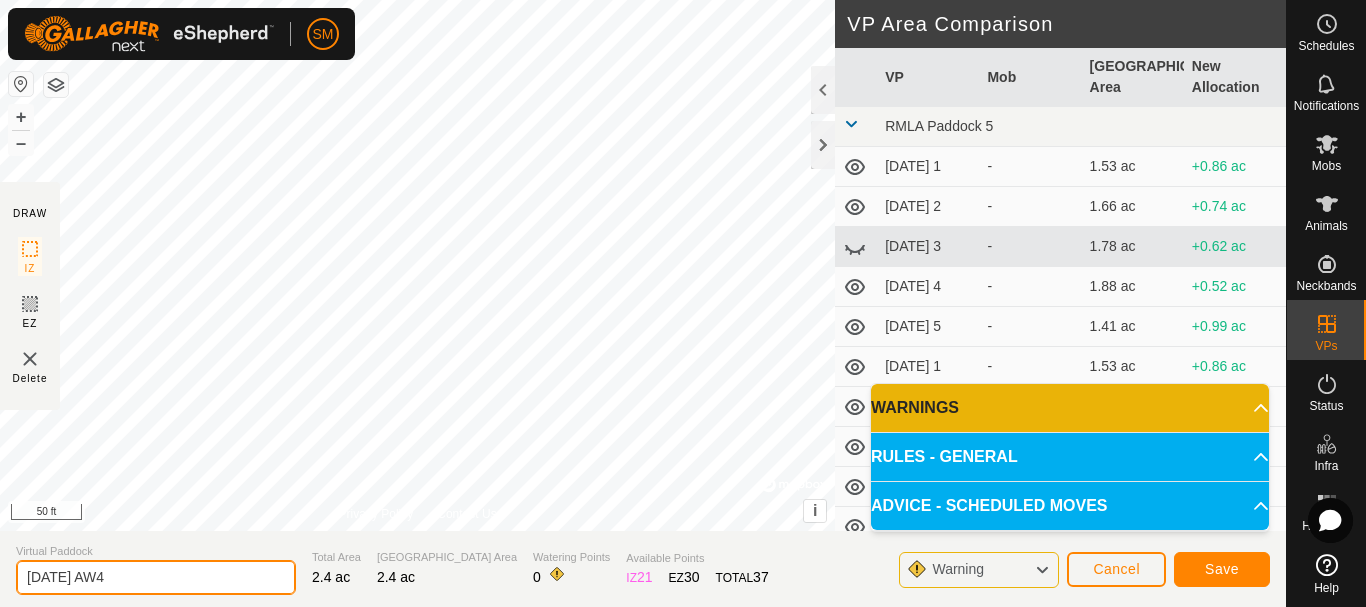 type on "[DATE] AW4" 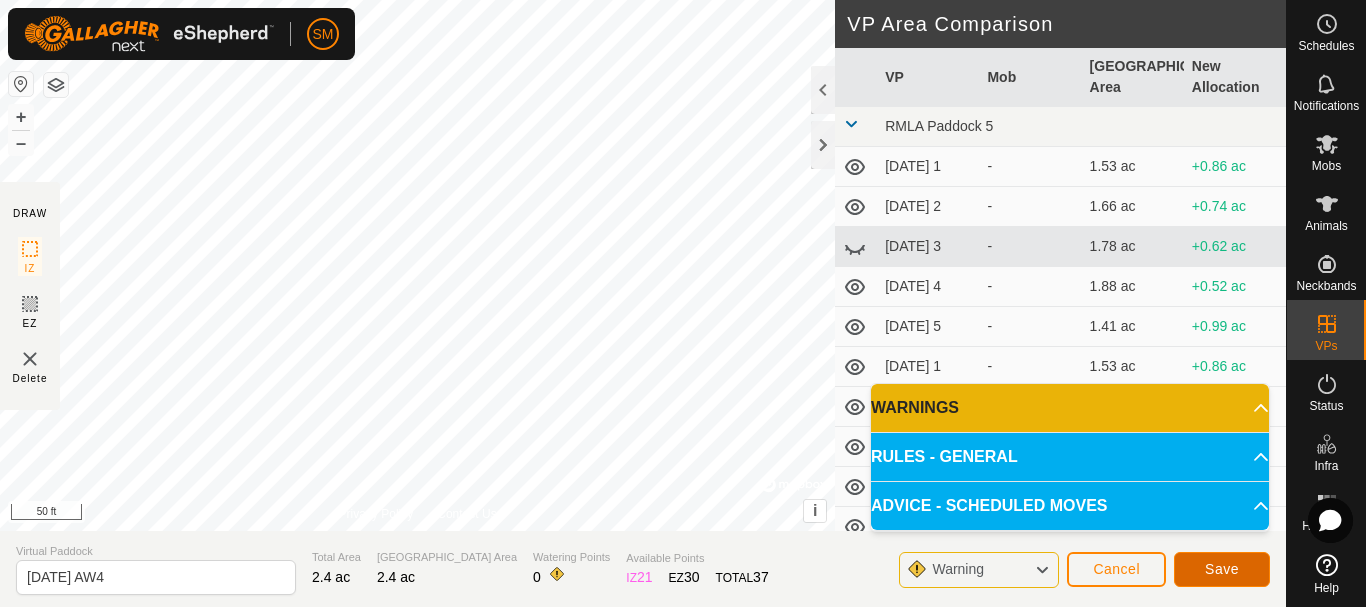 click on "Save" 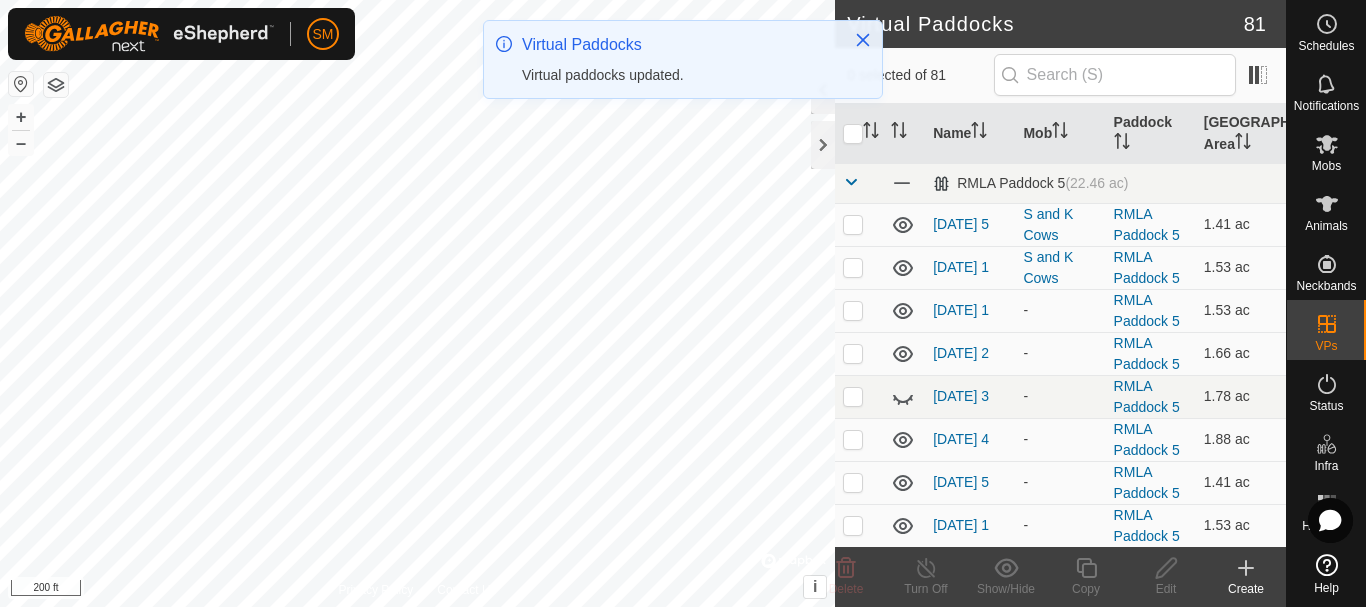checkbox on "true" 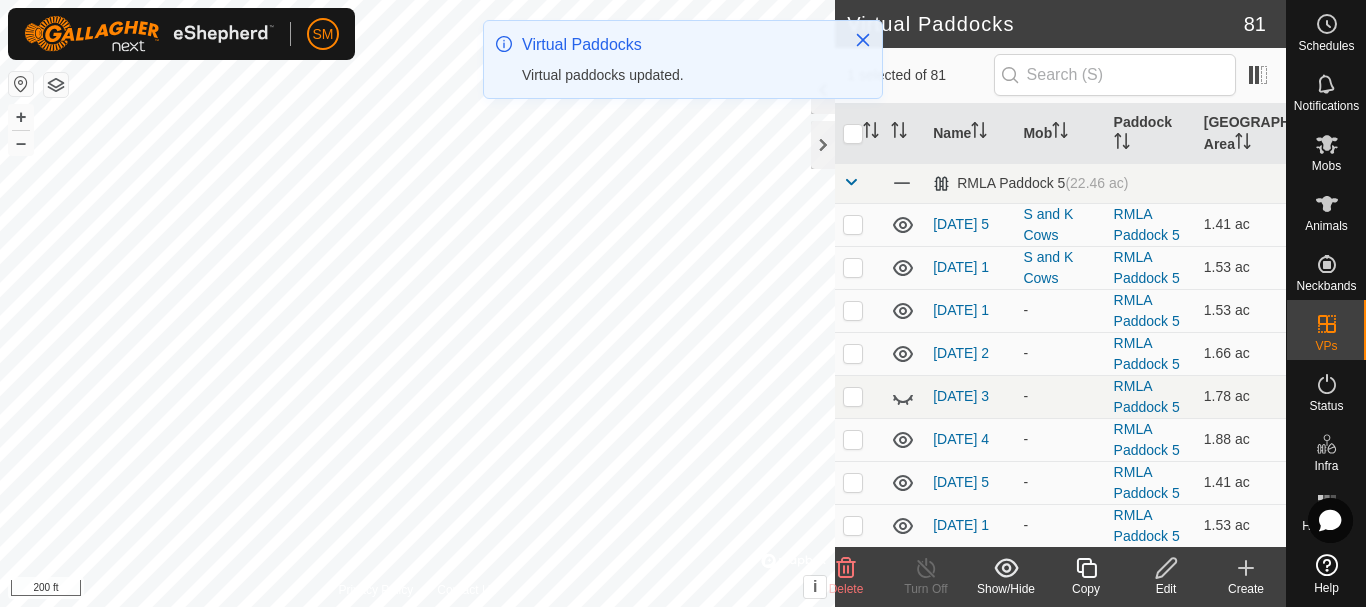 checkbox on "true" 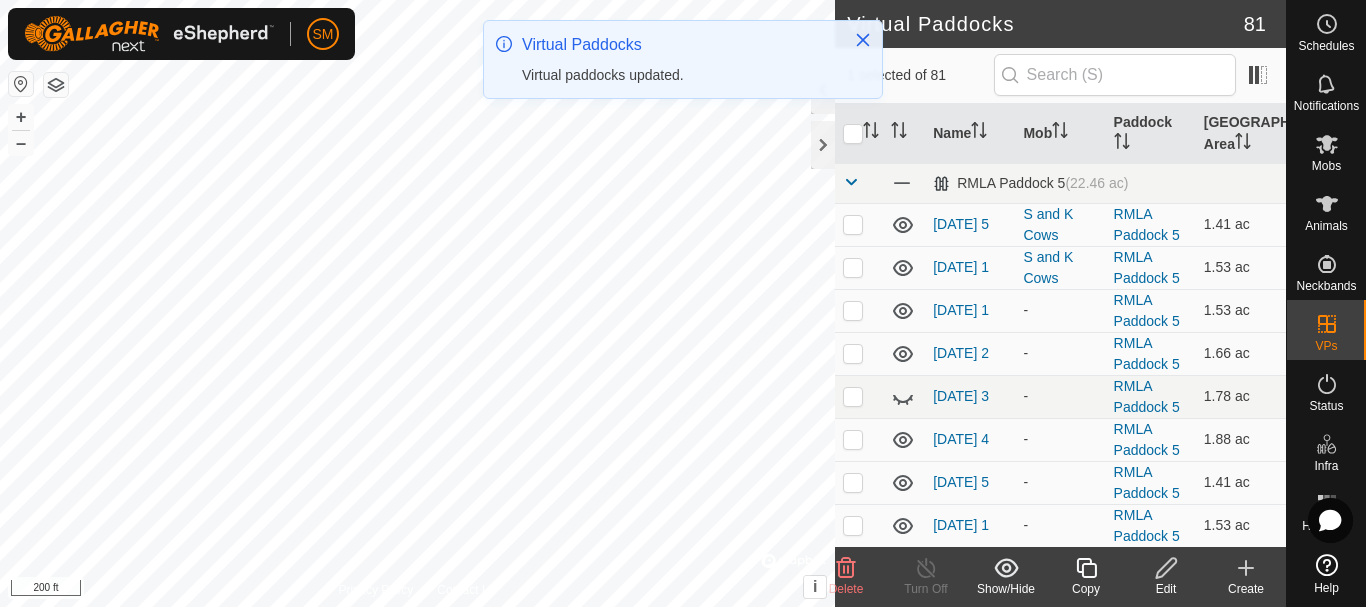 checkbox on "false" 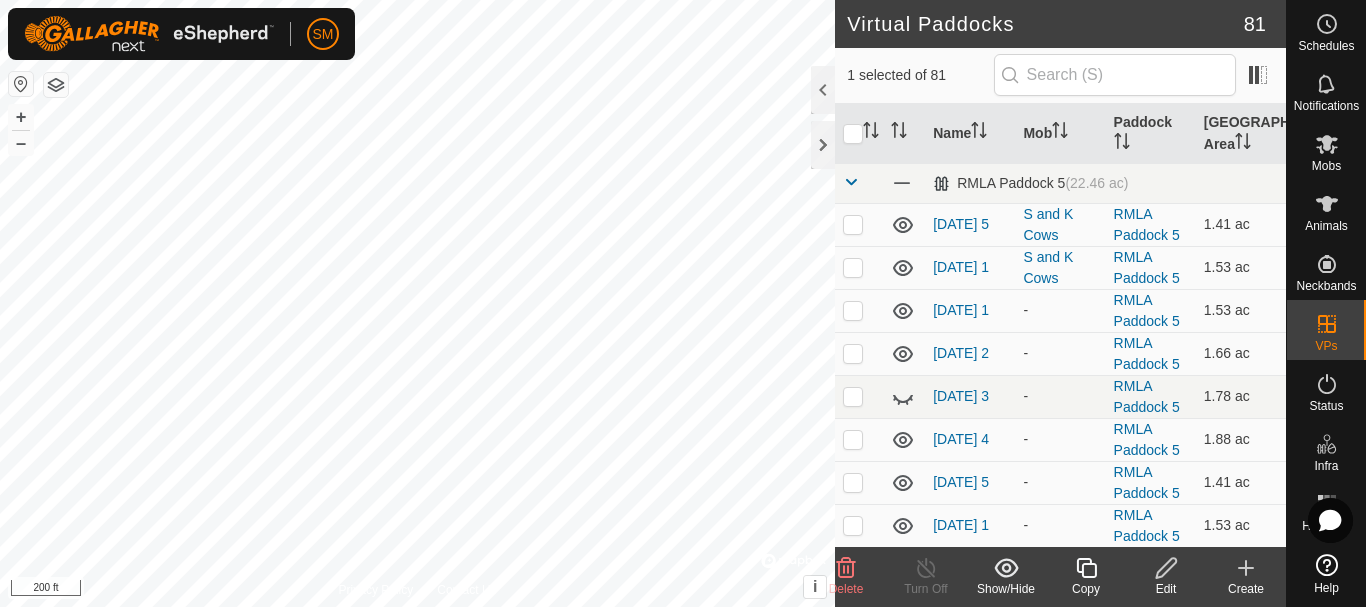 click 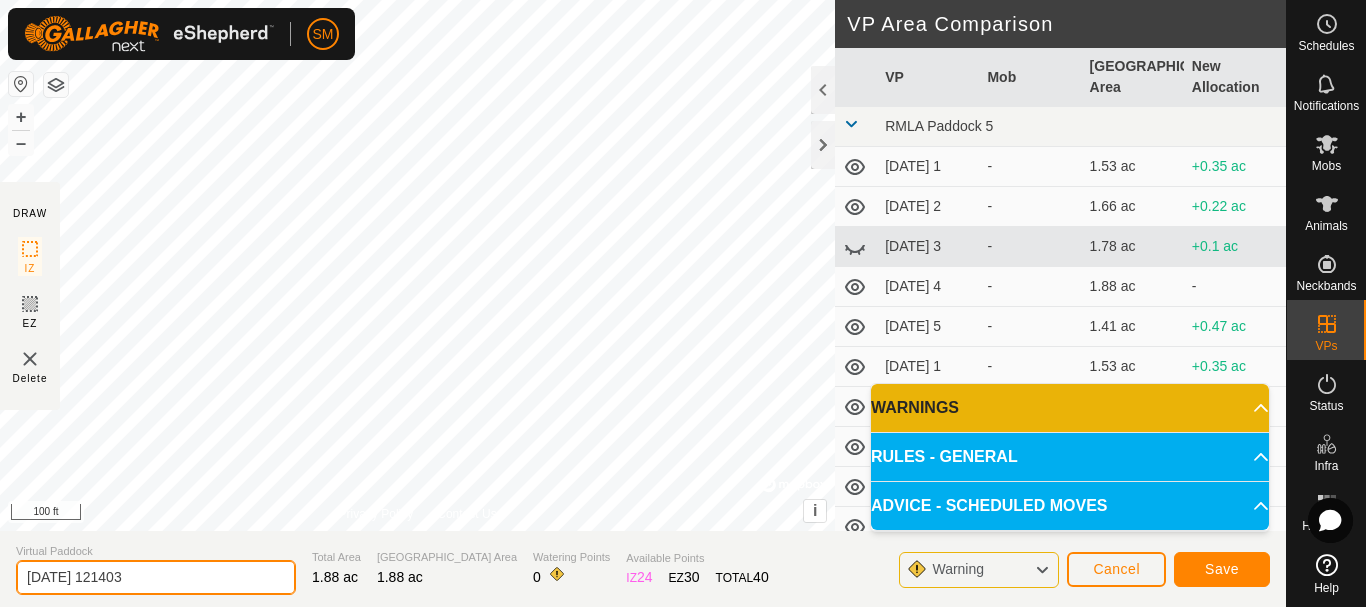 drag, startPoint x: 171, startPoint y: 577, endPoint x: 0, endPoint y: 556, distance: 172.28465 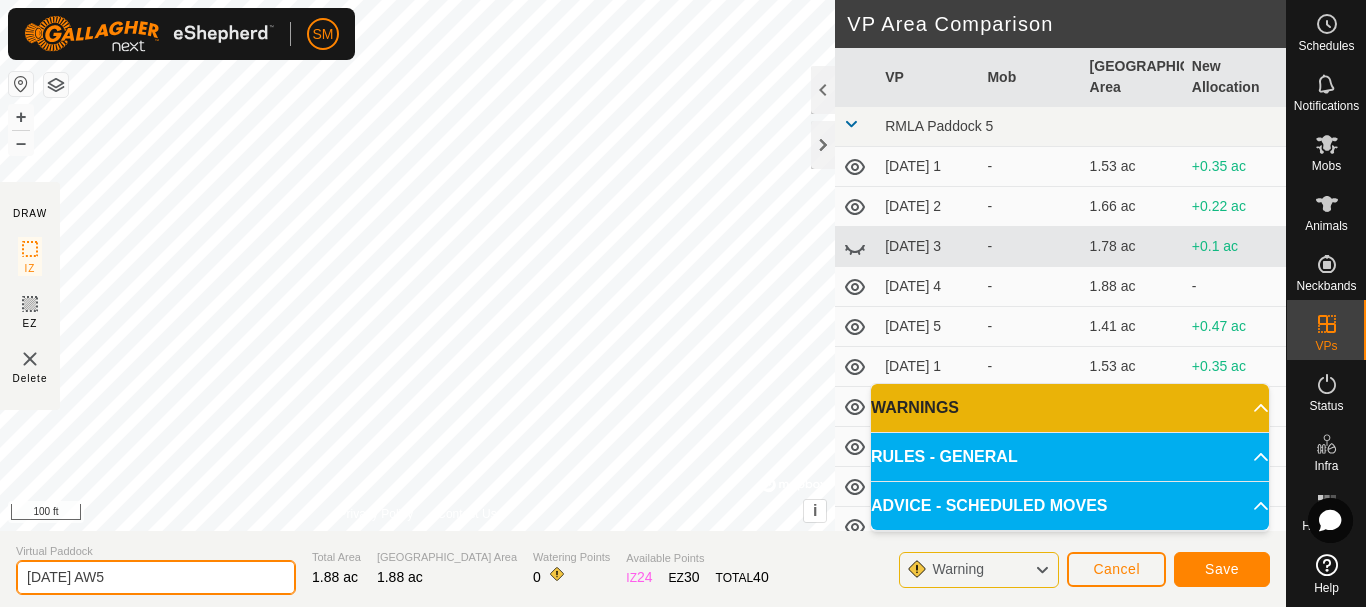 type on "[DATE] AW5" 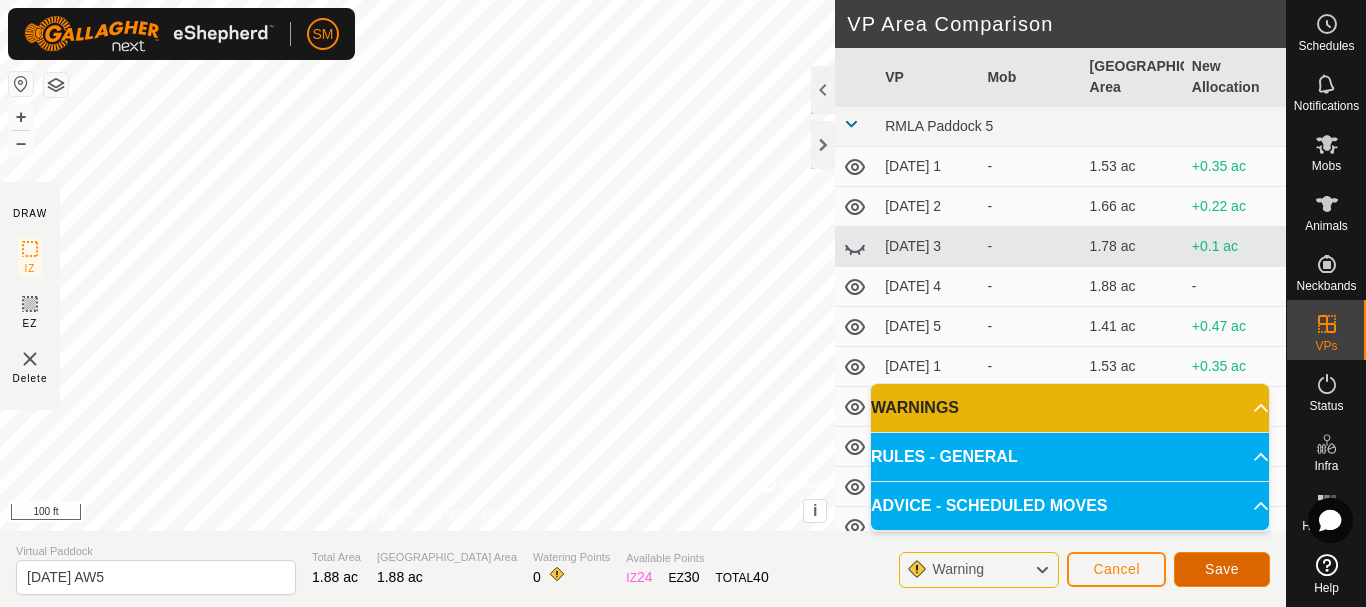 click on "Save" 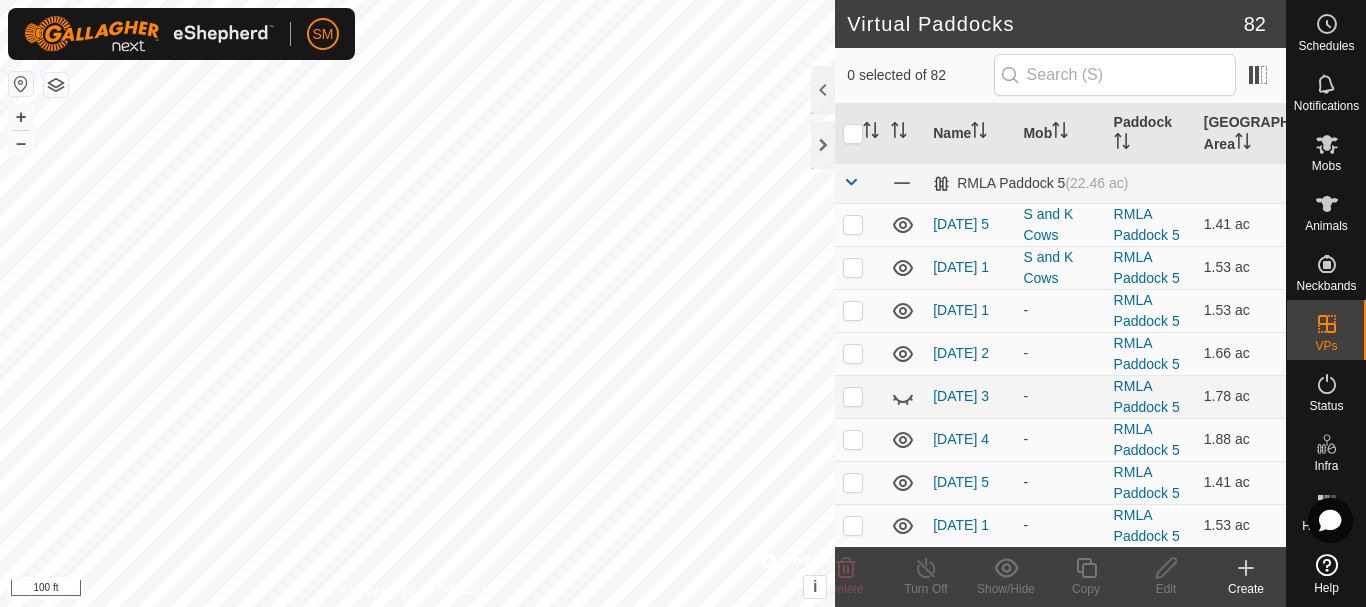checkbox on "true" 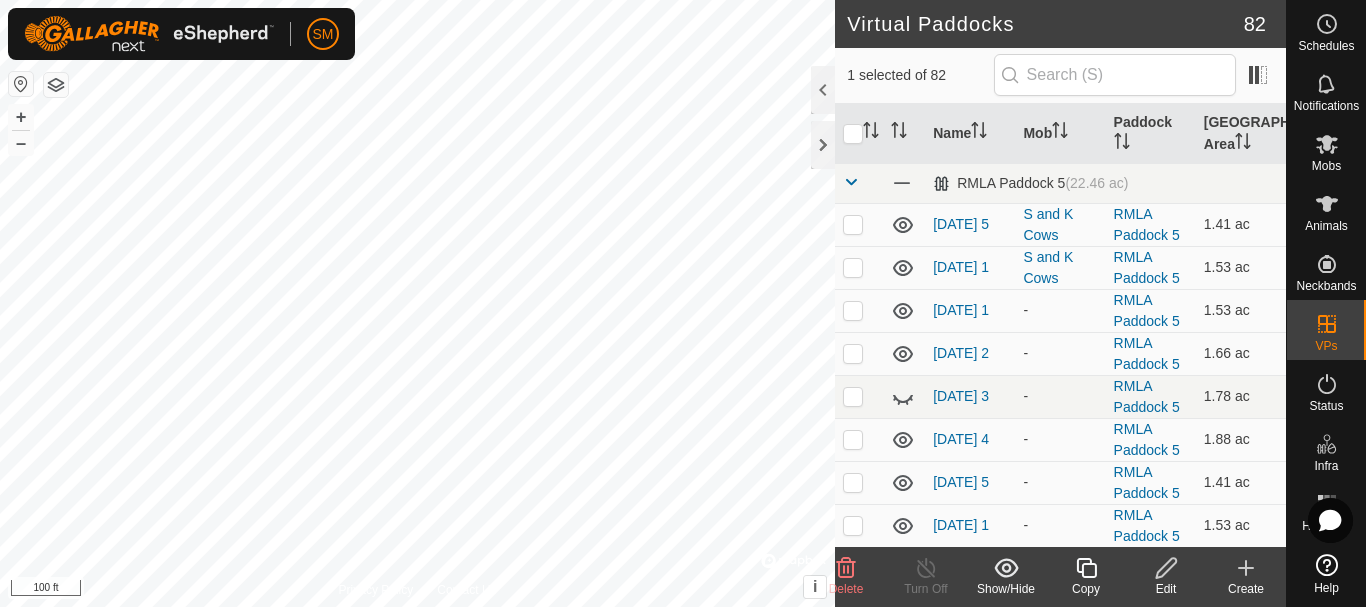 checkbox on "true" 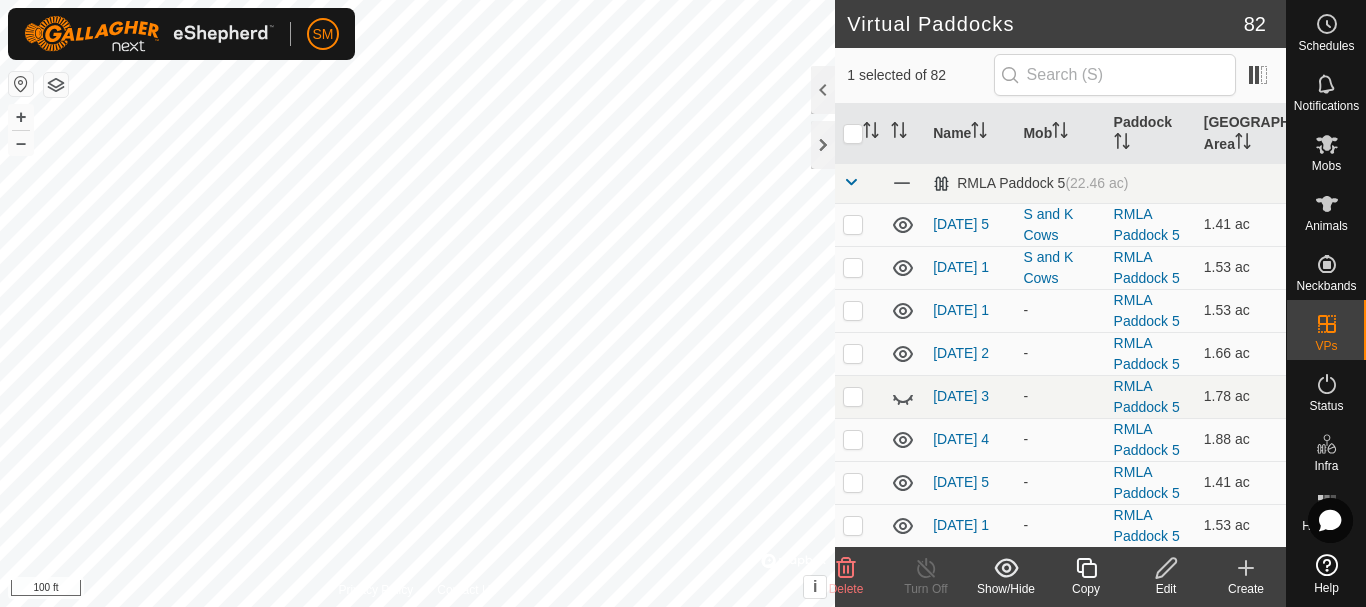 checkbox on "false" 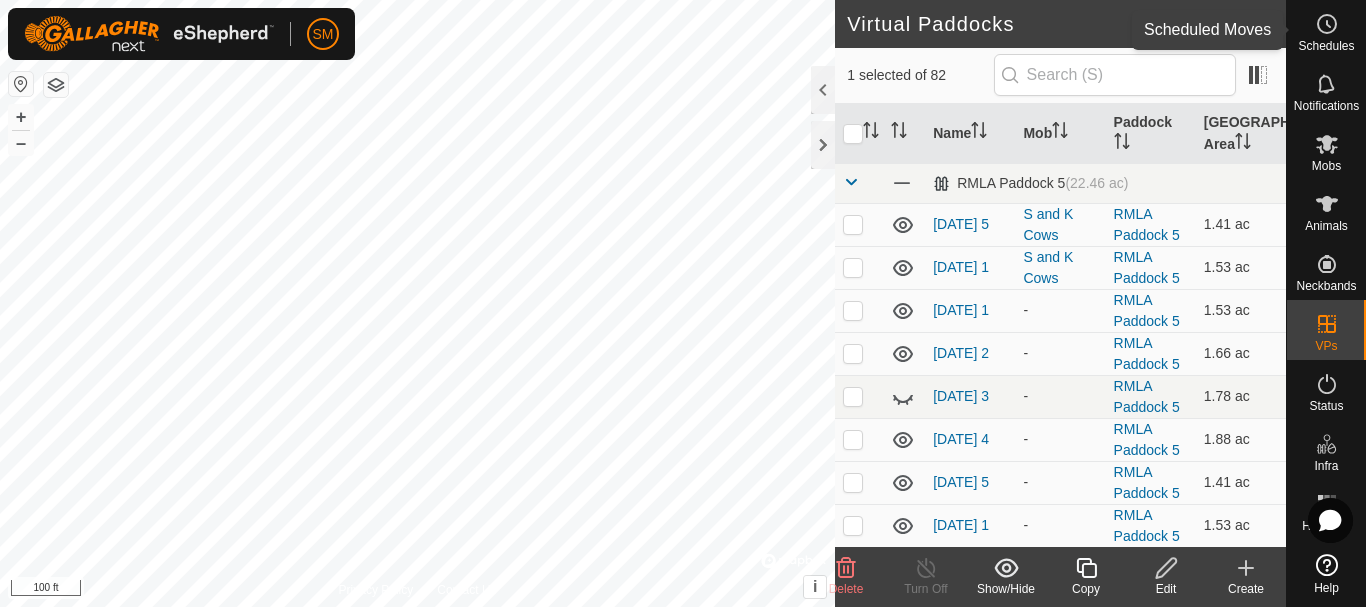click 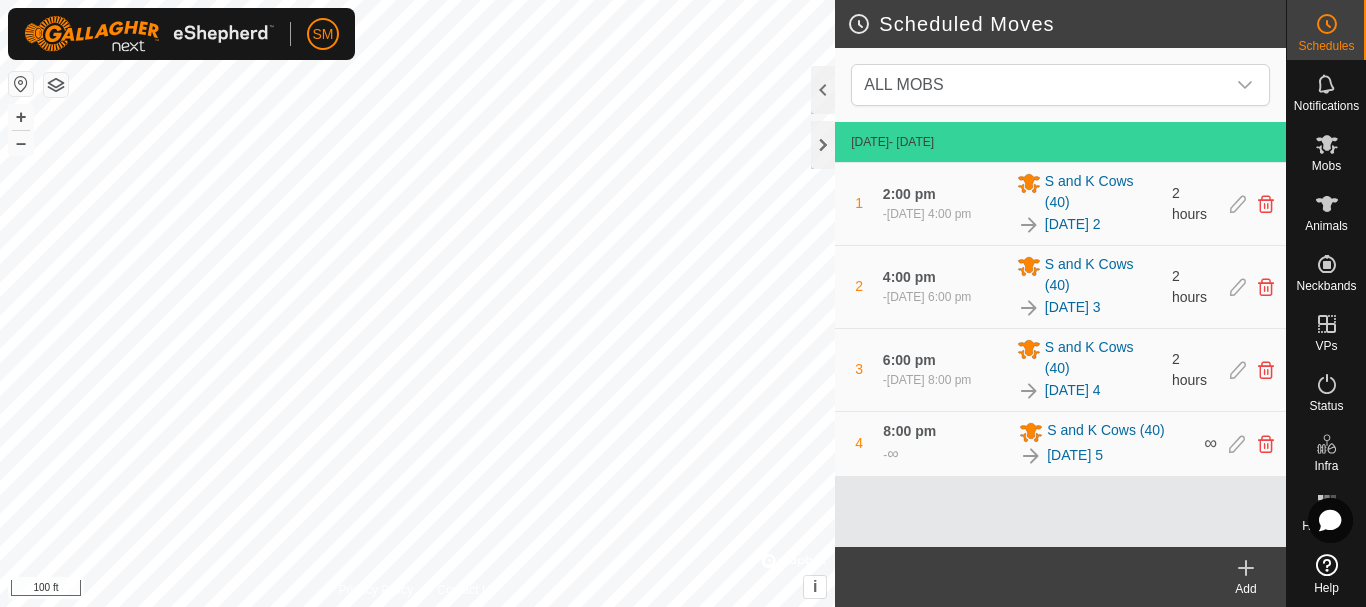 click 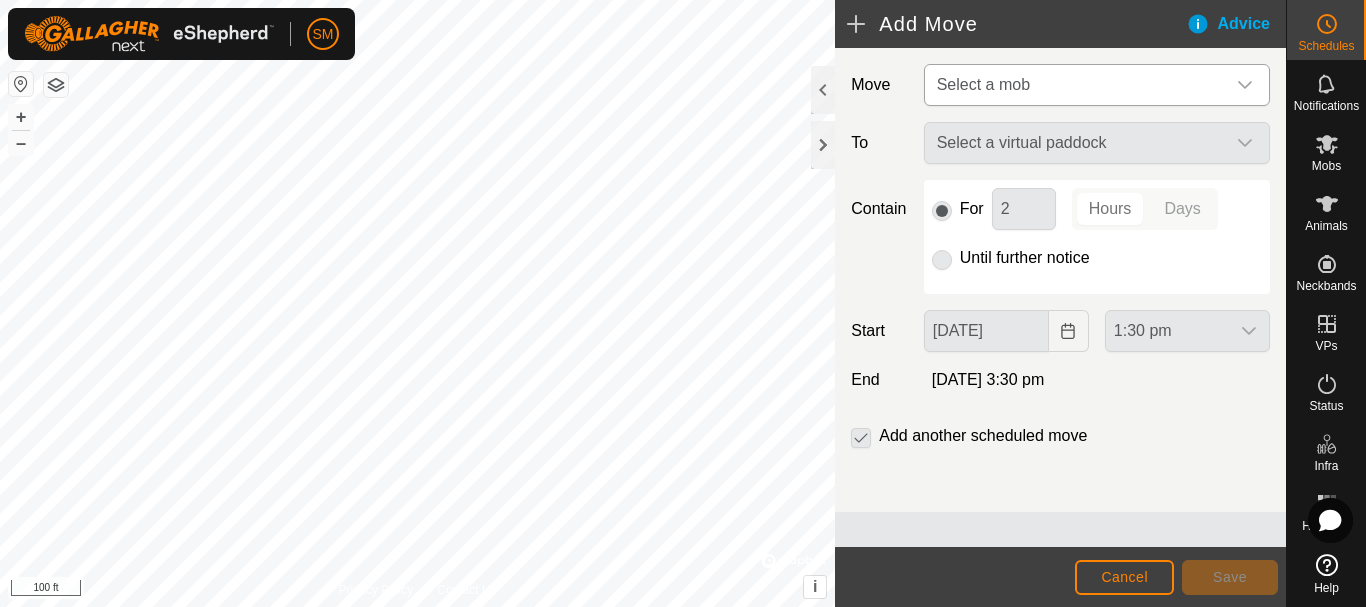 click on "Select a mob" at bounding box center [1077, 85] 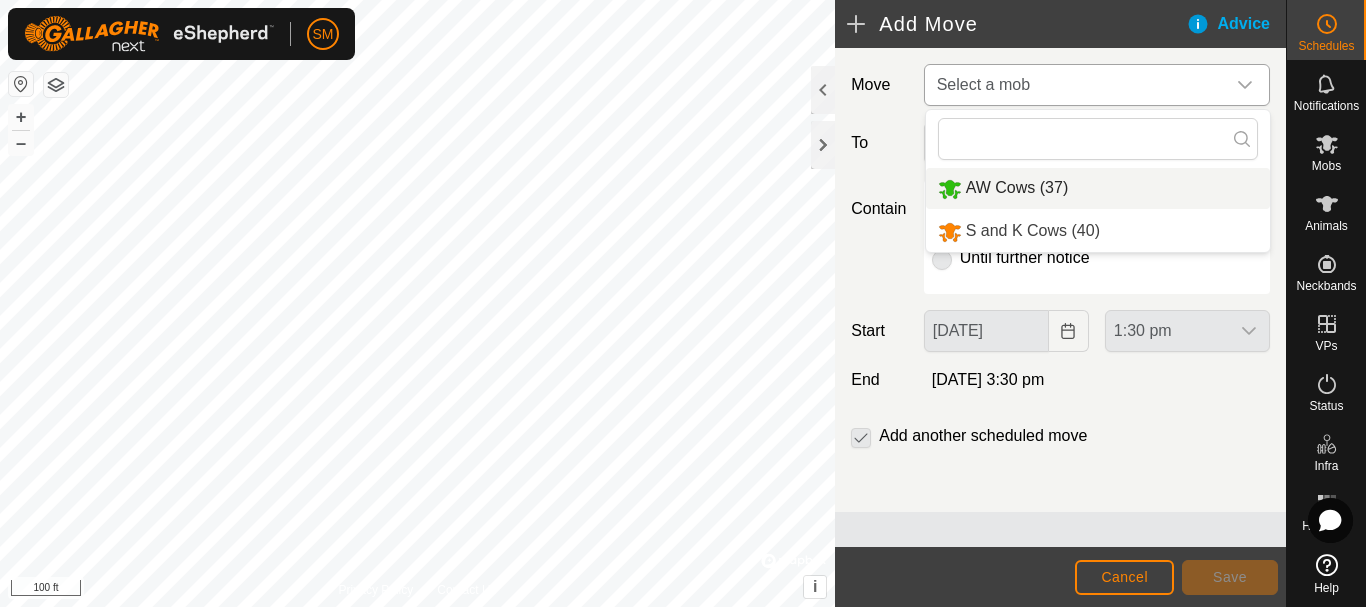 click on "AW Cows (37)" at bounding box center (1098, 188) 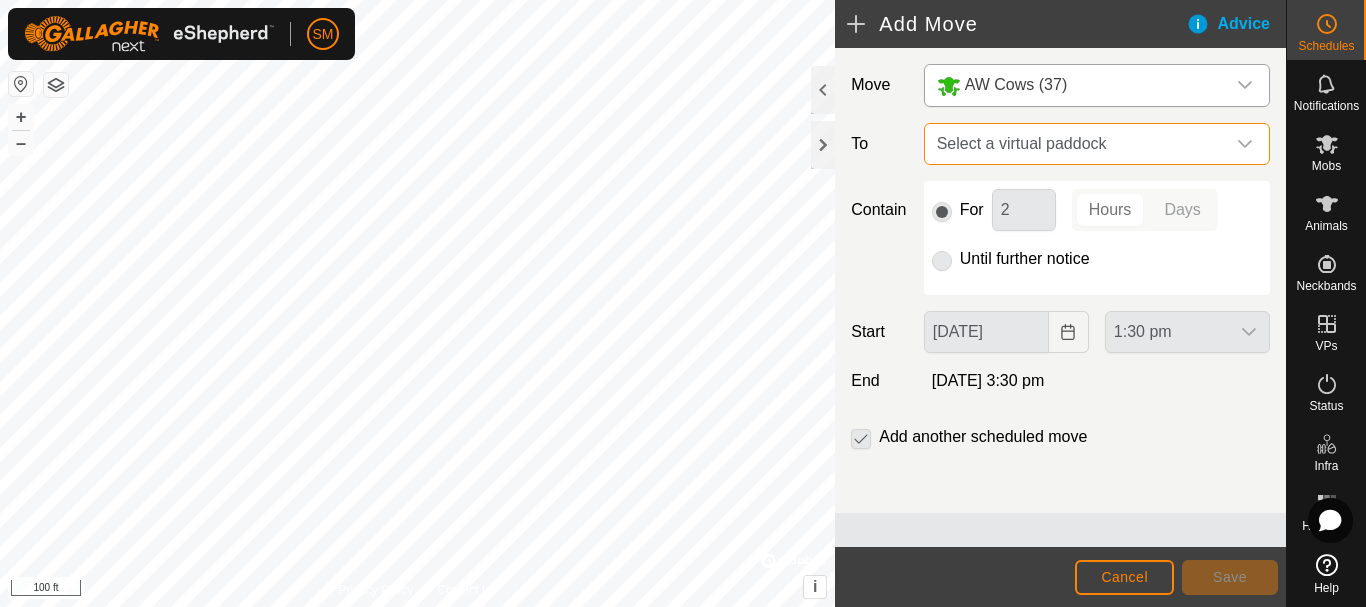 click on "Select a virtual paddock" at bounding box center (1077, 144) 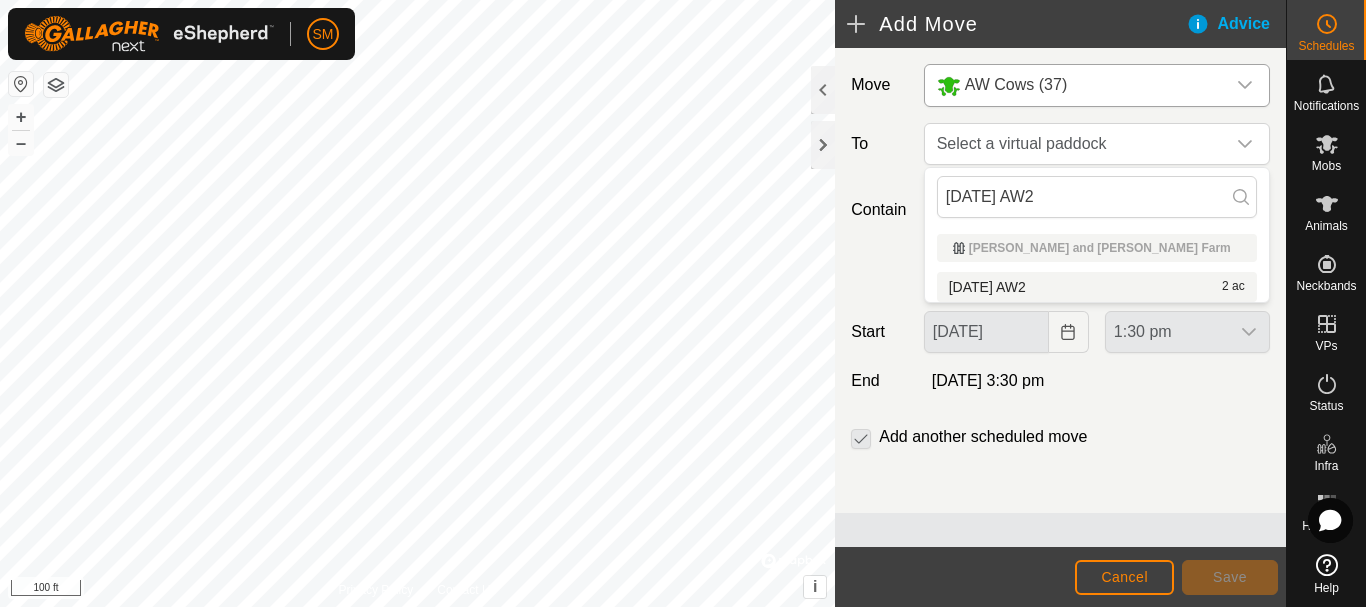 type on "[DATE] AW2" 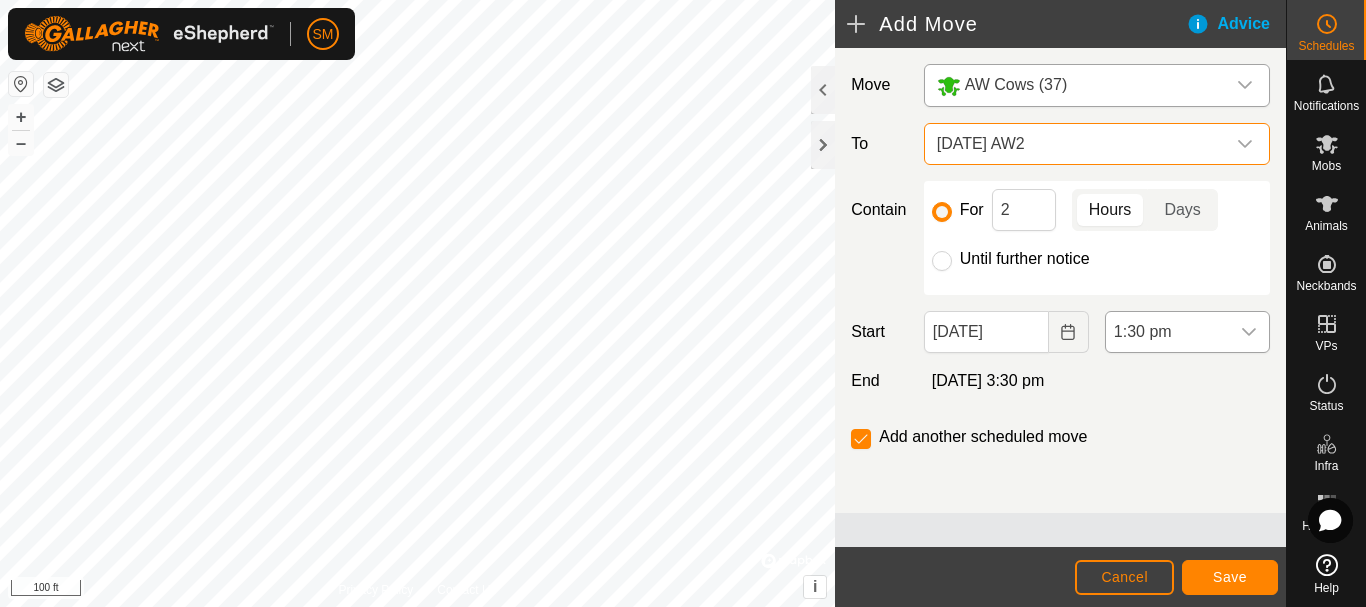 click 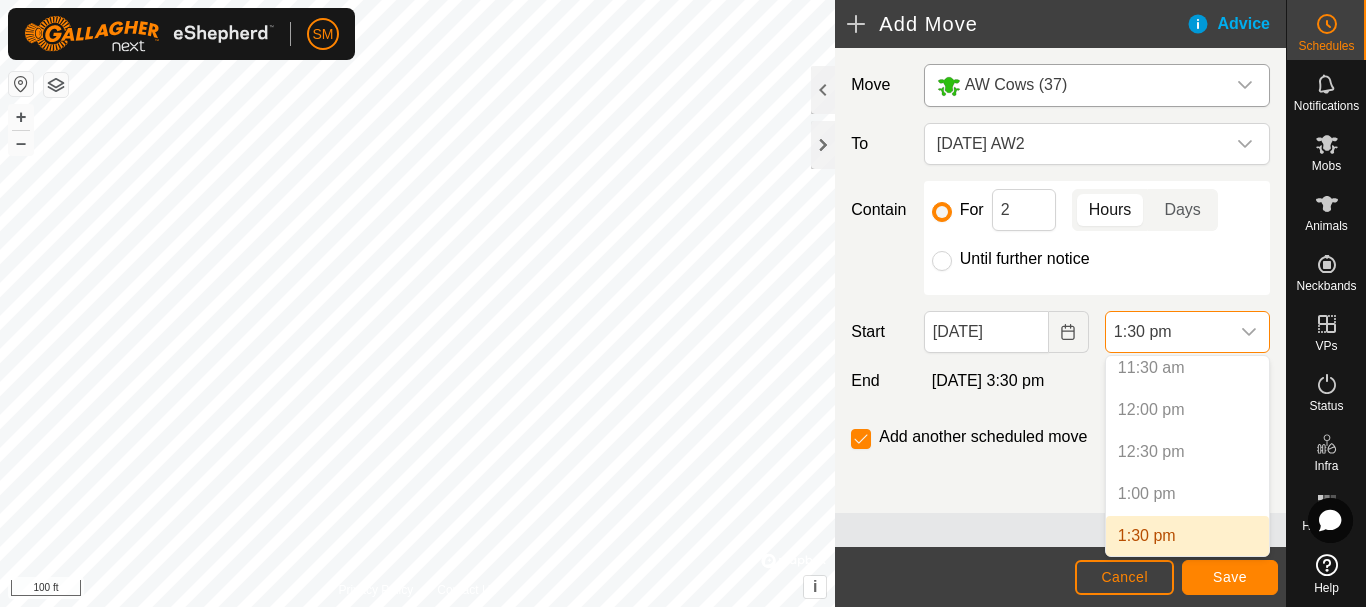 scroll, scrollTop: 1074, scrollLeft: 0, axis: vertical 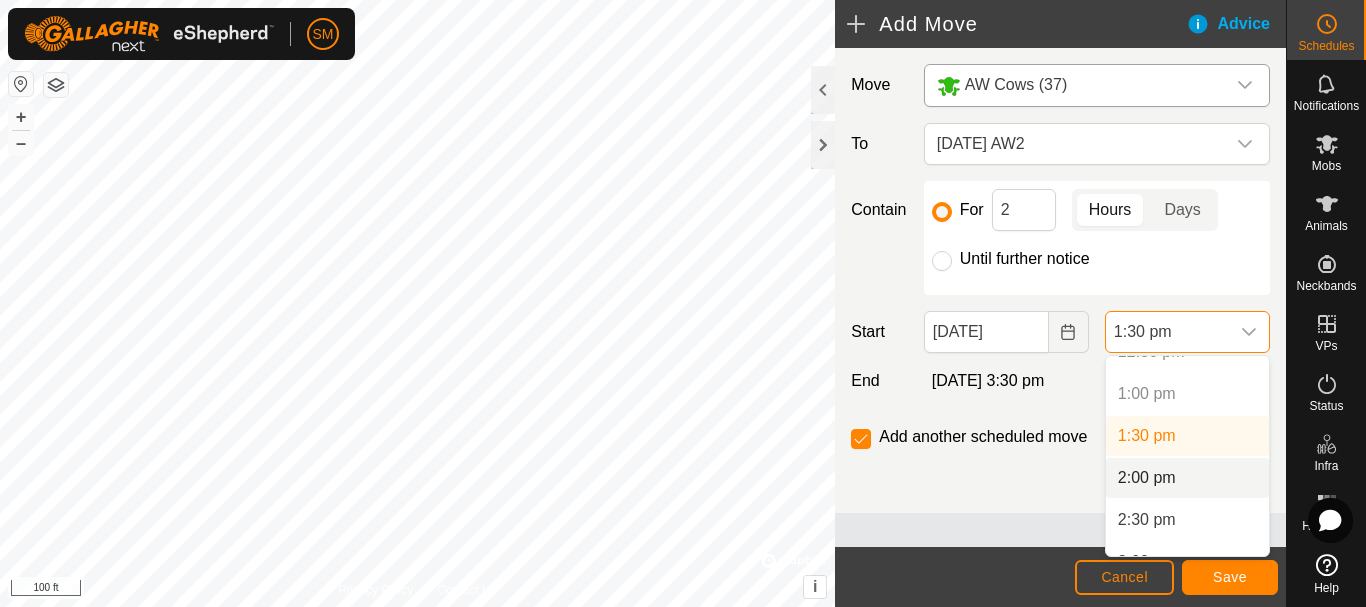 click on "2:00 pm" at bounding box center [1187, 478] 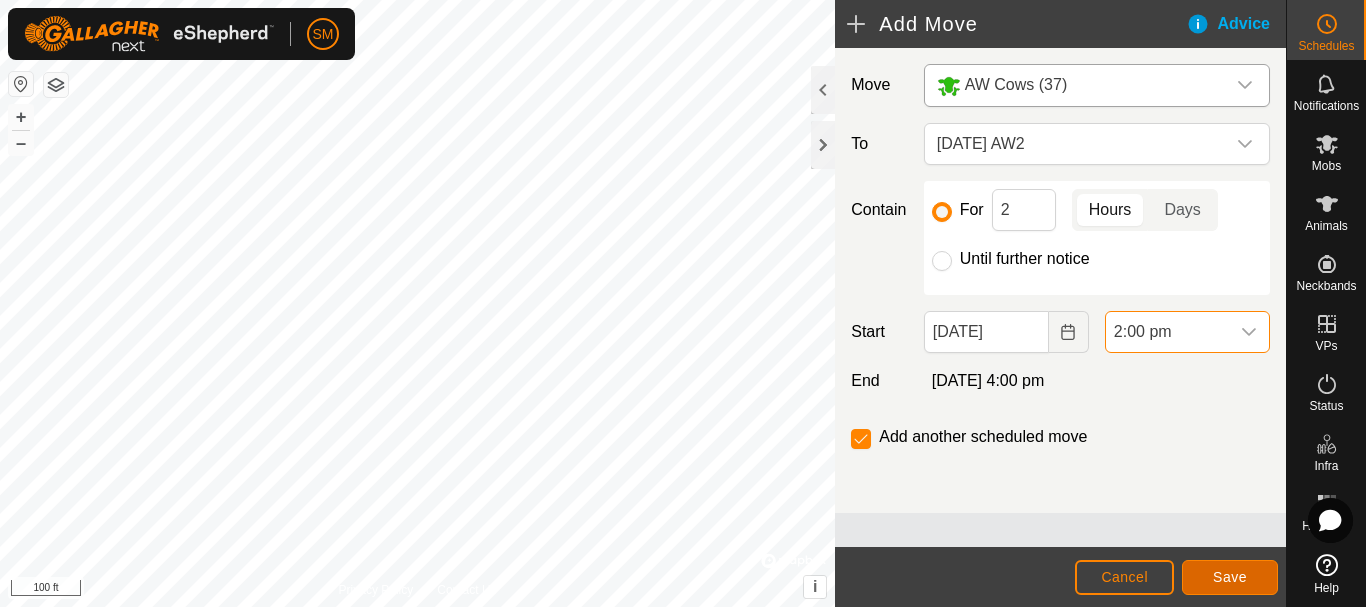 click on "Save" 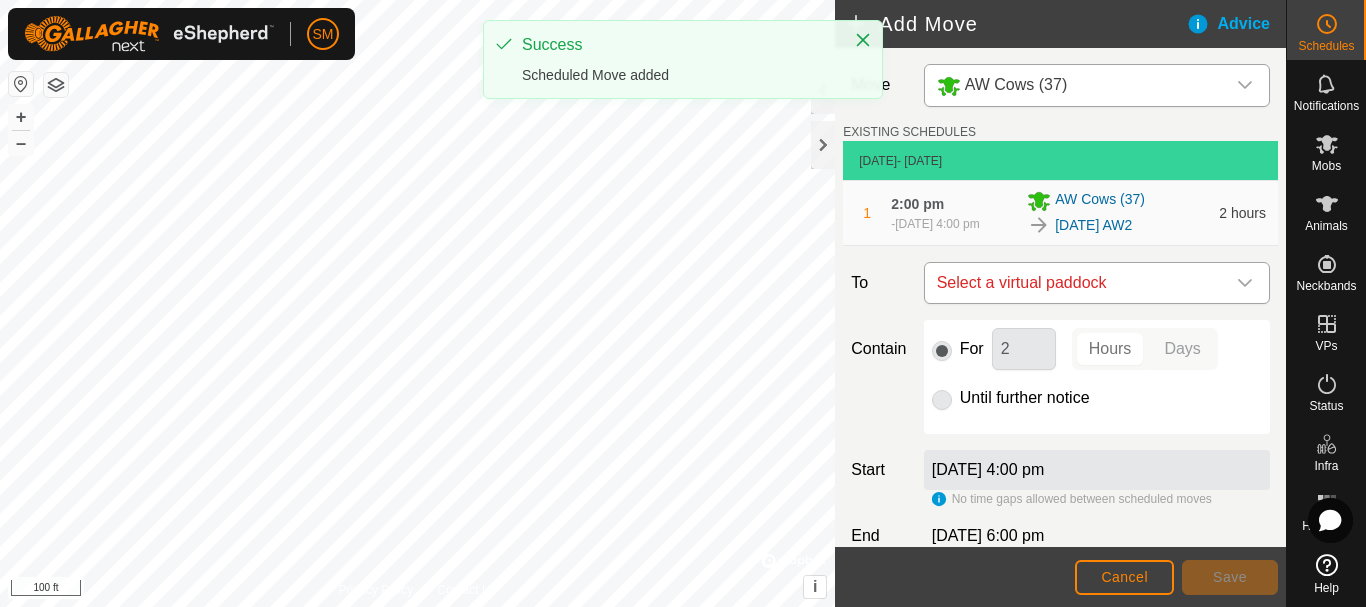 click at bounding box center [1245, 283] 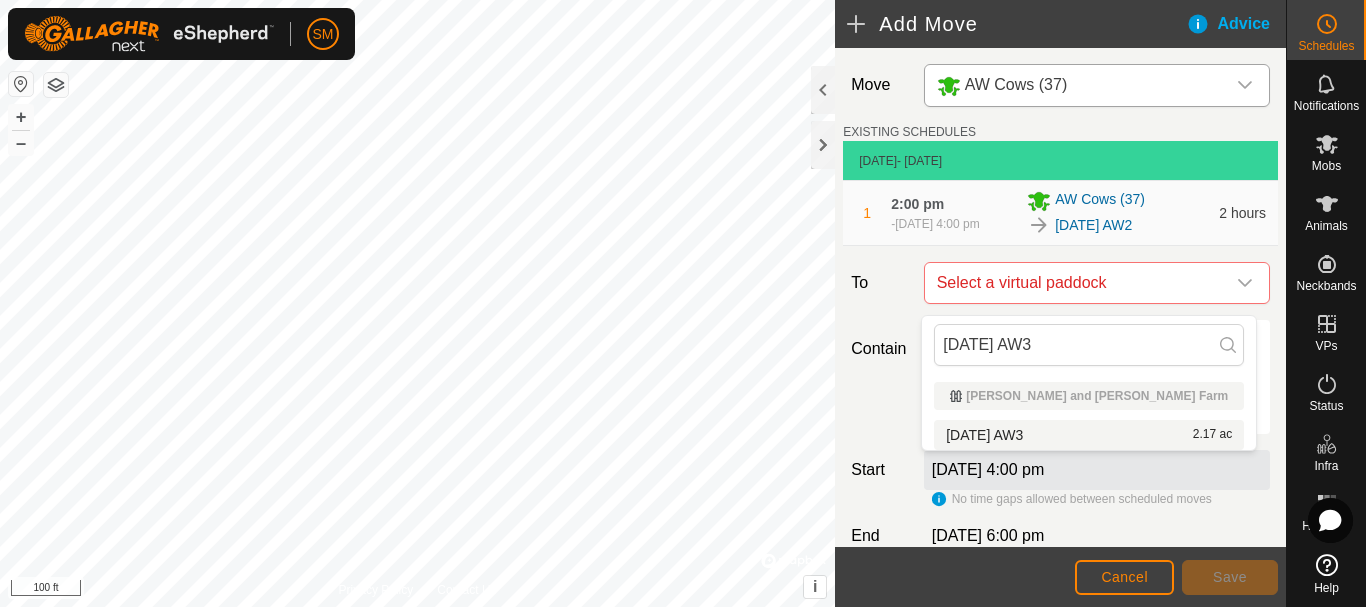 type on "[DATE] AW3" 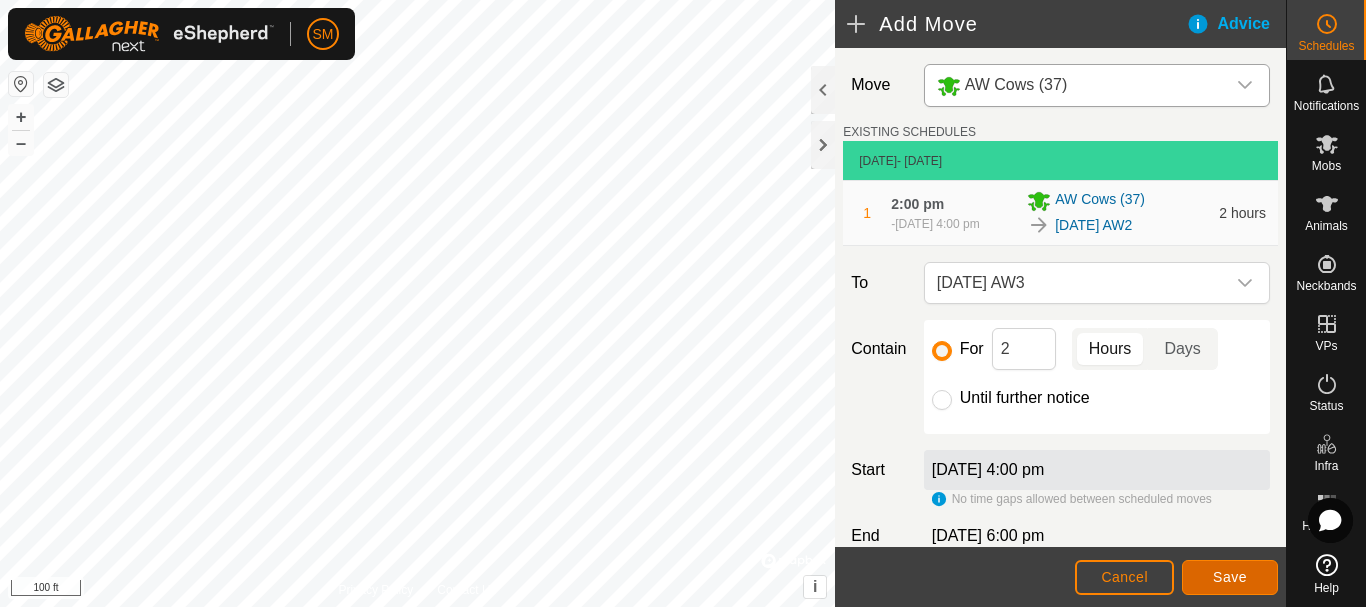 click on "Save" 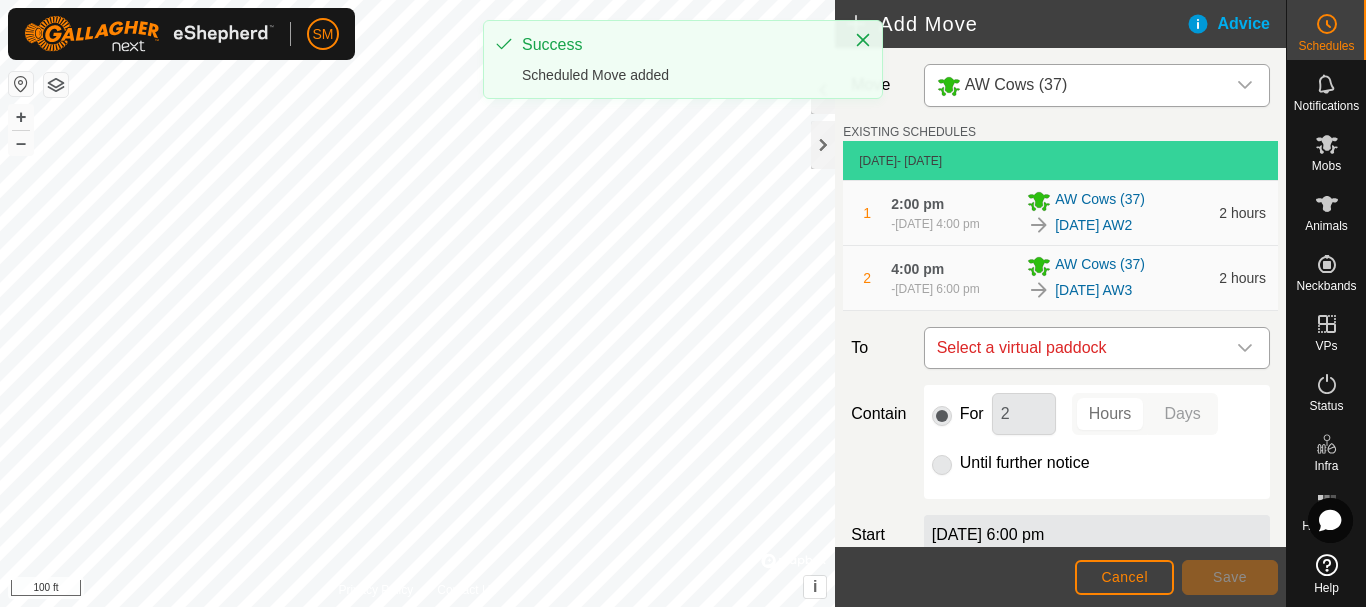 click 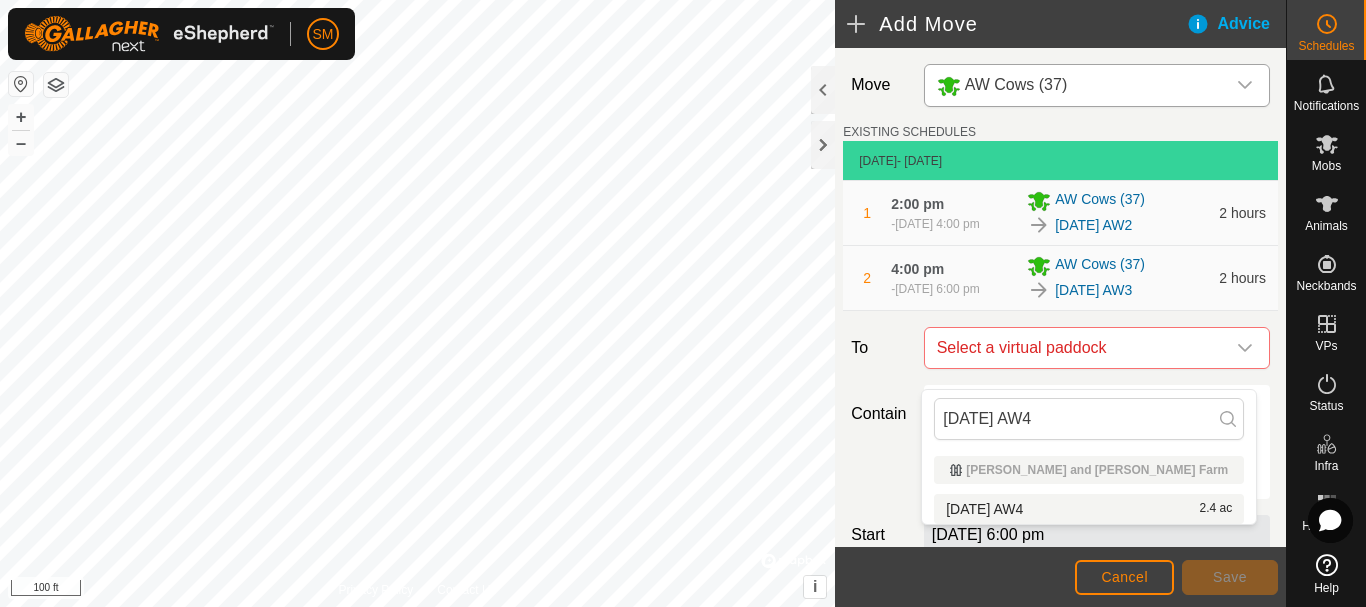 type on "[DATE] AW4" 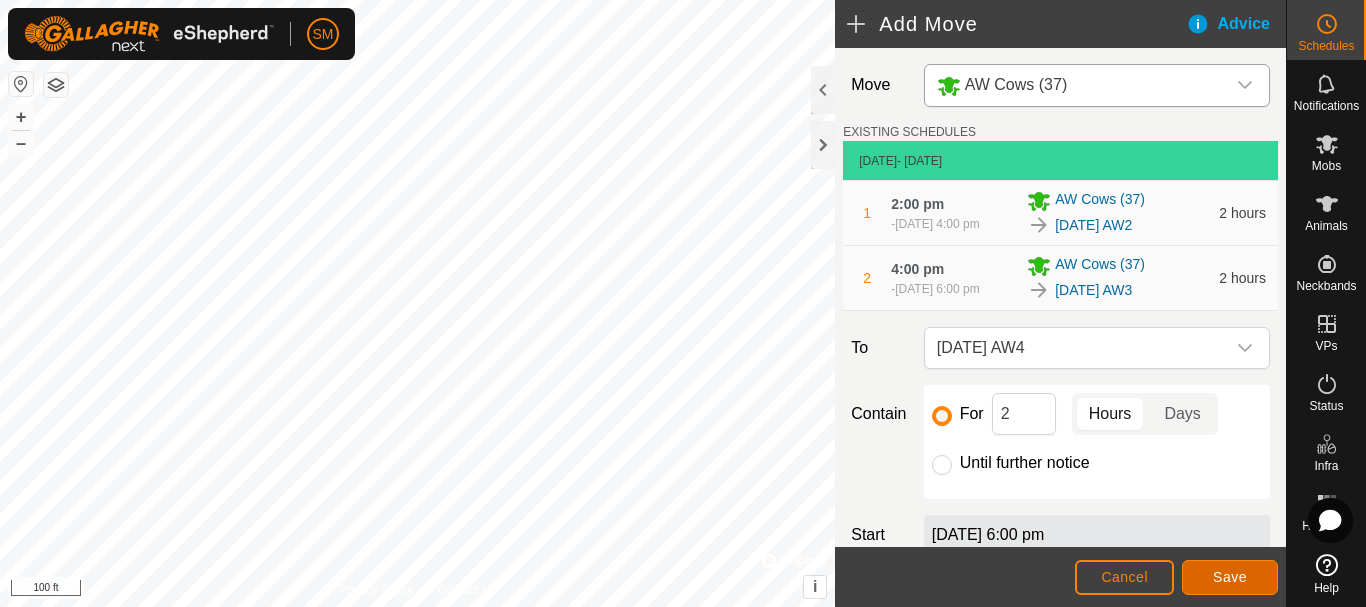click on "Save" 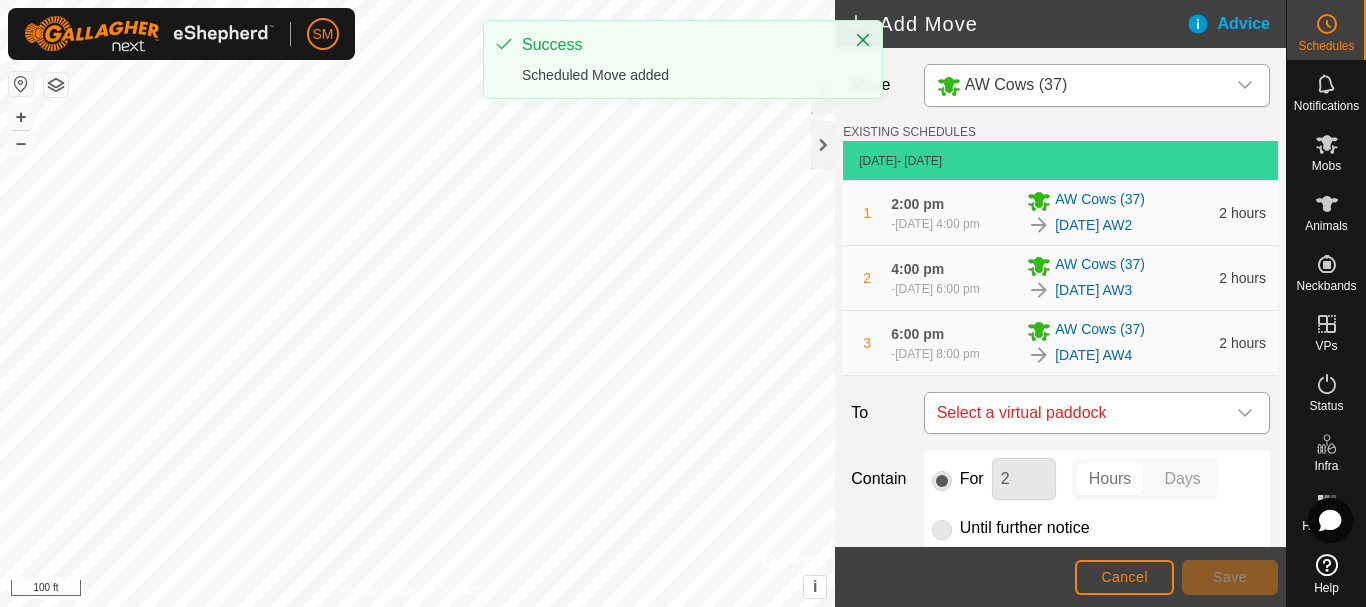 click 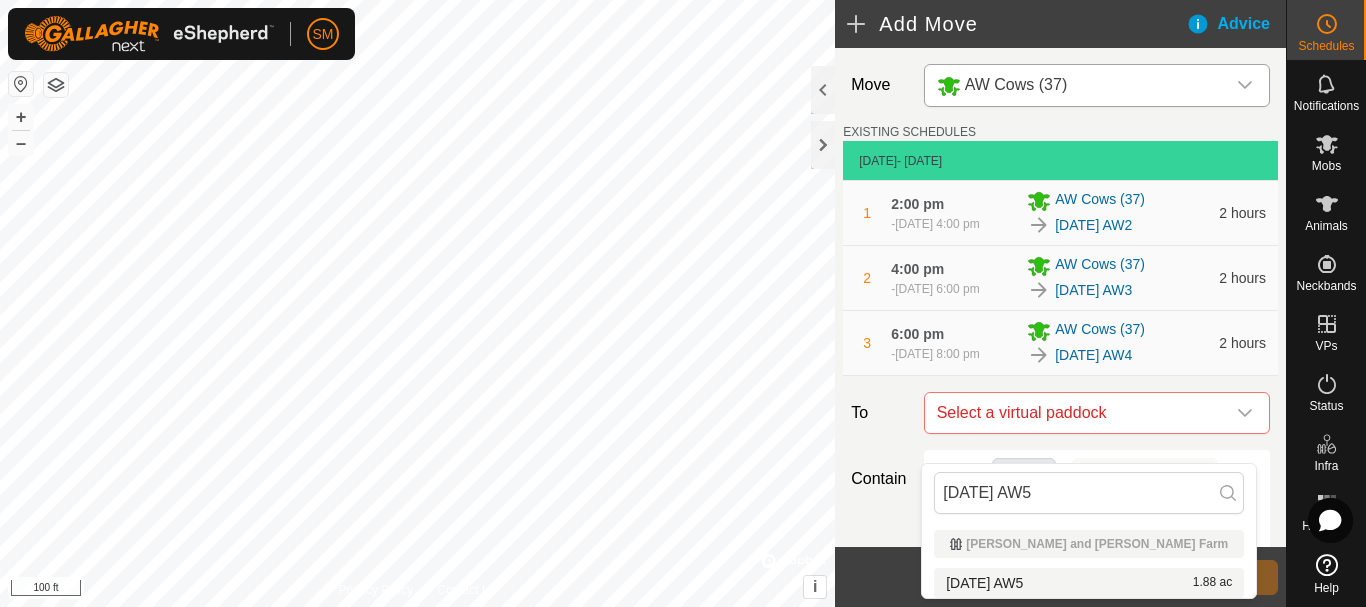 type on "[DATE] AW5" 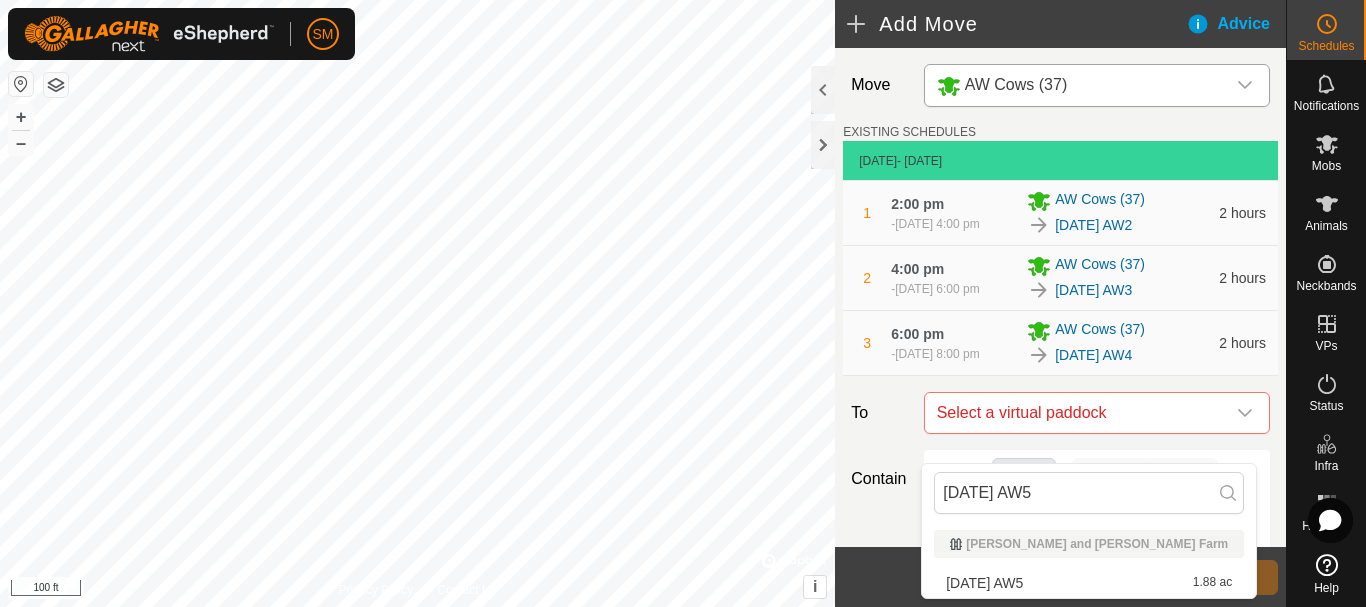 click on "[DATE] AW5  1.88 ac" at bounding box center [1089, 583] 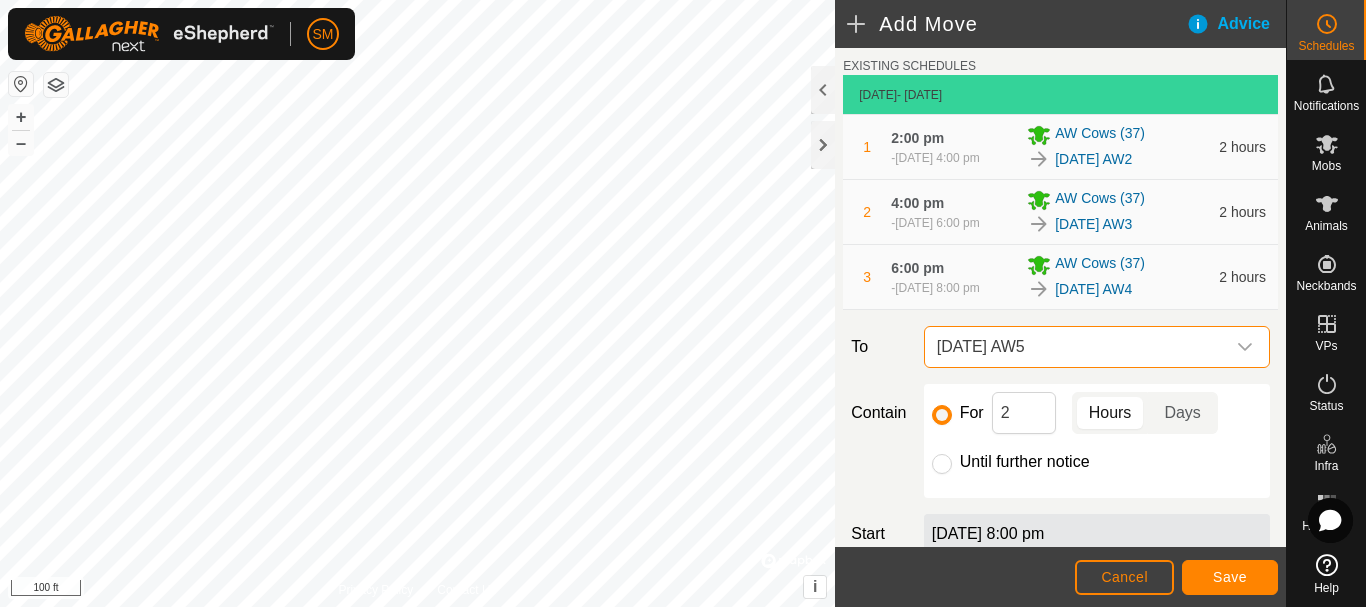 scroll, scrollTop: 100, scrollLeft: 0, axis: vertical 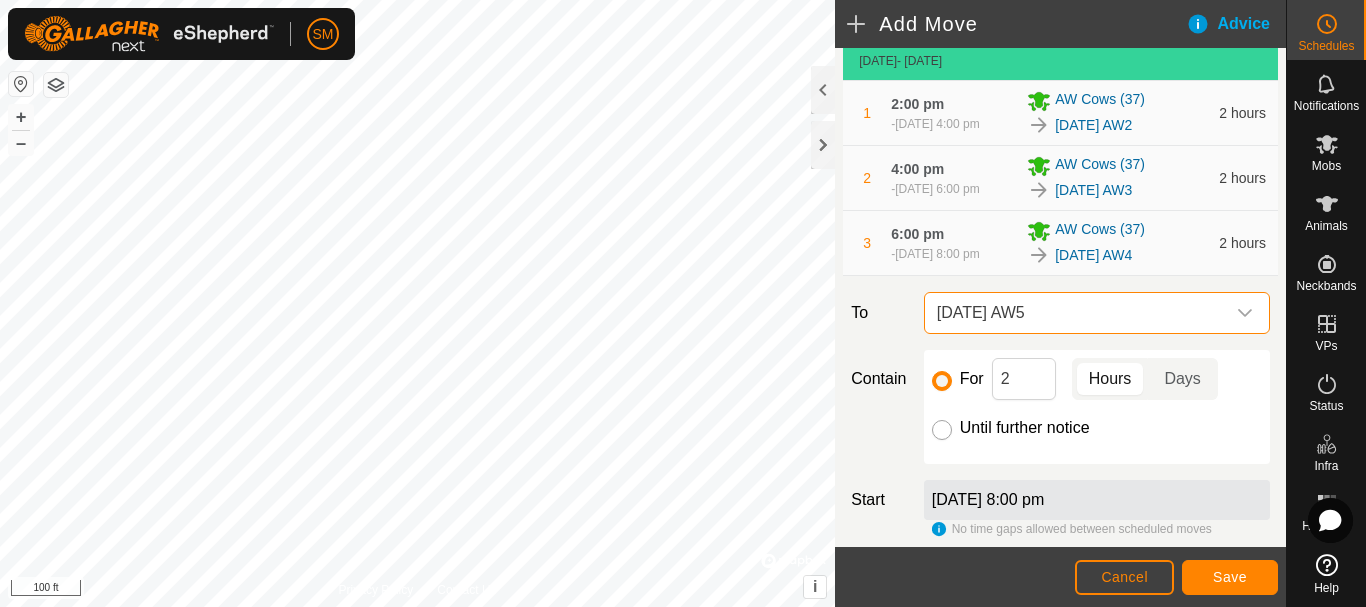 click on "Until further notice" at bounding box center (942, 430) 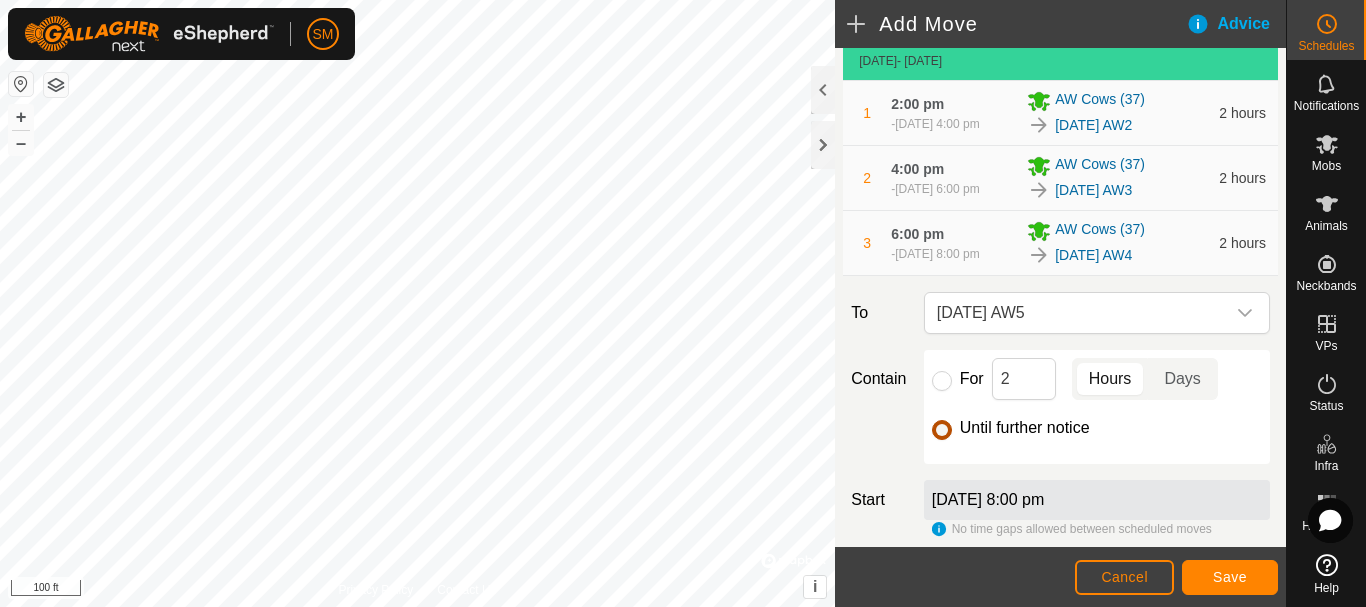 checkbox on "false" 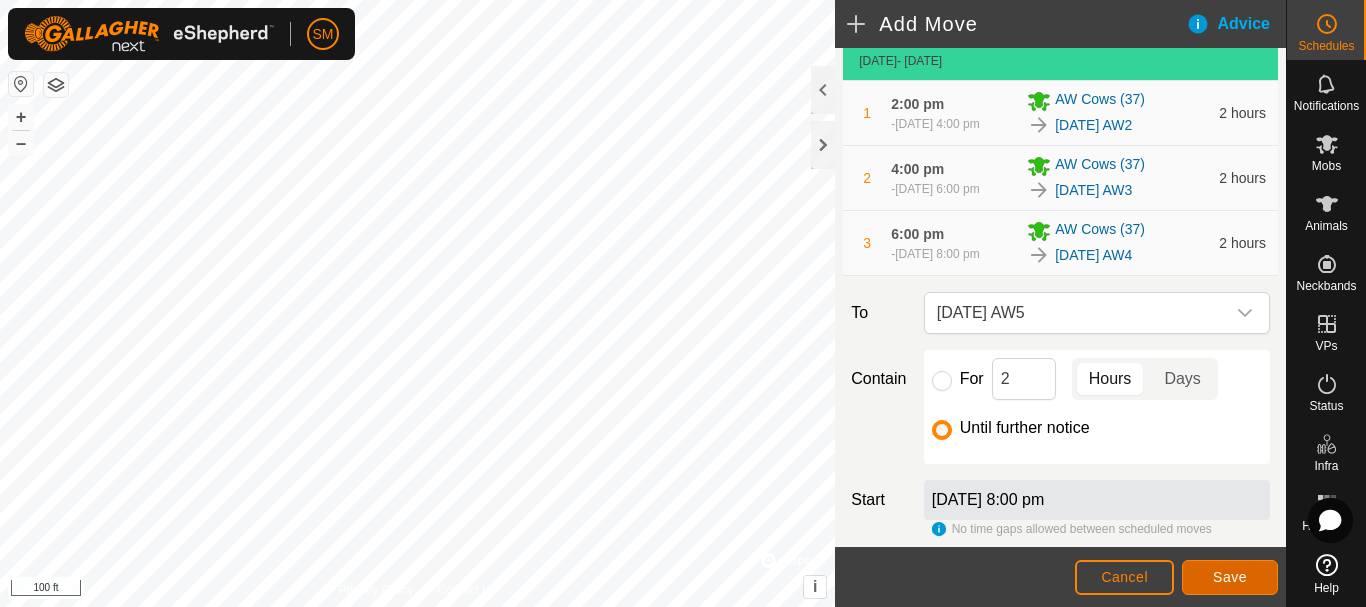 click on "Save" 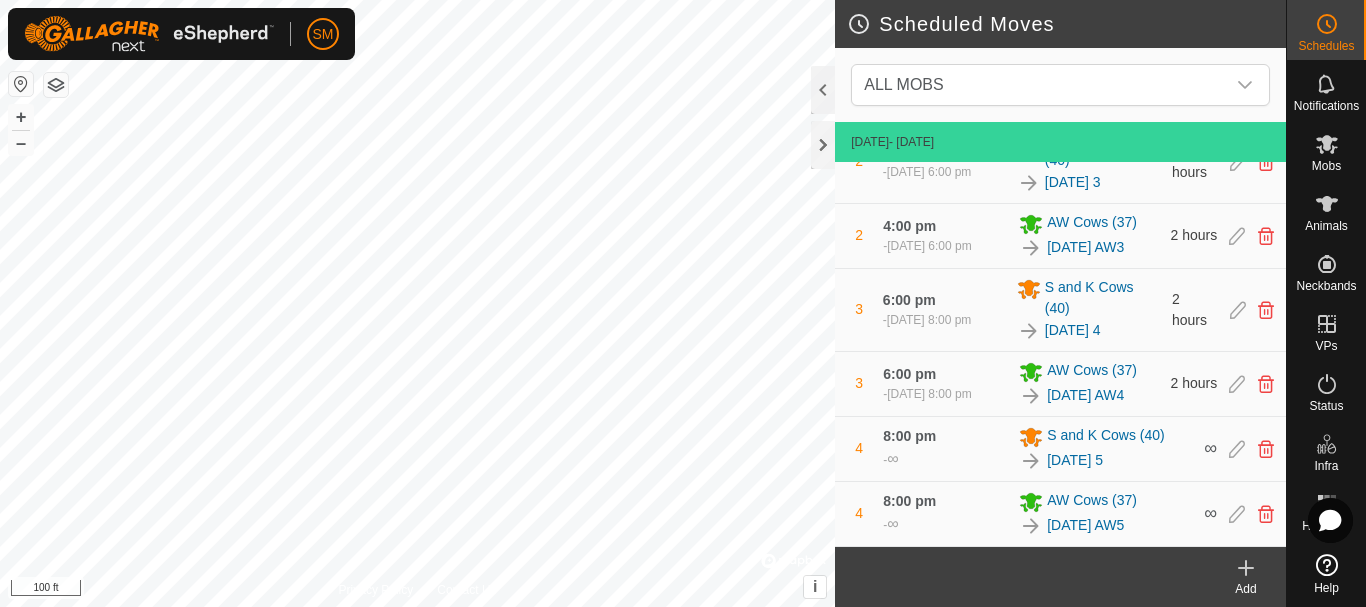 scroll, scrollTop: 244, scrollLeft: 0, axis: vertical 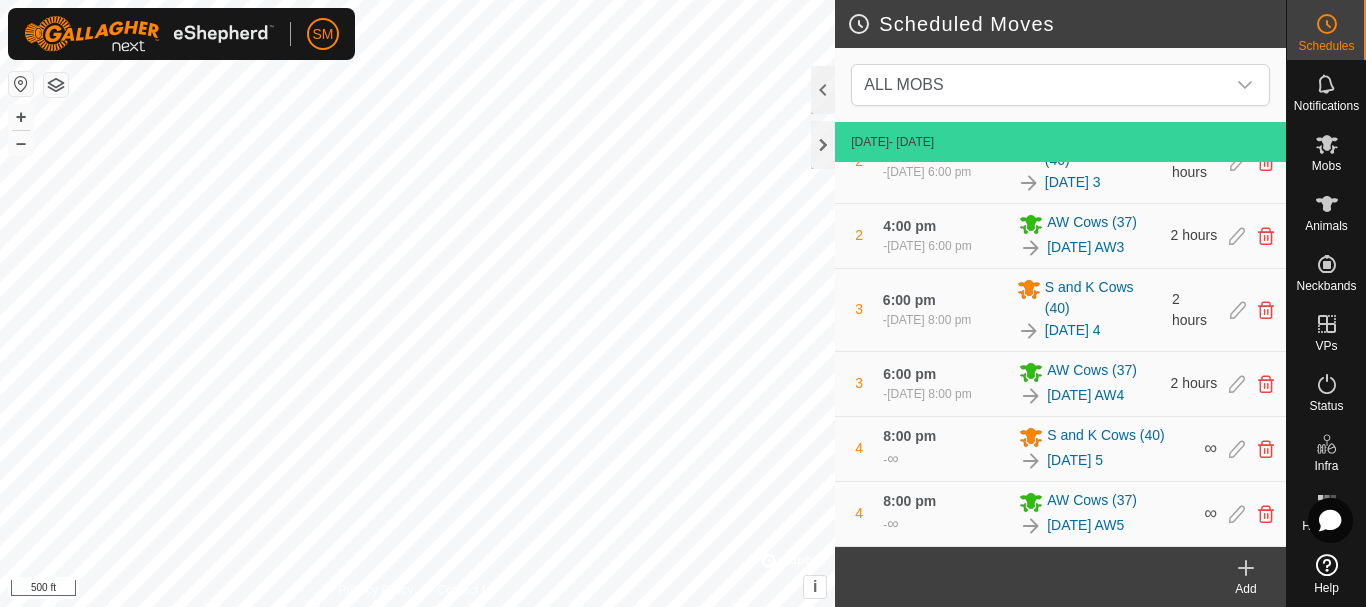 click on "[DATE]  - [DATE]" at bounding box center (1060, 142) 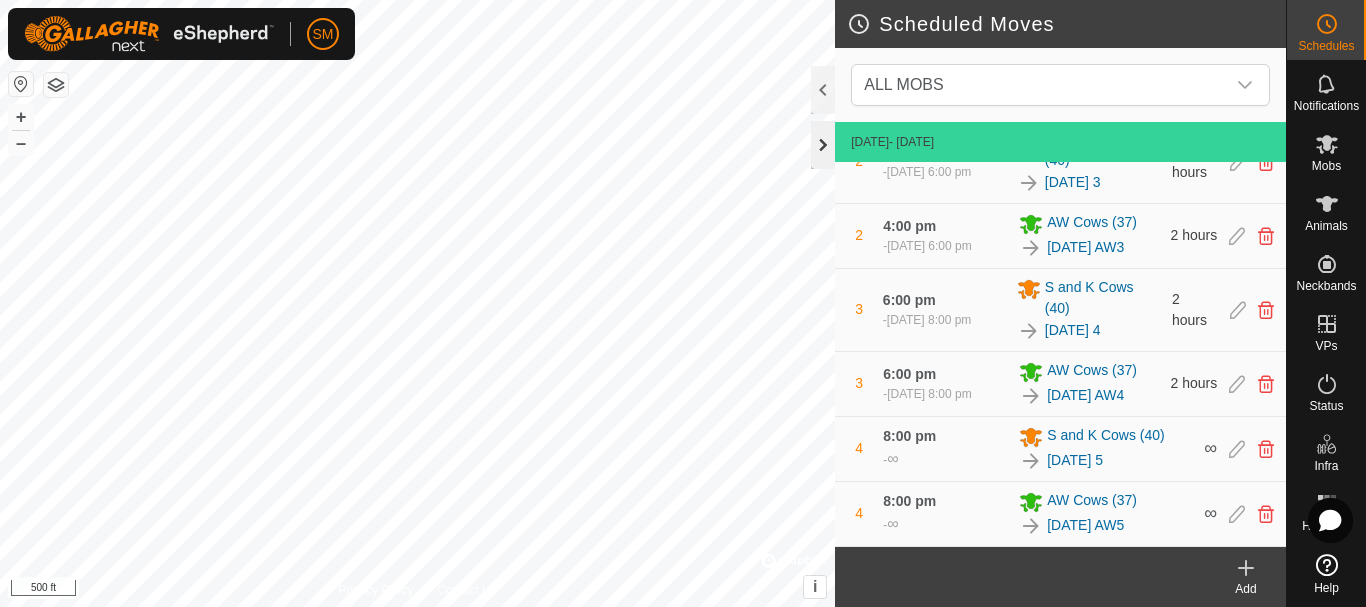 click 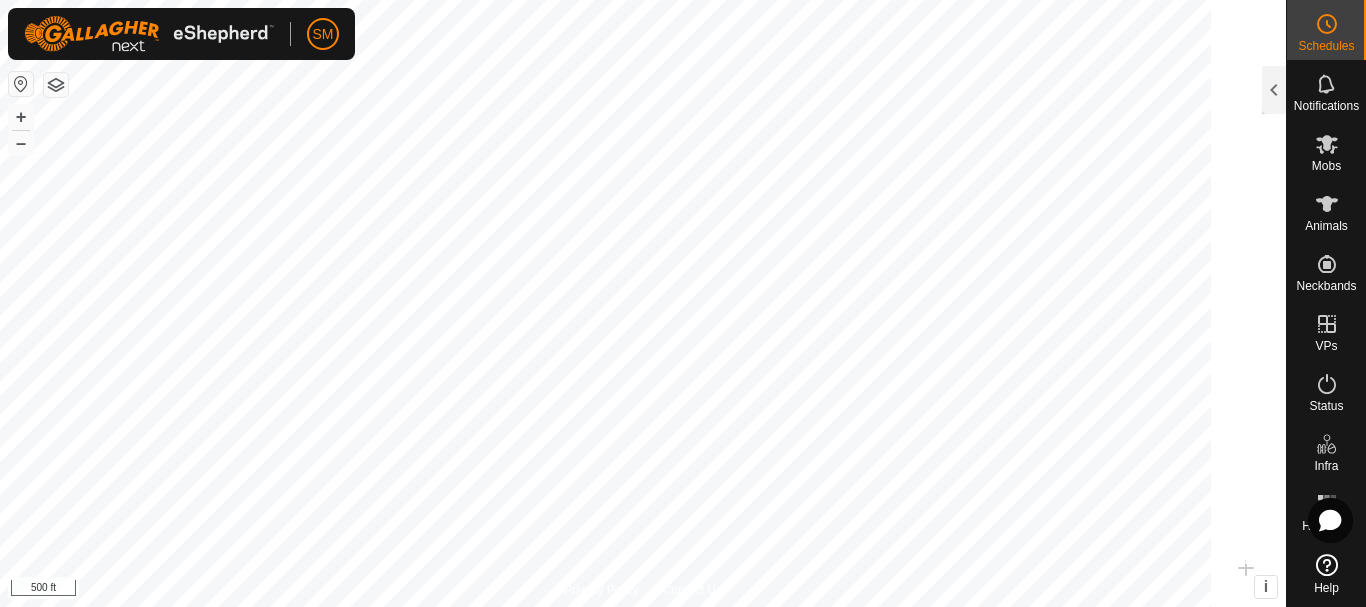 scroll, scrollTop: 1404, scrollLeft: 0, axis: vertical 